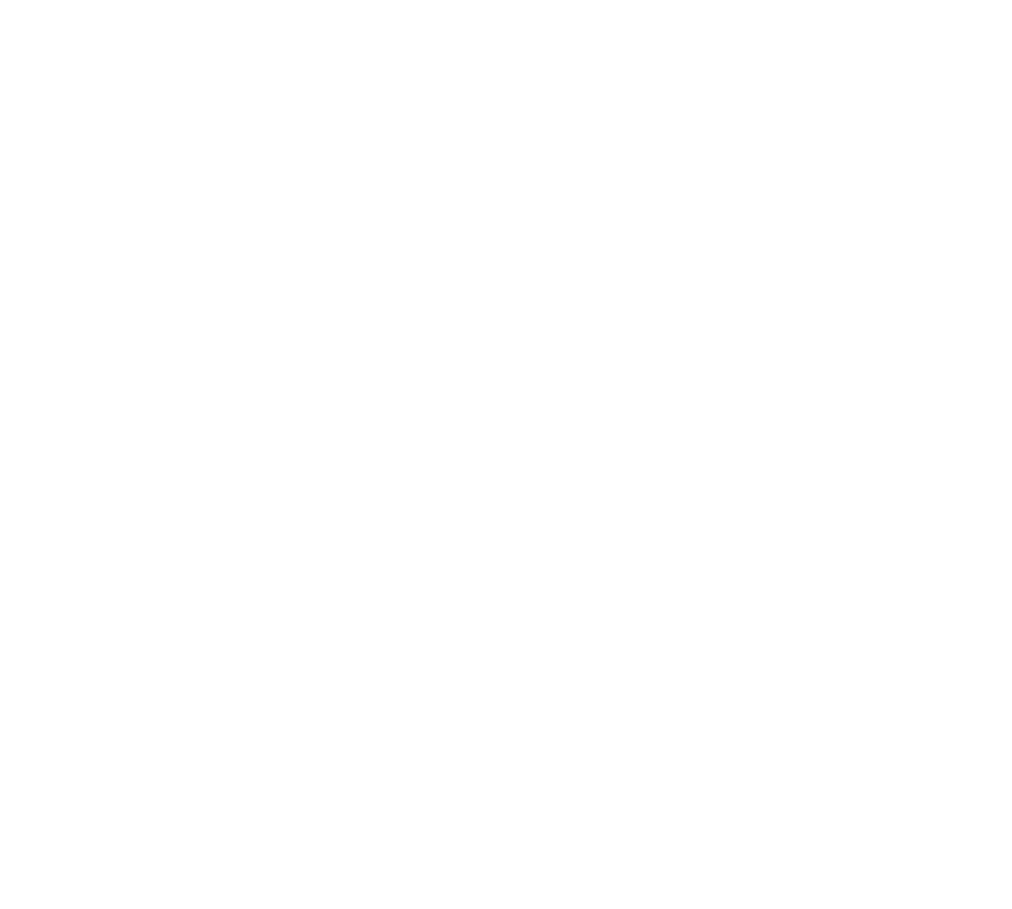 scroll, scrollTop: 0, scrollLeft: 0, axis: both 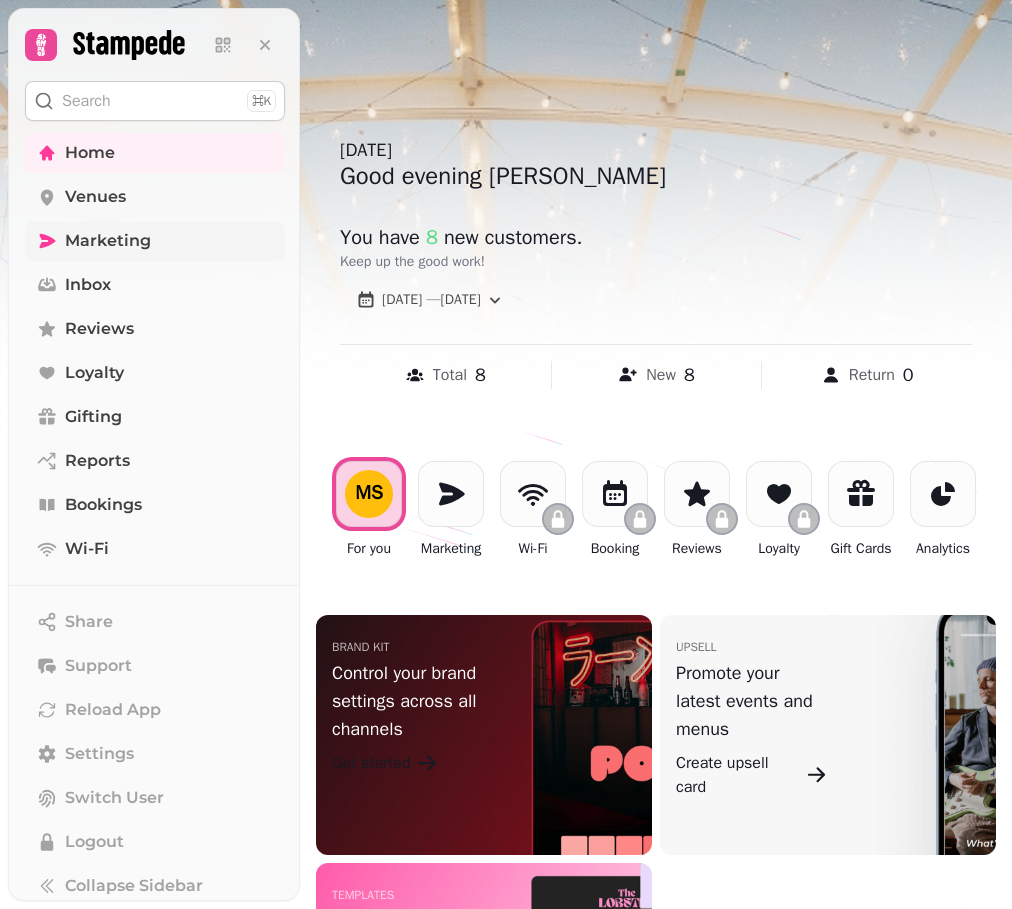 click on "Marketing" at bounding box center [108, 241] 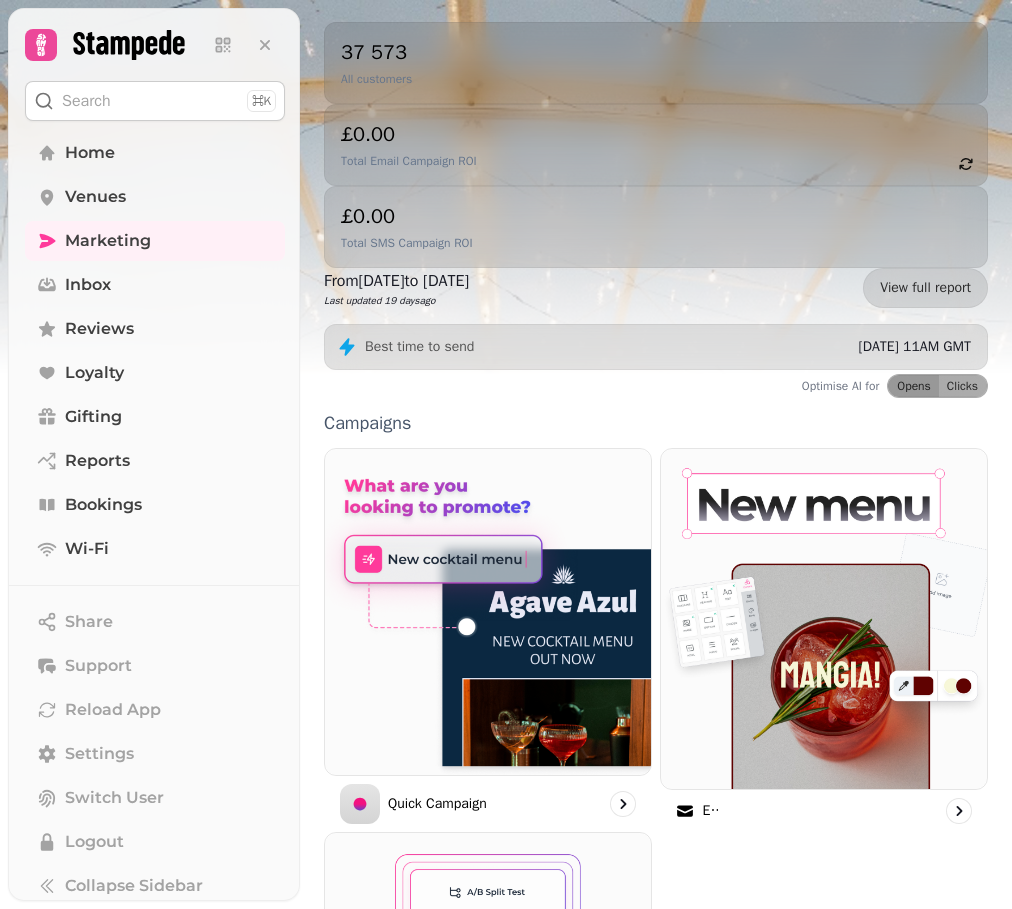 scroll, scrollTop: 228, scrollLeft: 0, axis: vertical 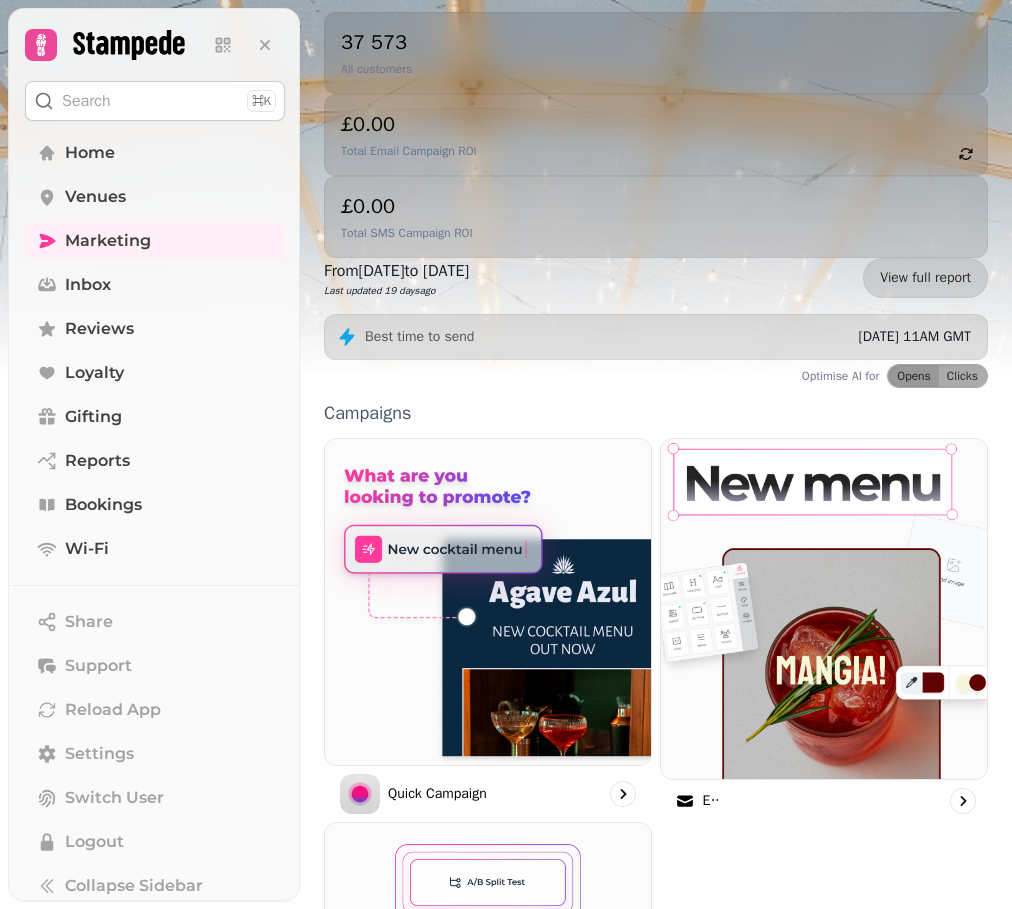 click at bounding box center [824, 609] 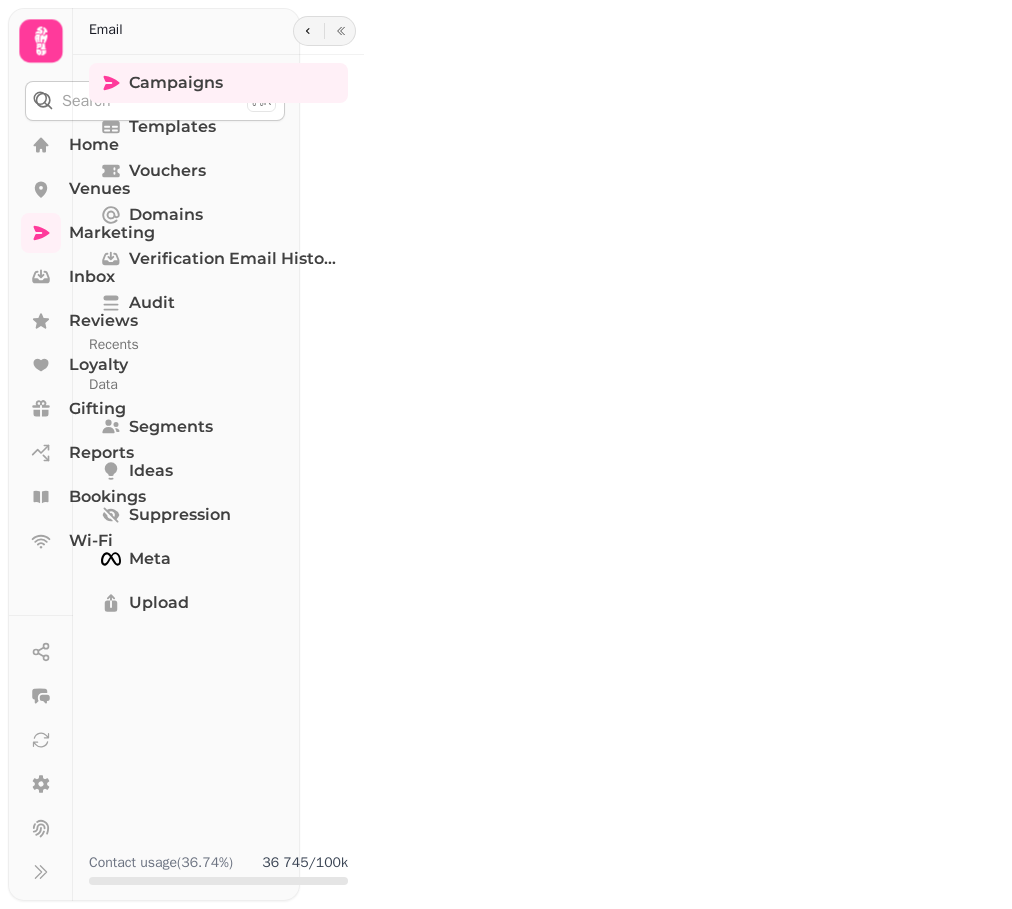 scroll, scrollTop: 0, scrollLeft: 0, axis: both 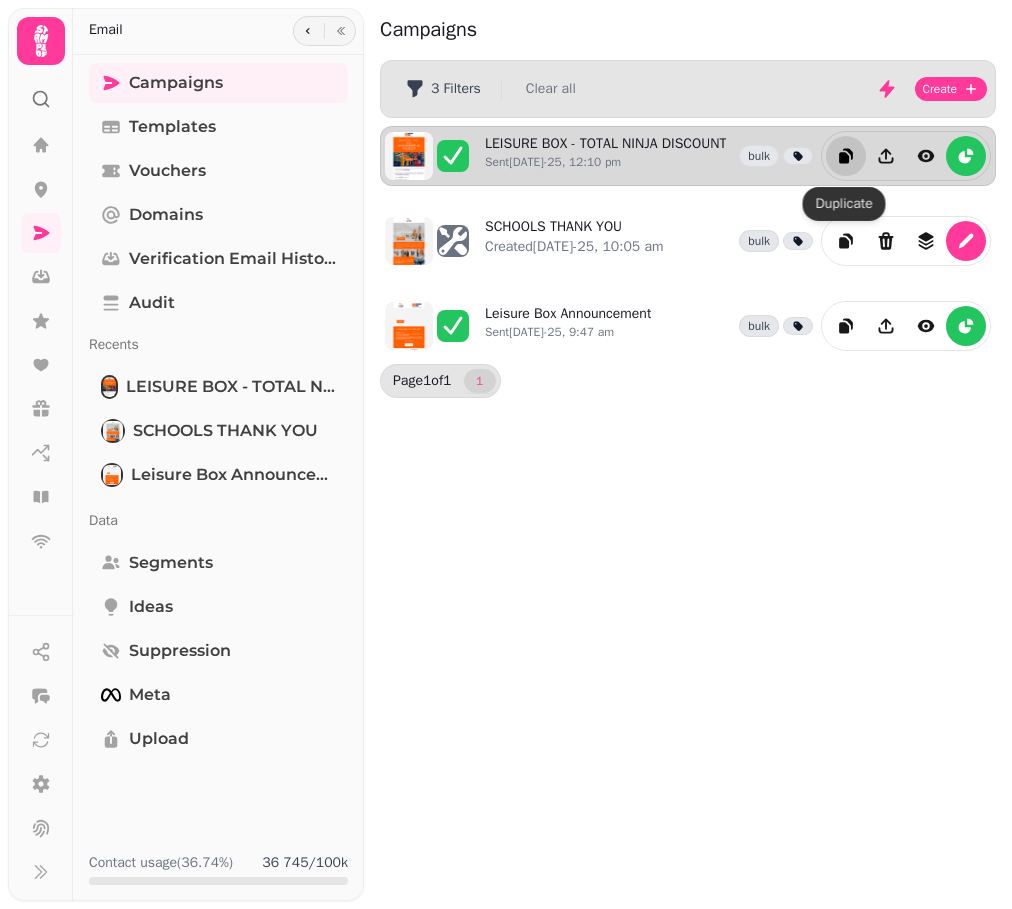 click 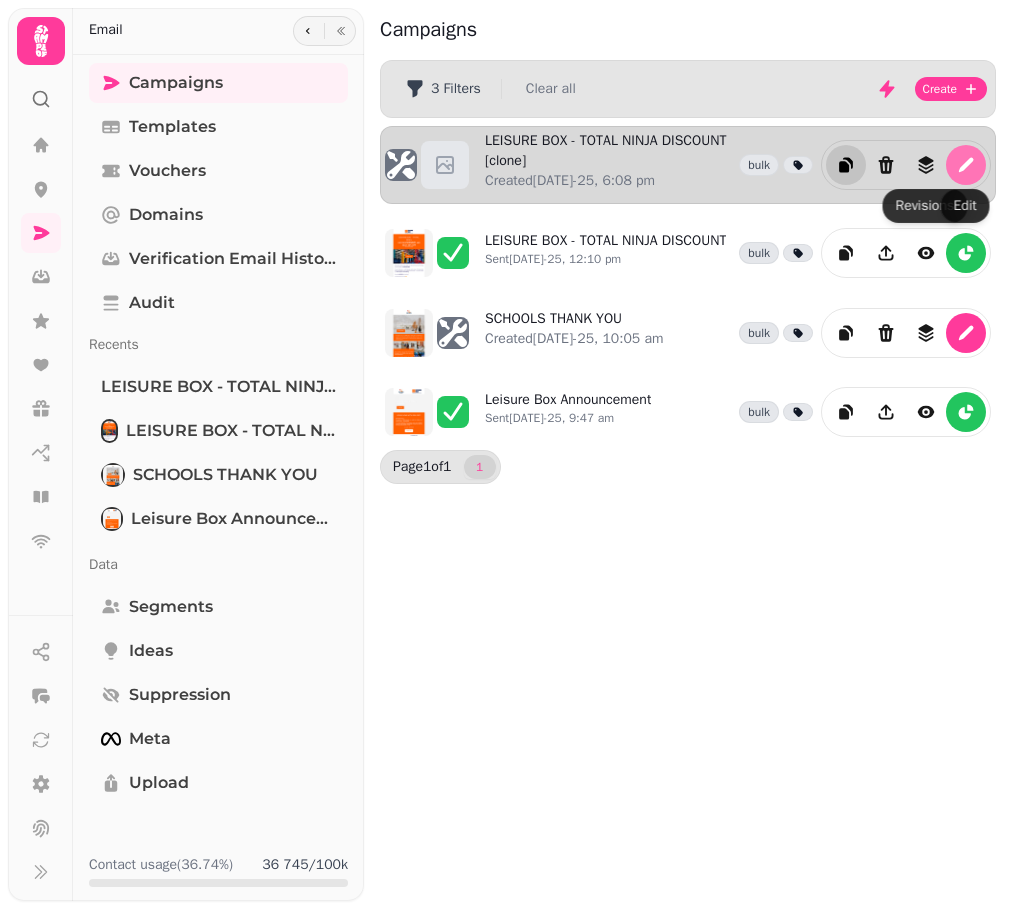 click 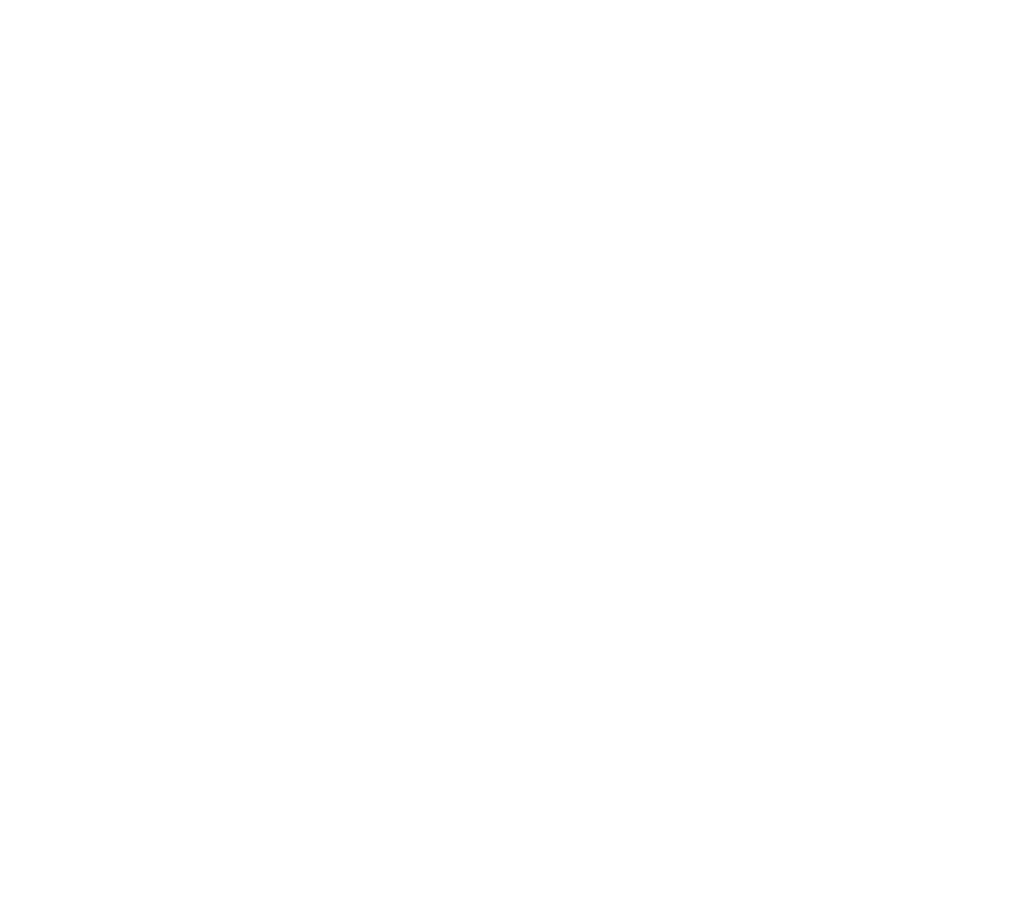 select on "**********" 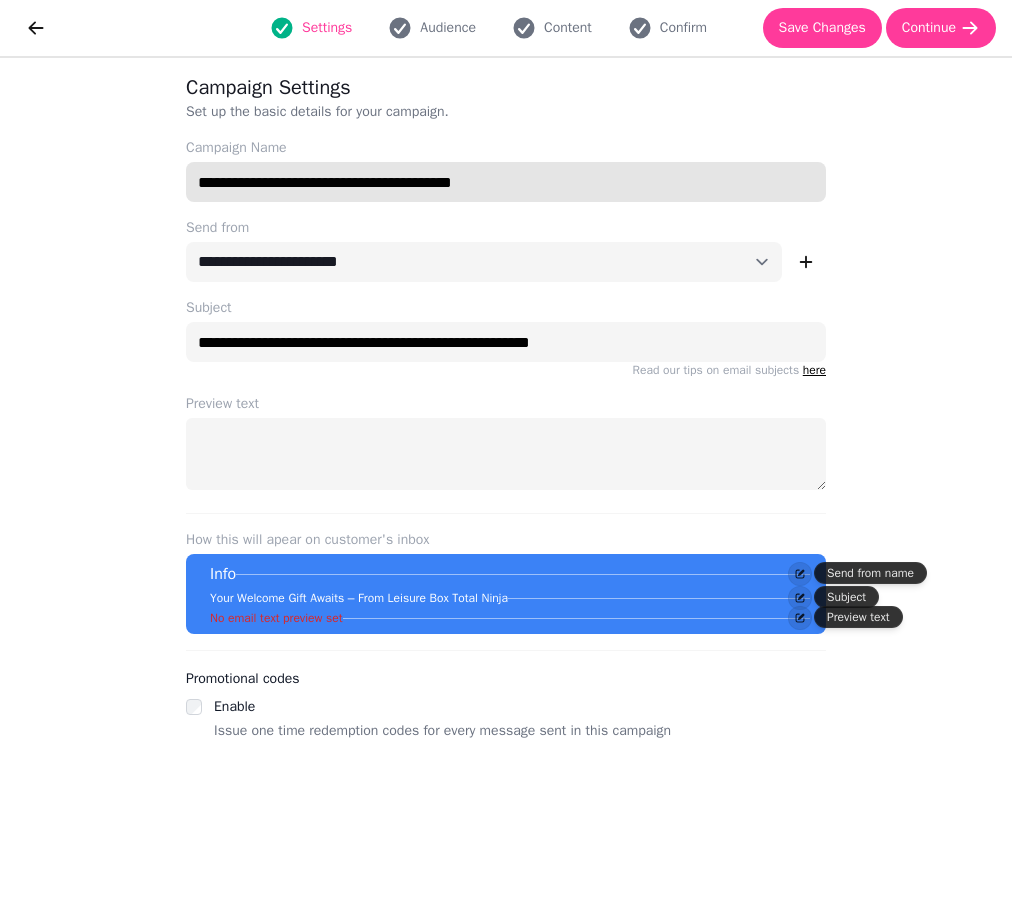 click on "**********" at bounding box center [506, 182] 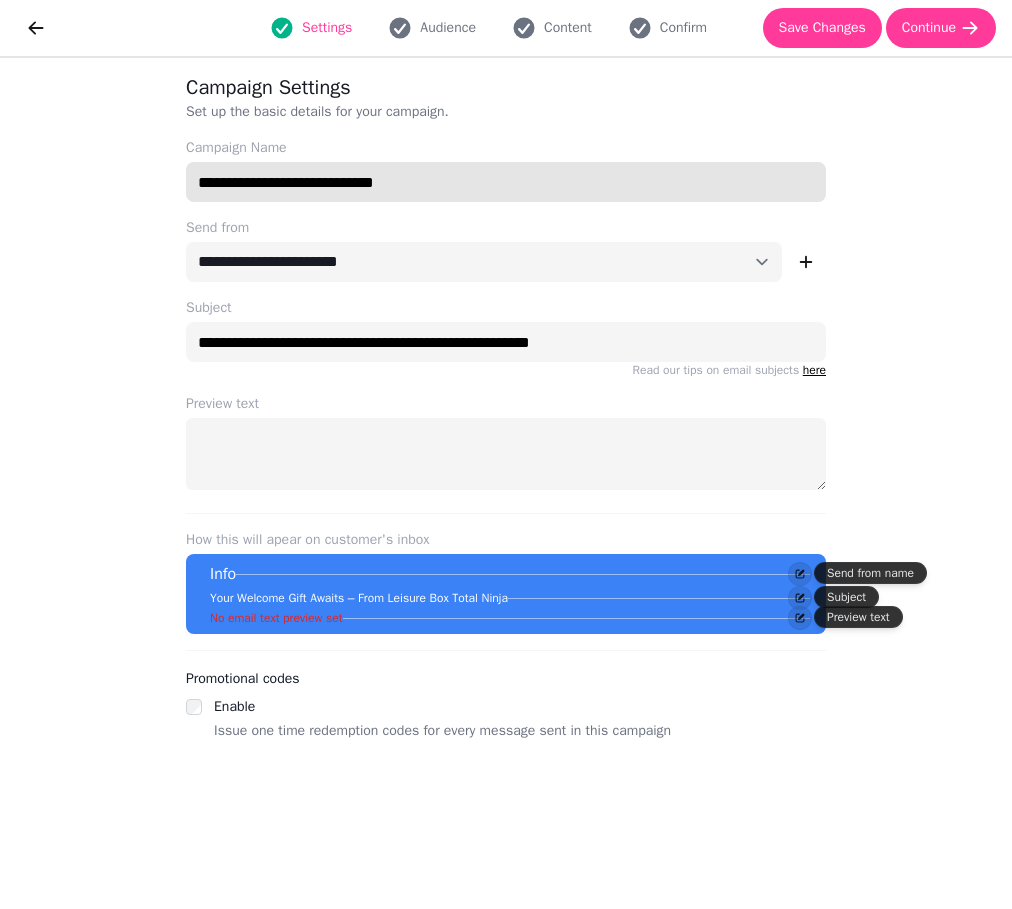 type on "**********" 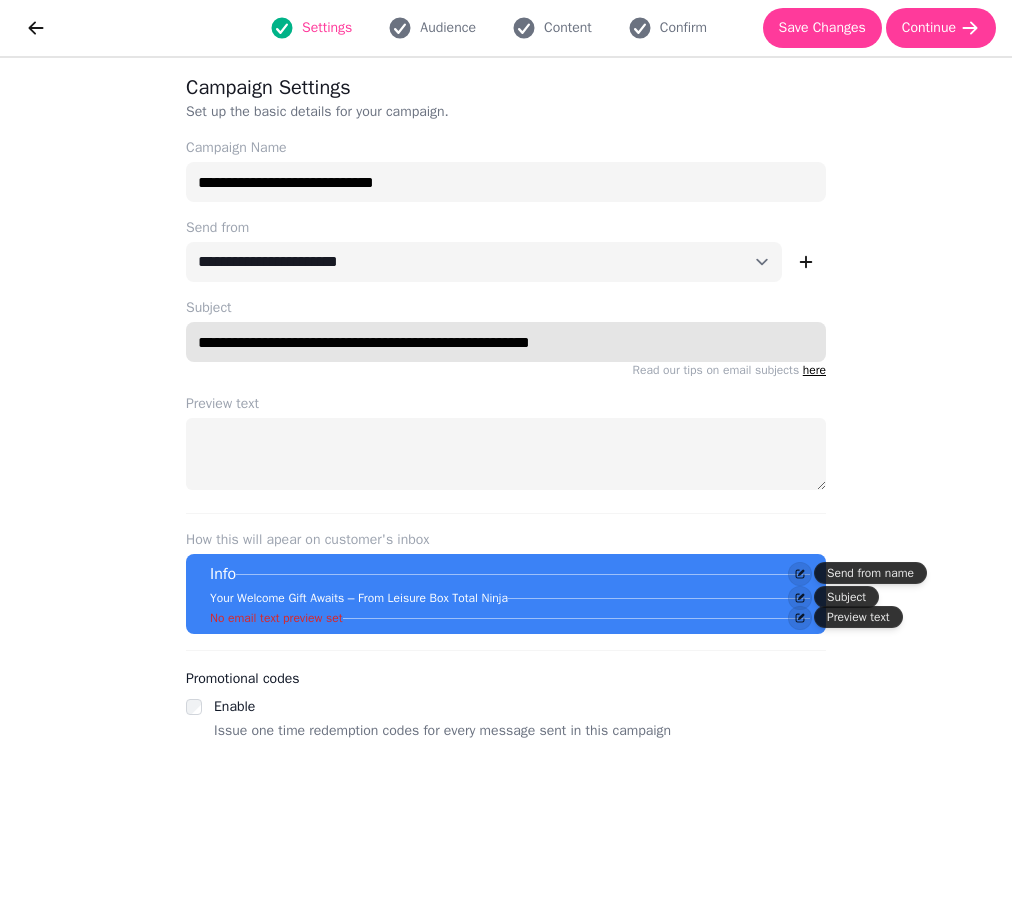 click on "**********" at bounding box center [506, 342] 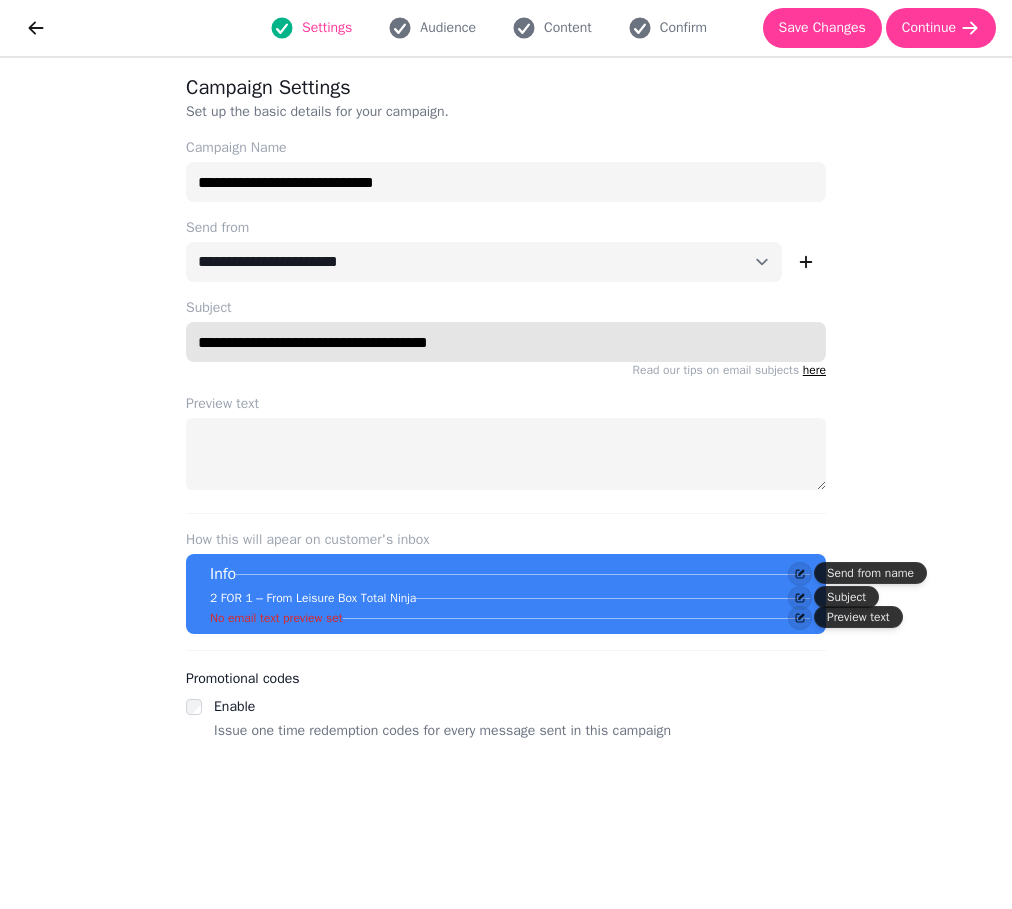 click on "**********" at bounding box center (506, 342) 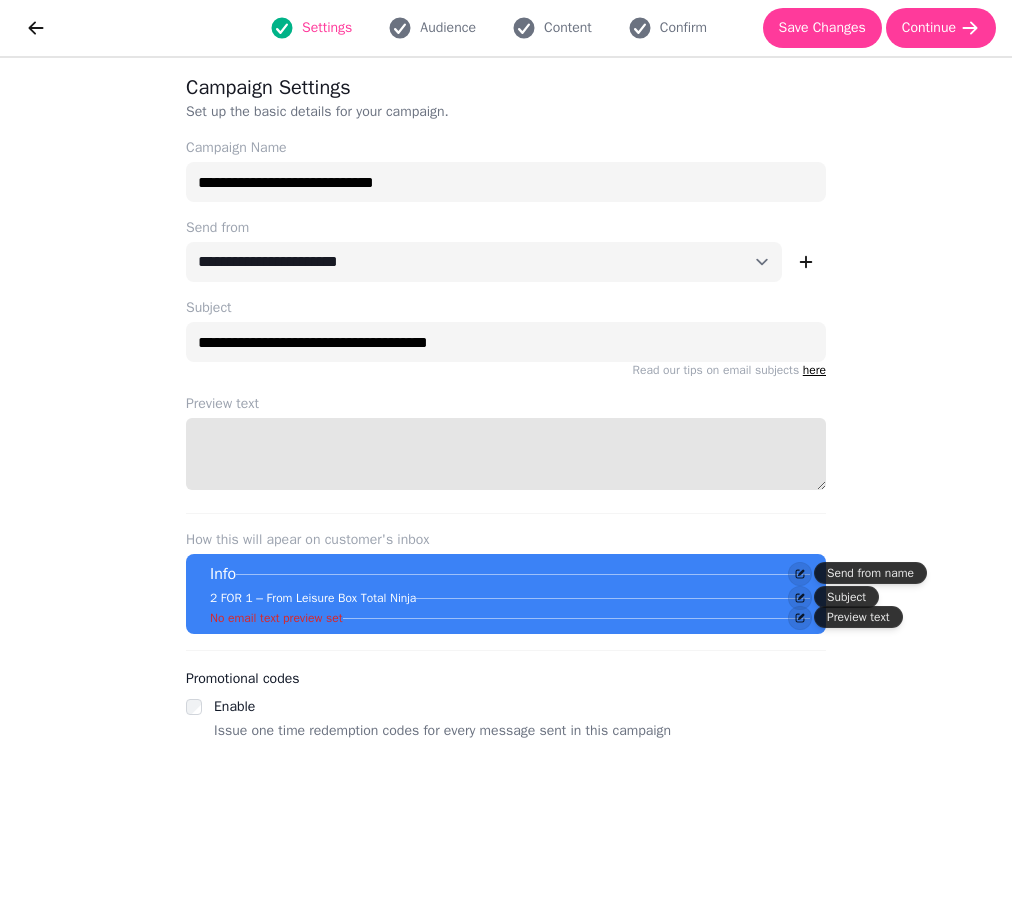 click on "Preview text" at bounding box center (506, 454) 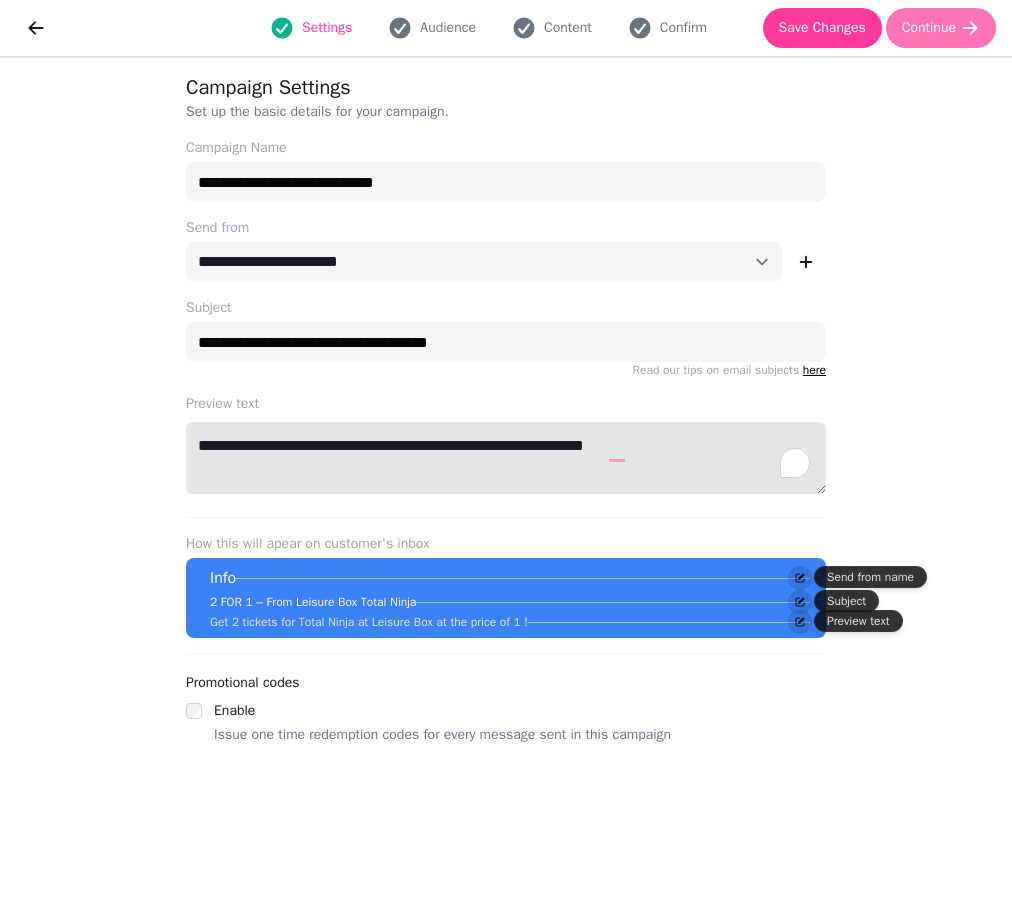 type on "**********" 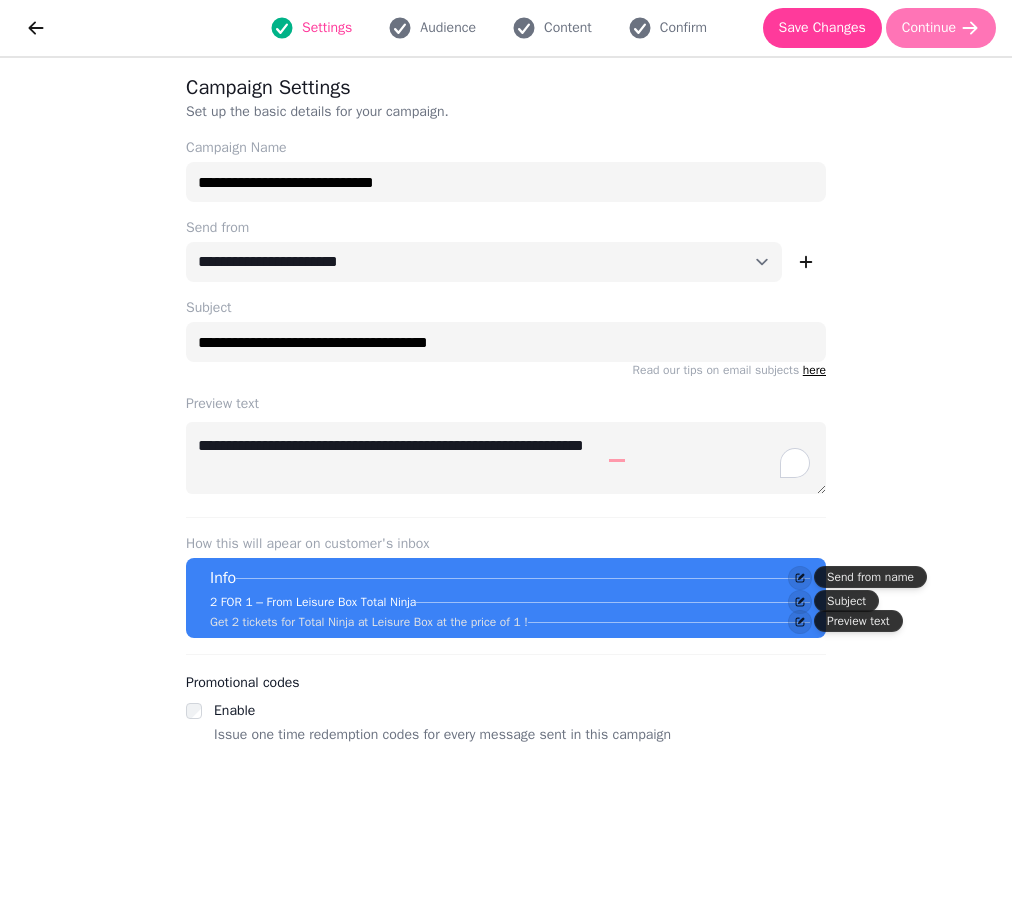 click on "Continue" at bounding box center (929, 28) 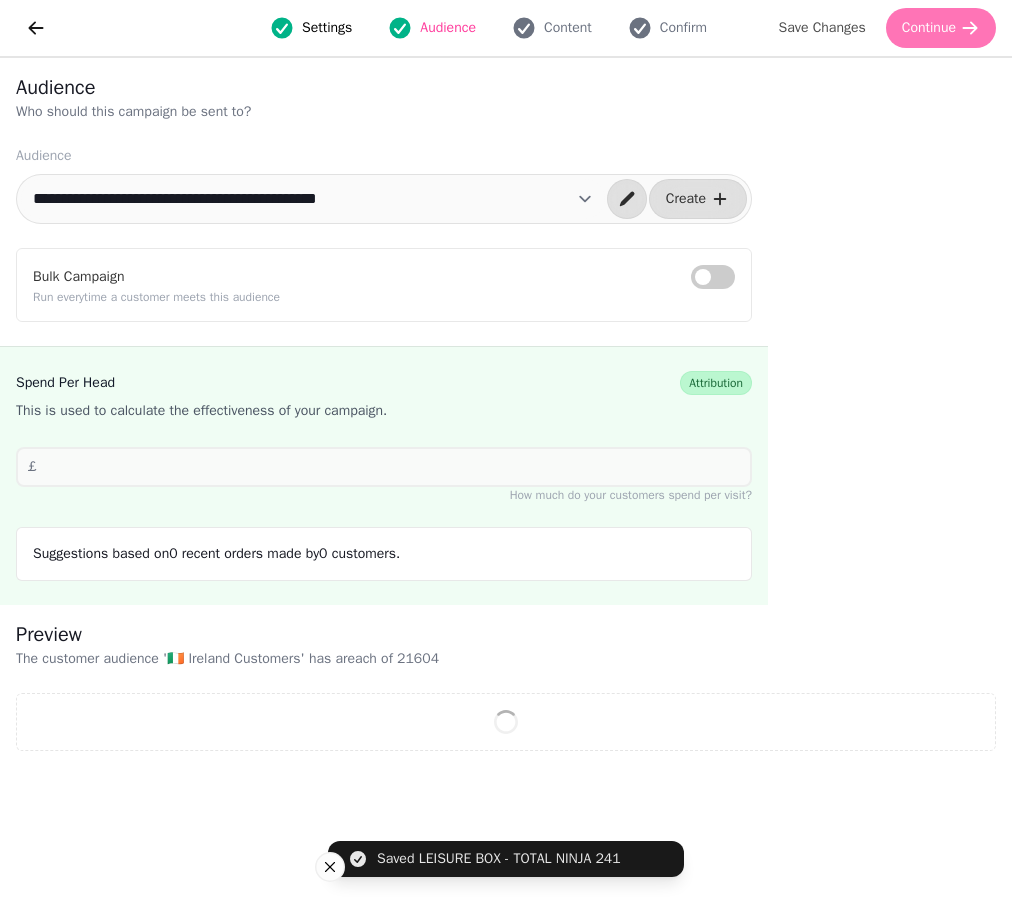 select on "**" 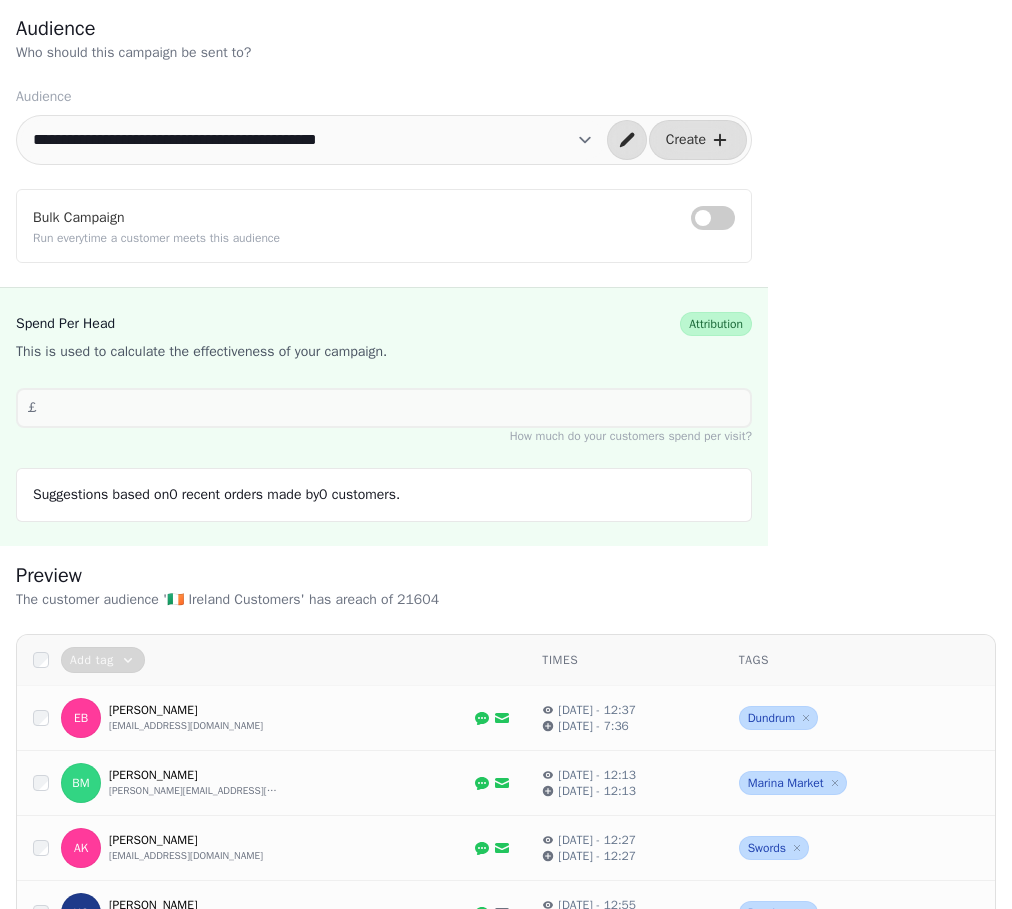 scroll, scrollTop: 72, scrollLeft: 0, axis: vertical 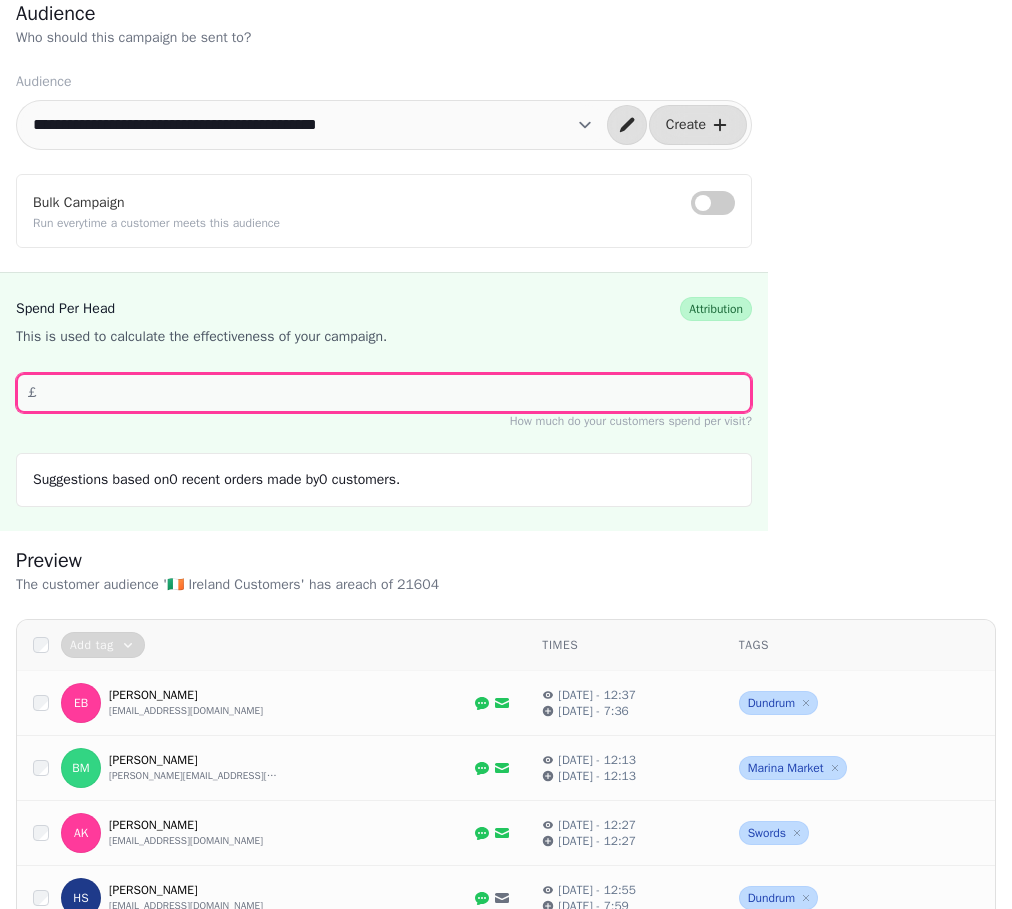 click on "**" at bounding box center [384, 393] 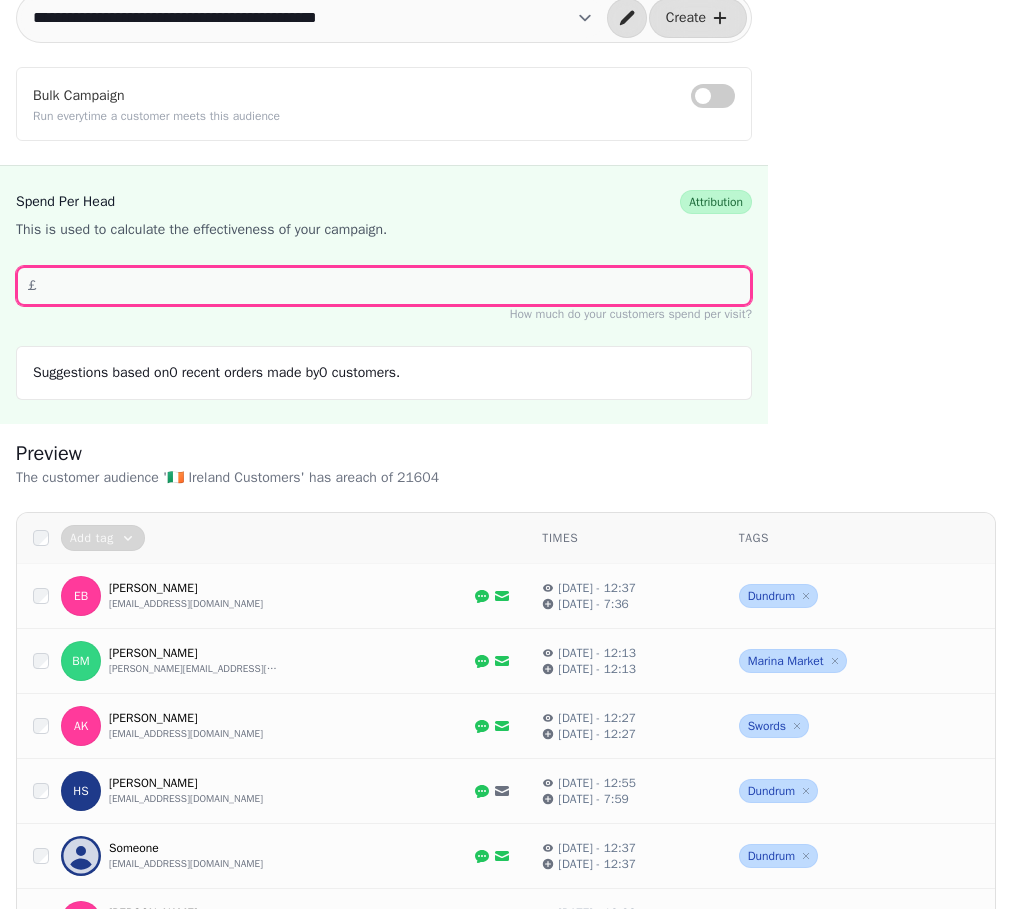 scroll, scrollTop: 190, scrollLeft: 0, axis: vertical 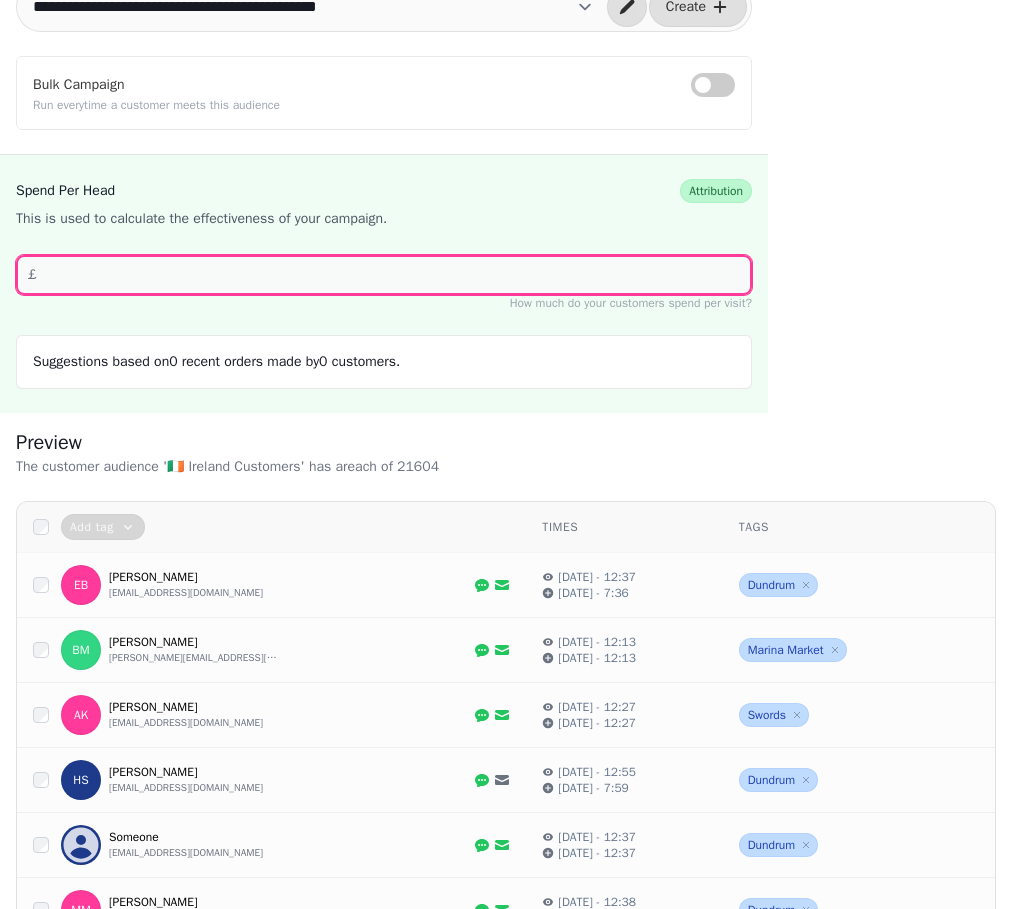 type on "*" 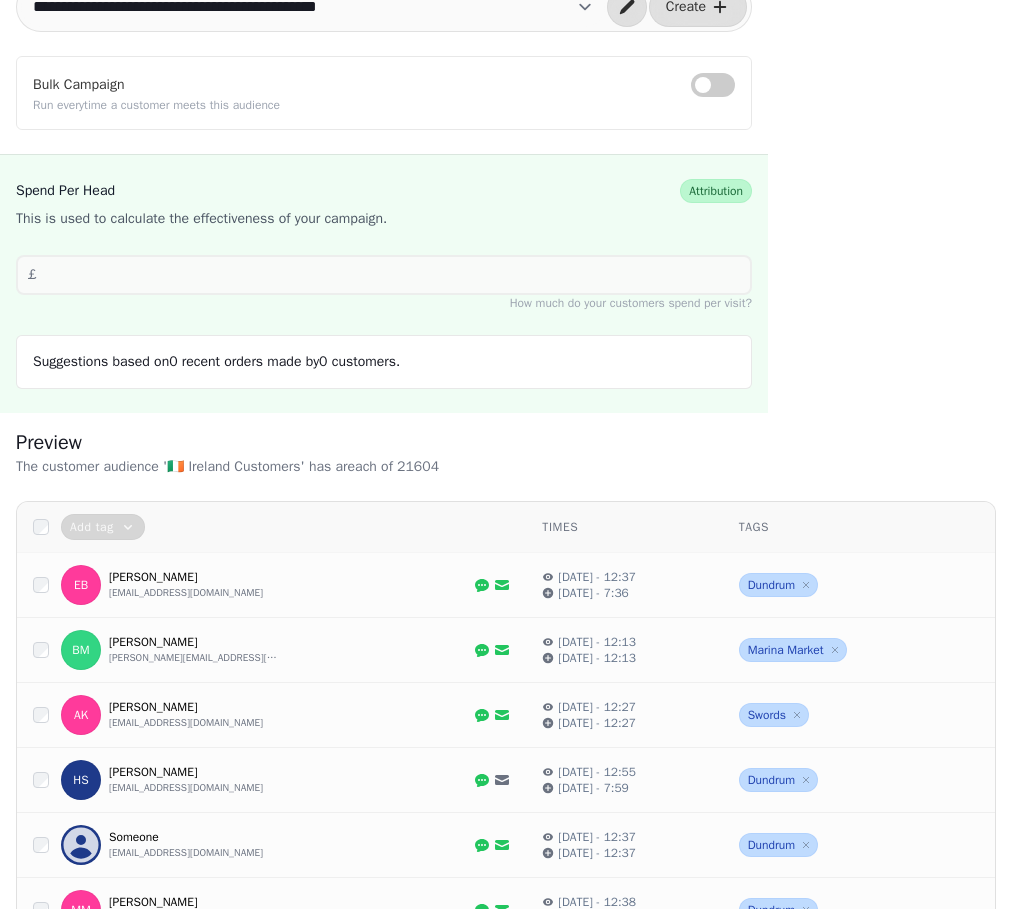 click on "**********" at bounding box center [506, 1070] 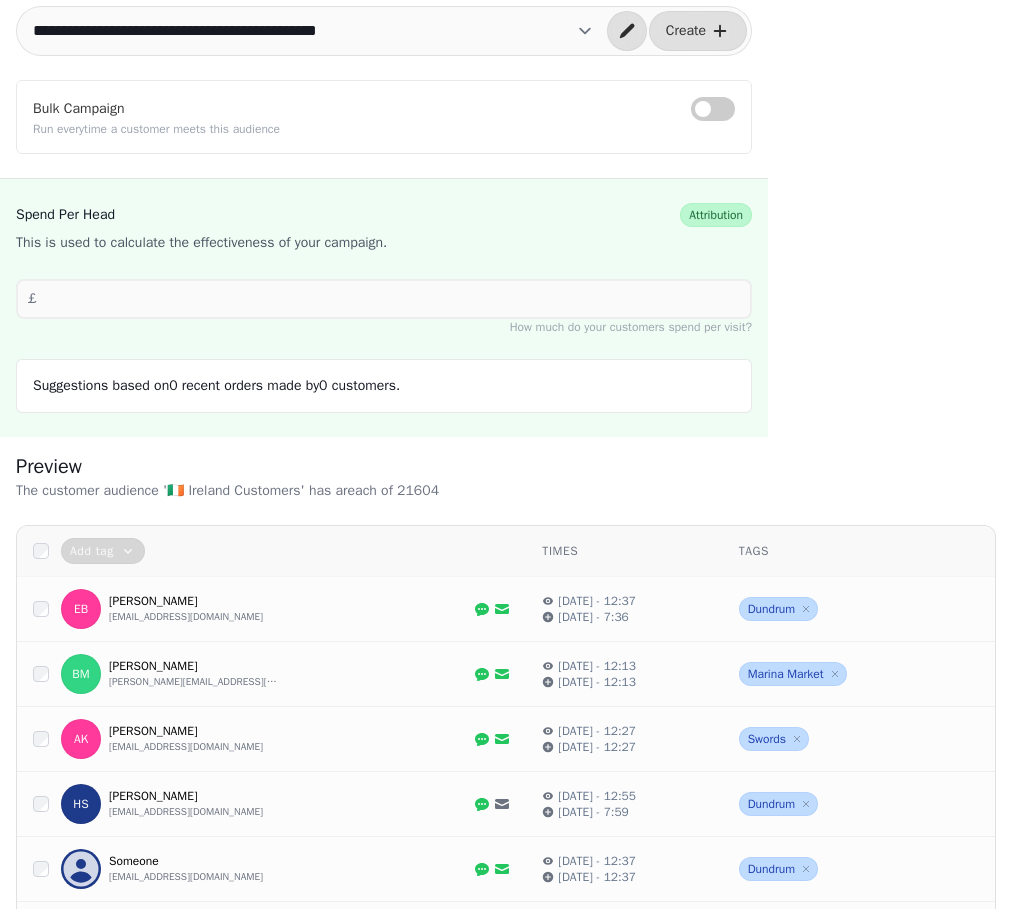 scroll, scrollTop: 0, scrollLeft: 0, axis: both 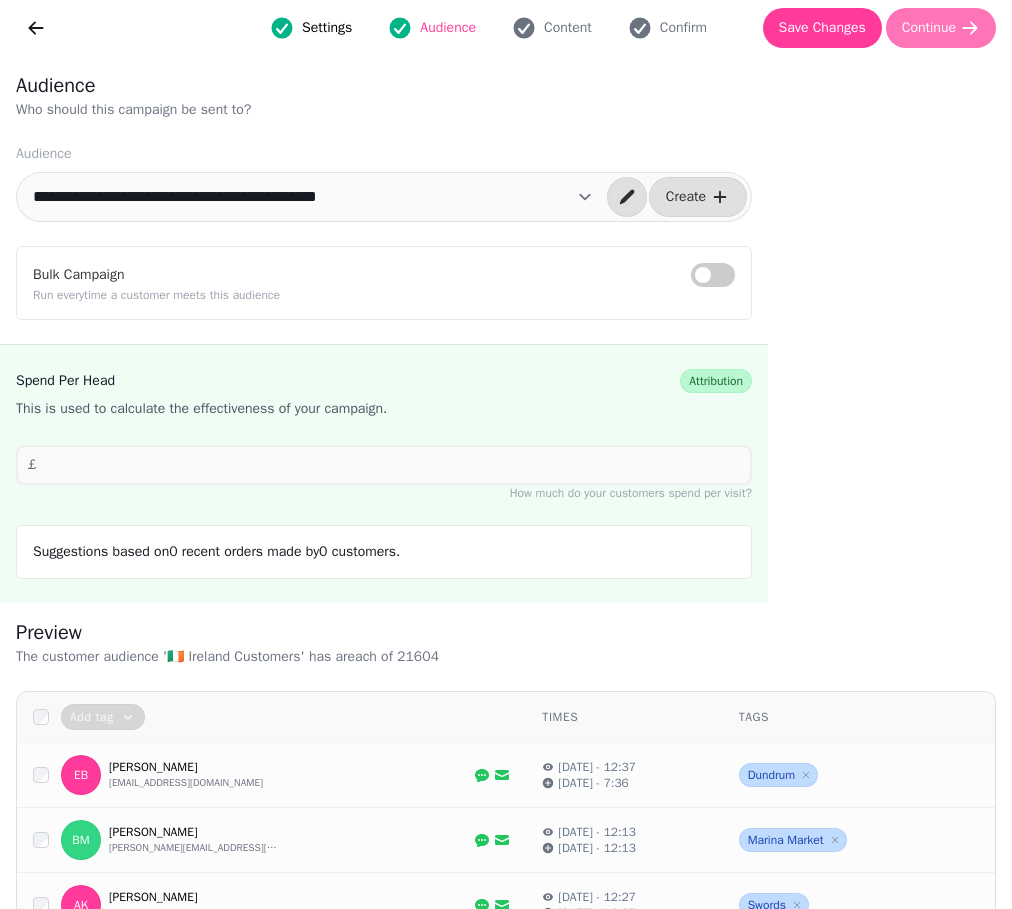 click on "Continue" at bounding box center [941, 28] 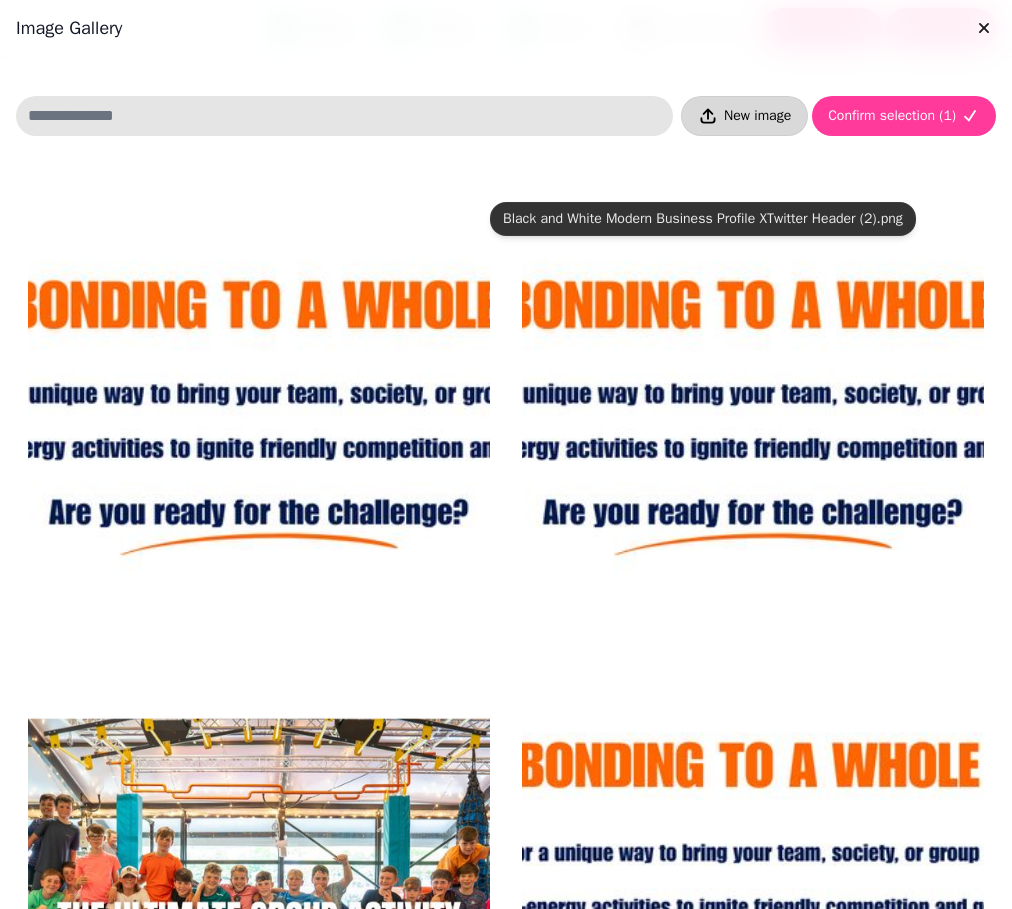 click on "New image" at bounding box center (757, 116) 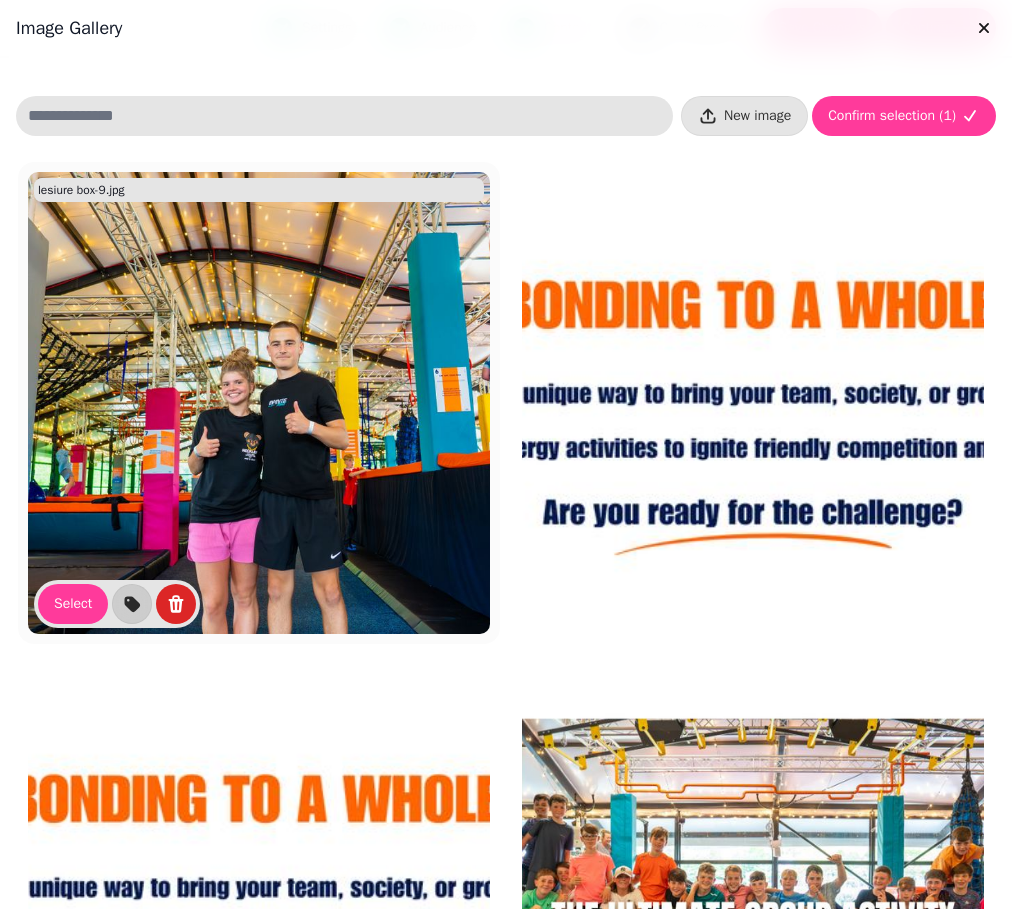 click at bounding box center (259, 403) 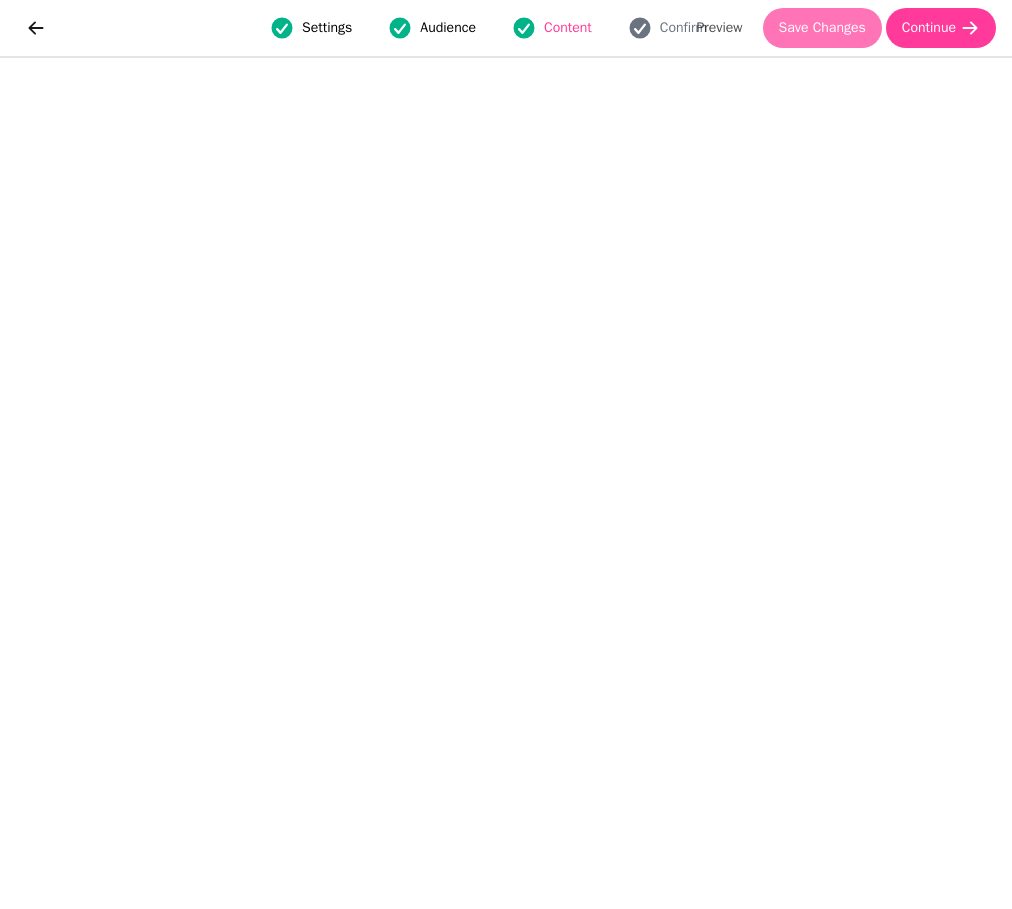 click on "Save Changes" at bounding box center [822, 28] 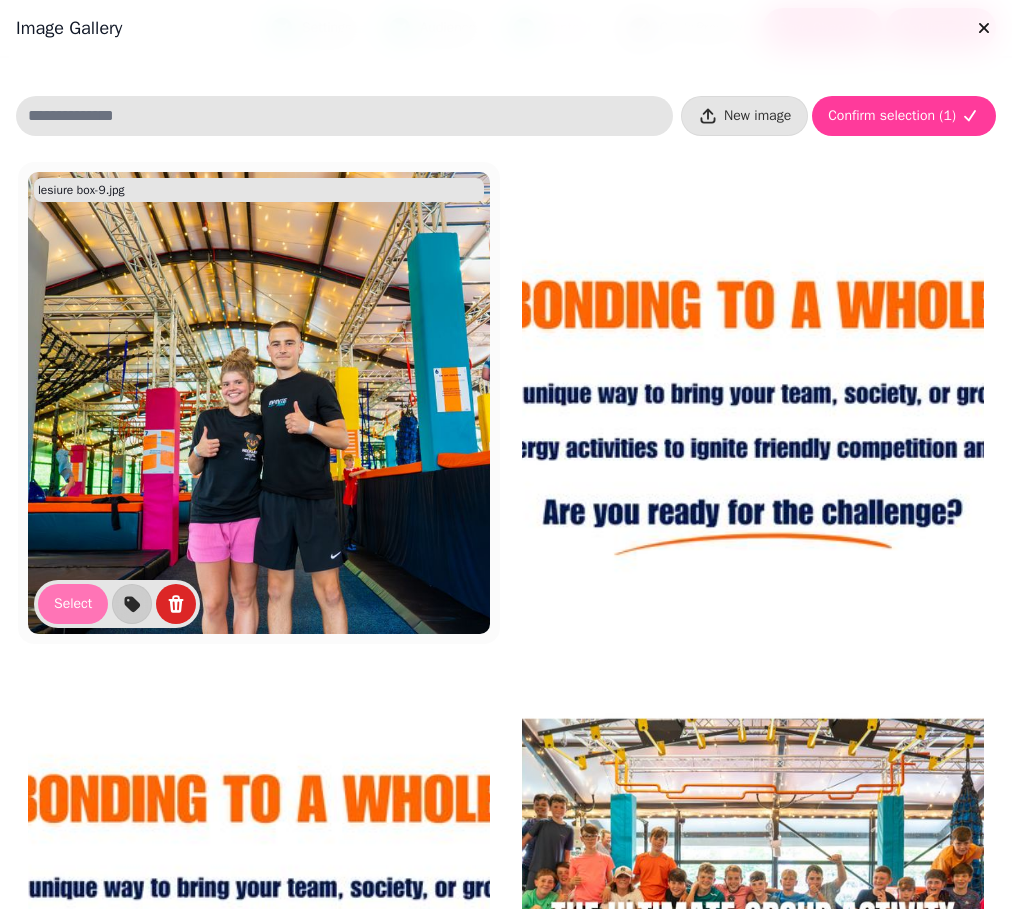 click on "Select" at bounding box center (73, 604) 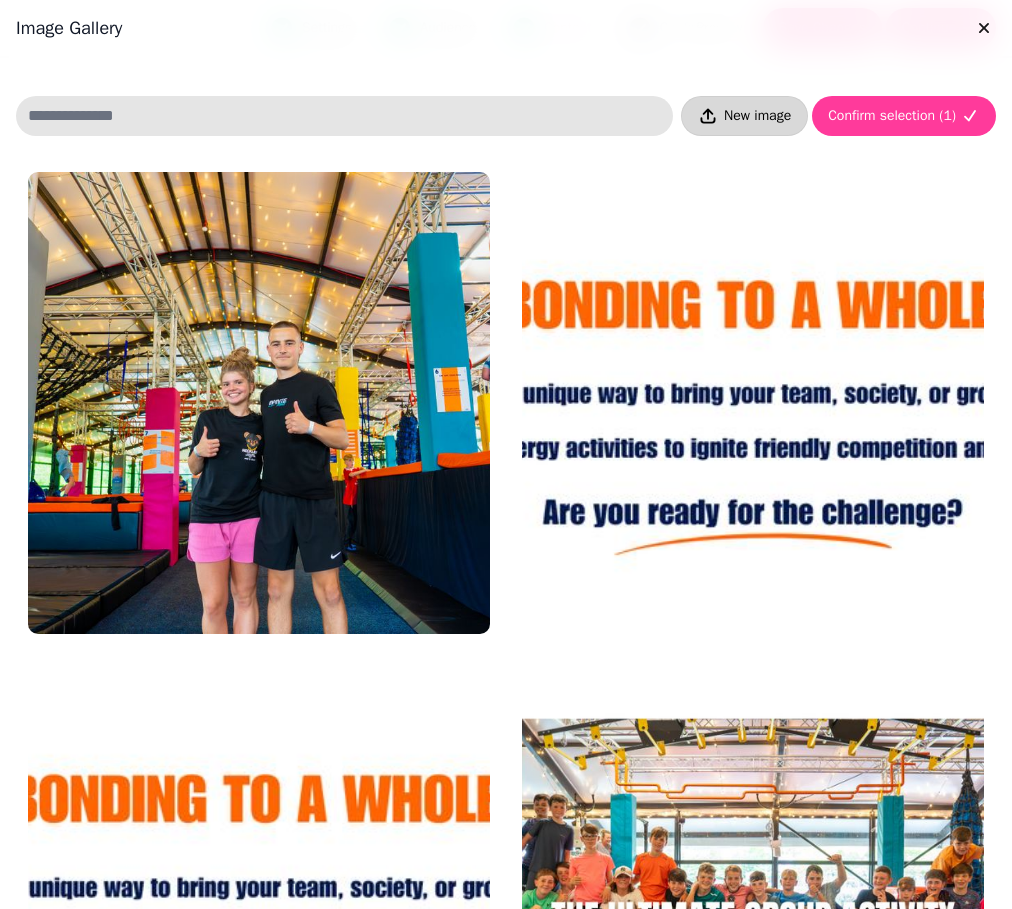 click on "New image" at bounding box center [757, 116] 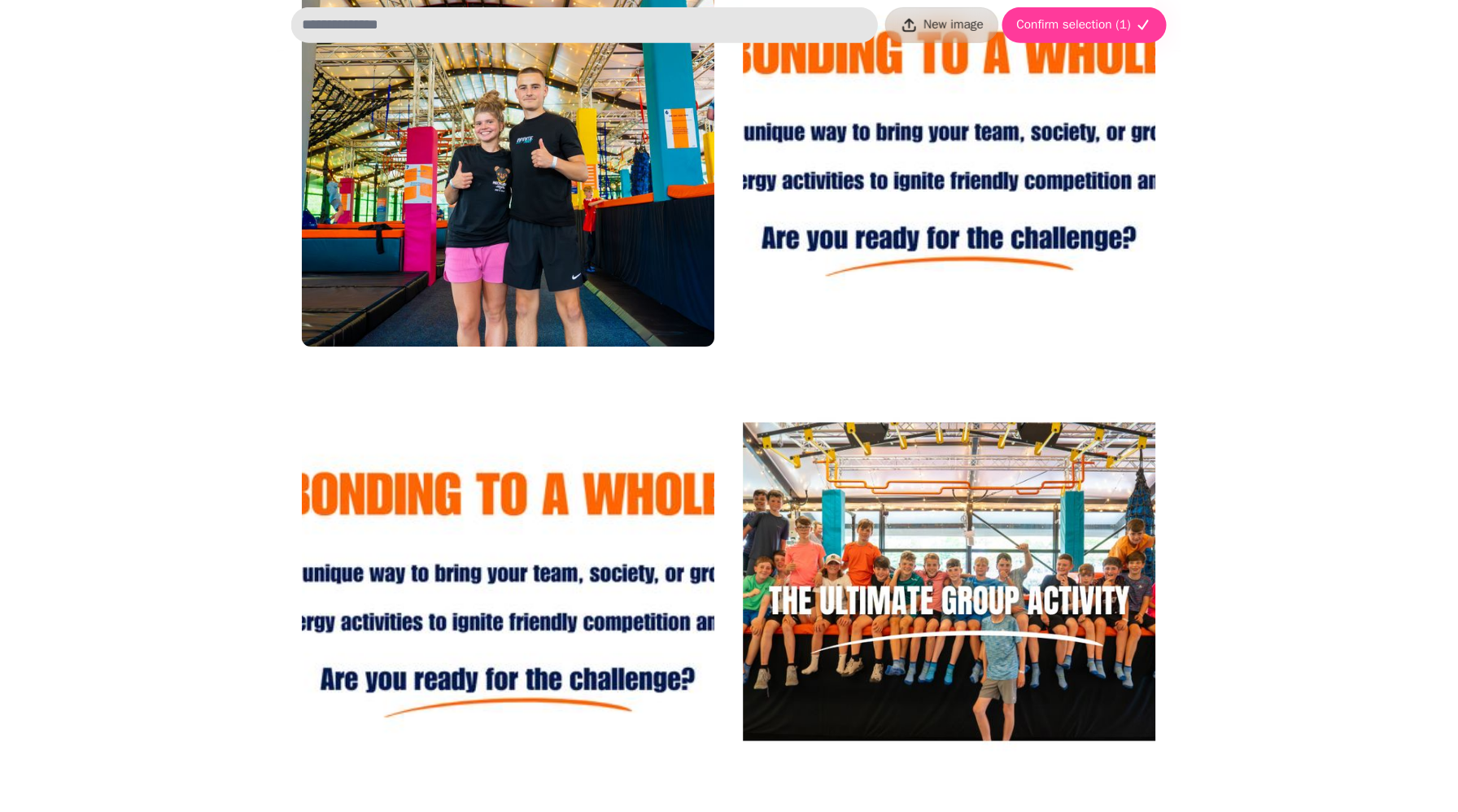 scroll, scrollTop: 174, scrollLeft: 0, axis: vertical 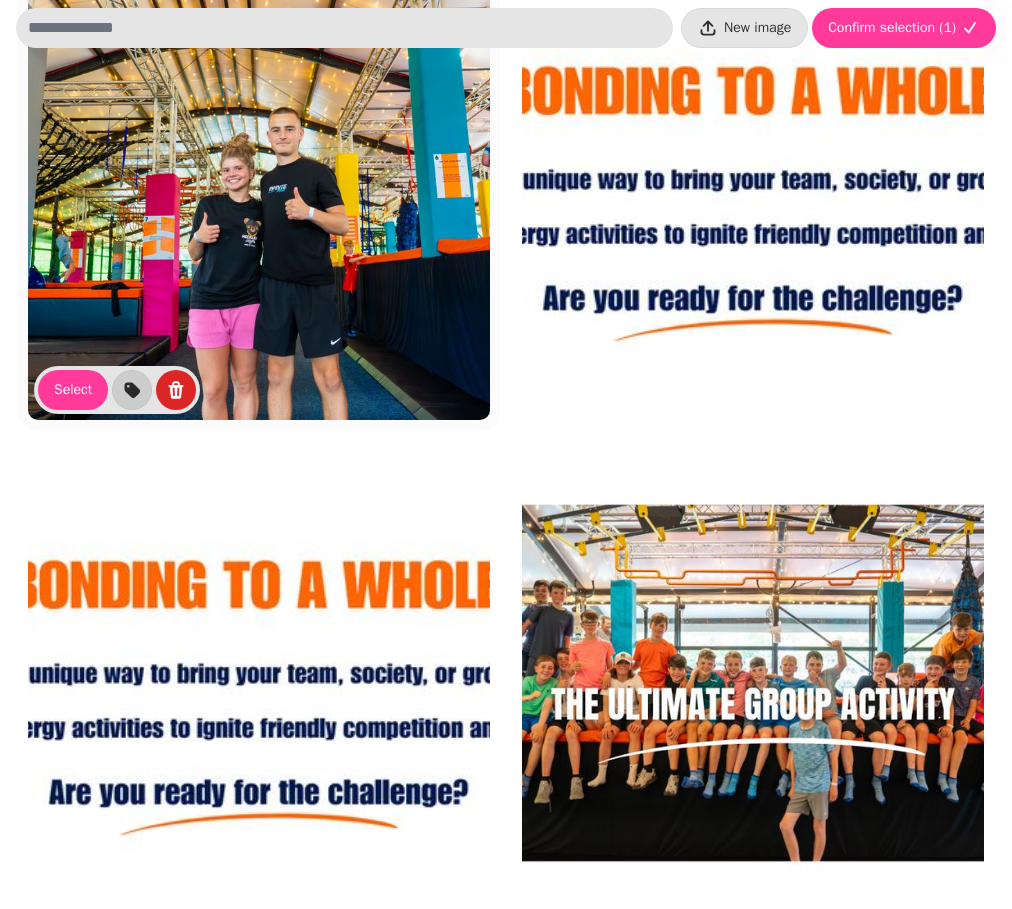 click at bounding box center (259, 189) 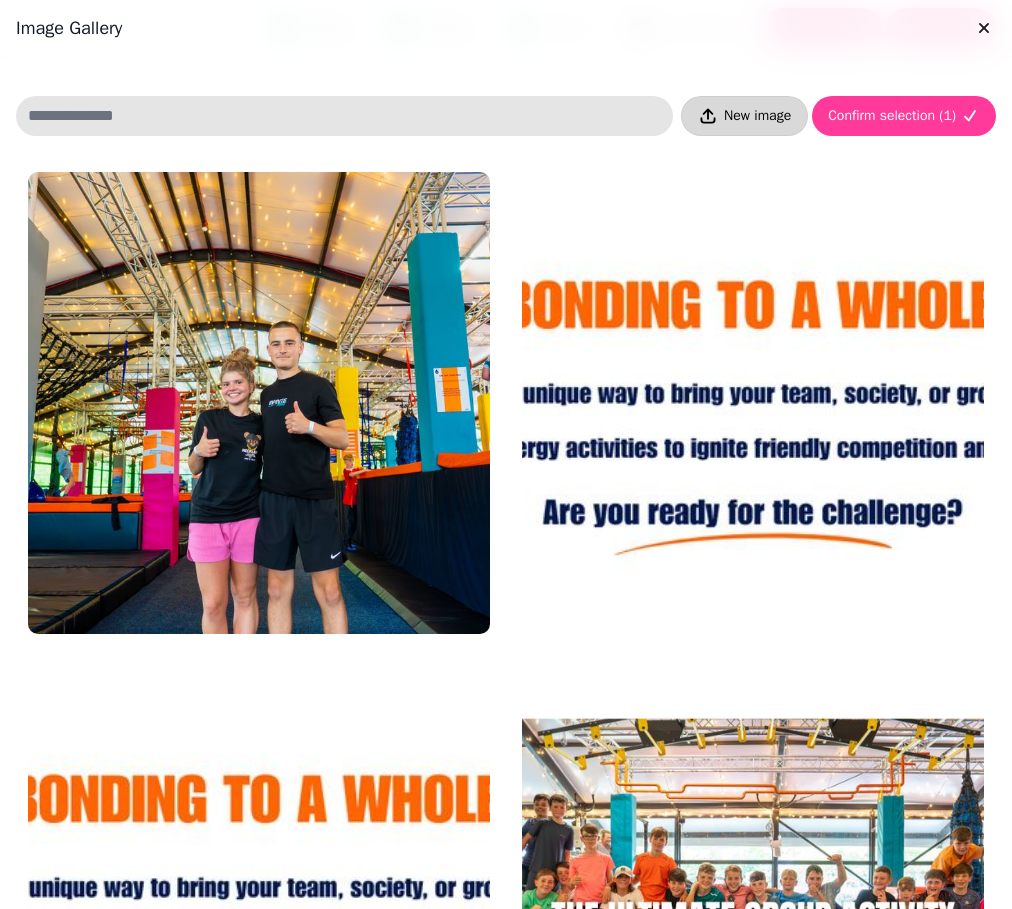 click 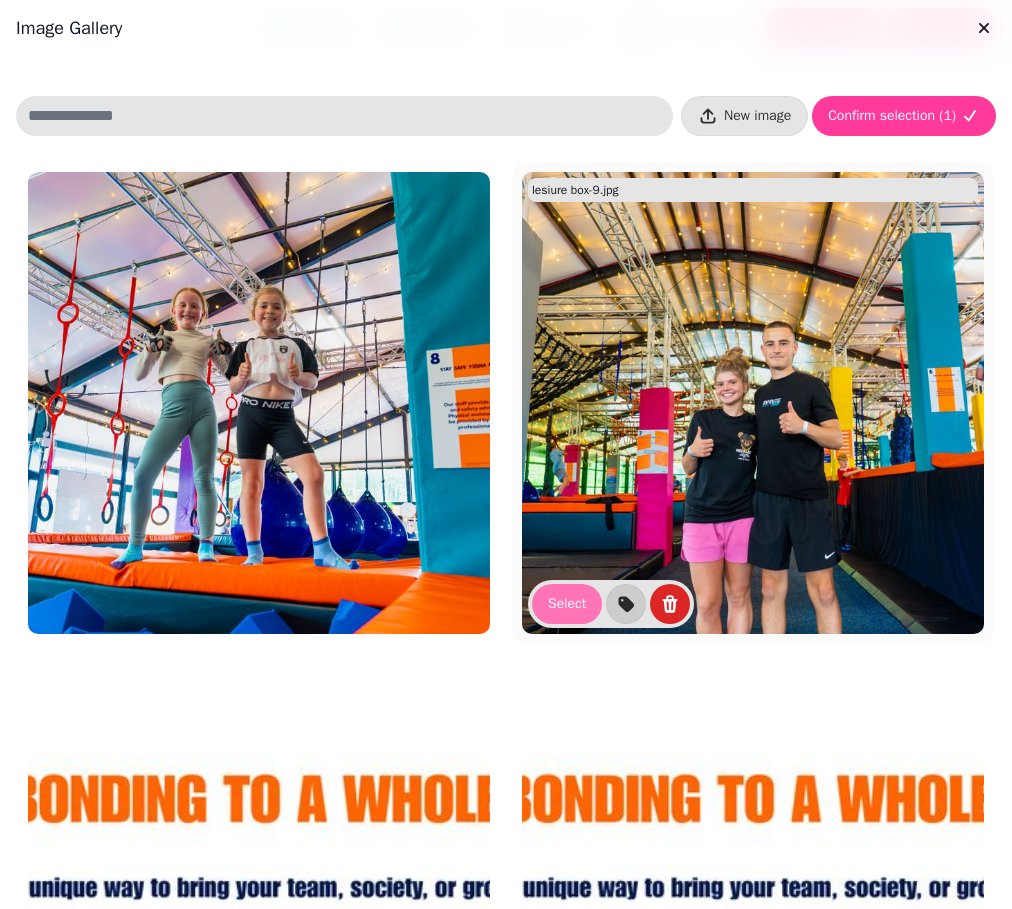 click on "Select" at bounding box center (567, 604) 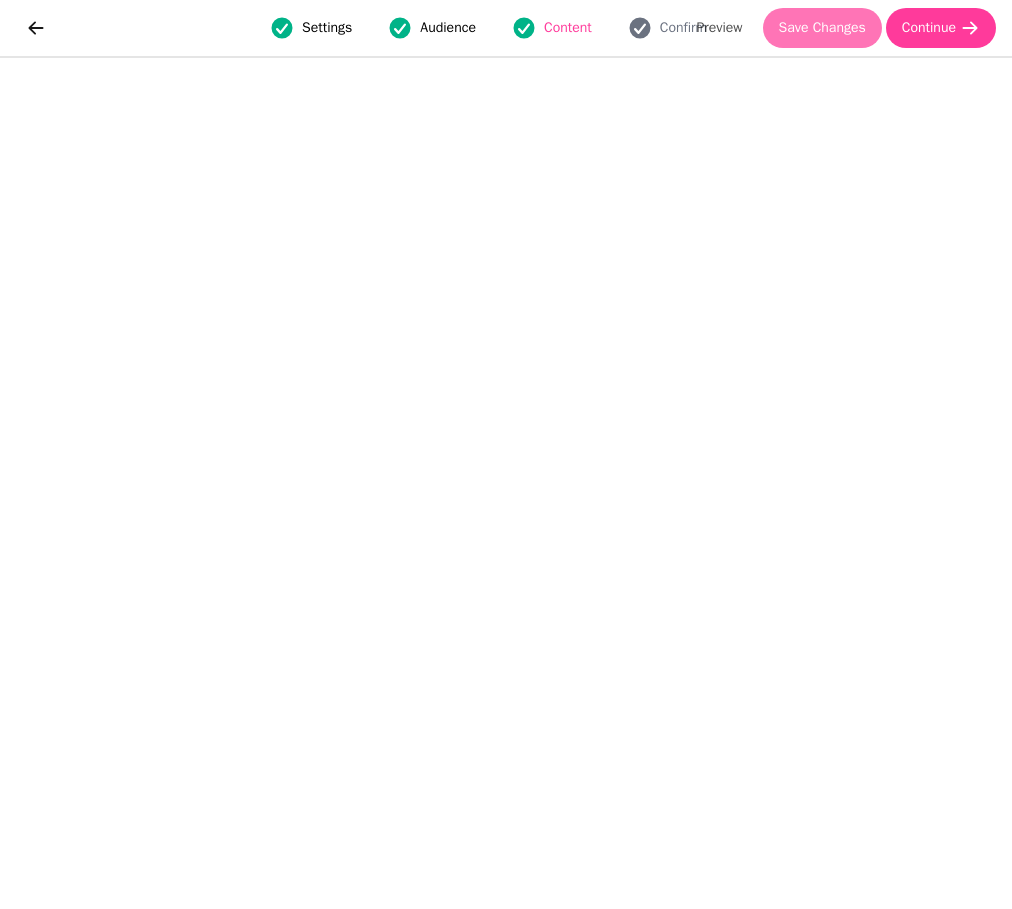 click on "Save Changes" at bounding box center (822, 28) 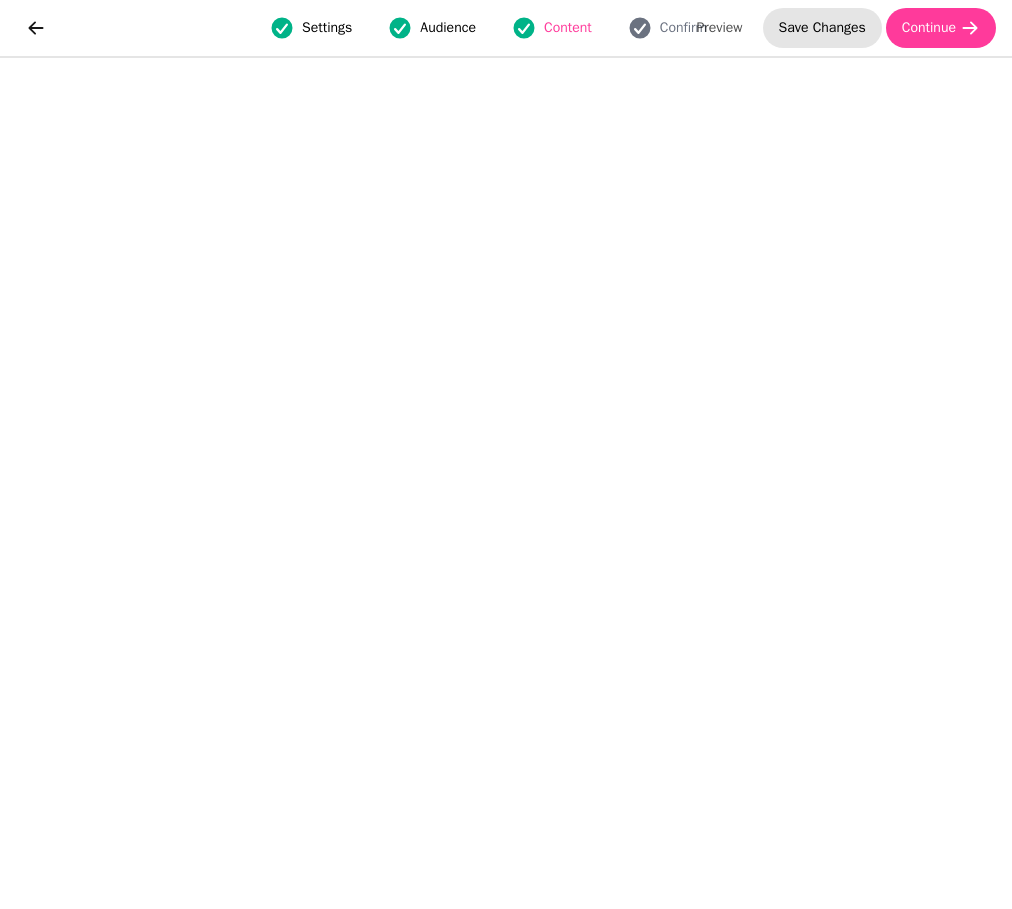 click on "Save Changes" at bounding box center [822, 28] 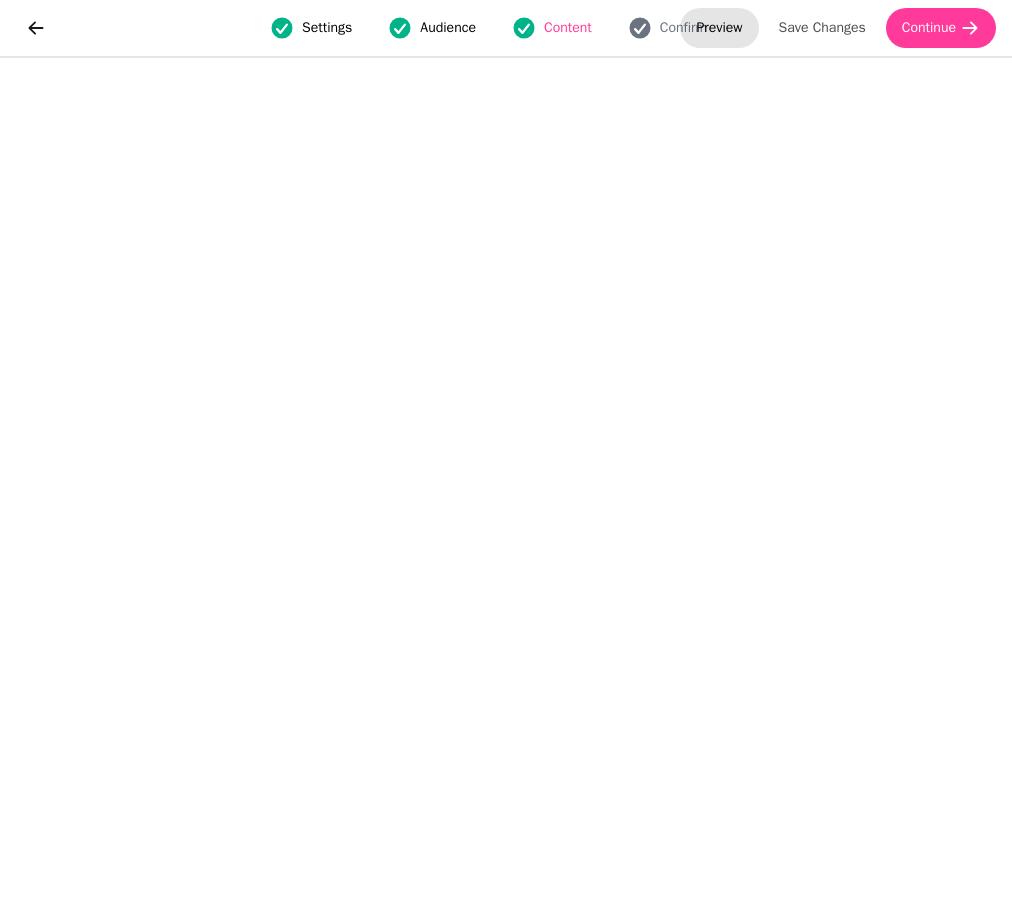 click on "Preview" at bounding box center [719, 28] 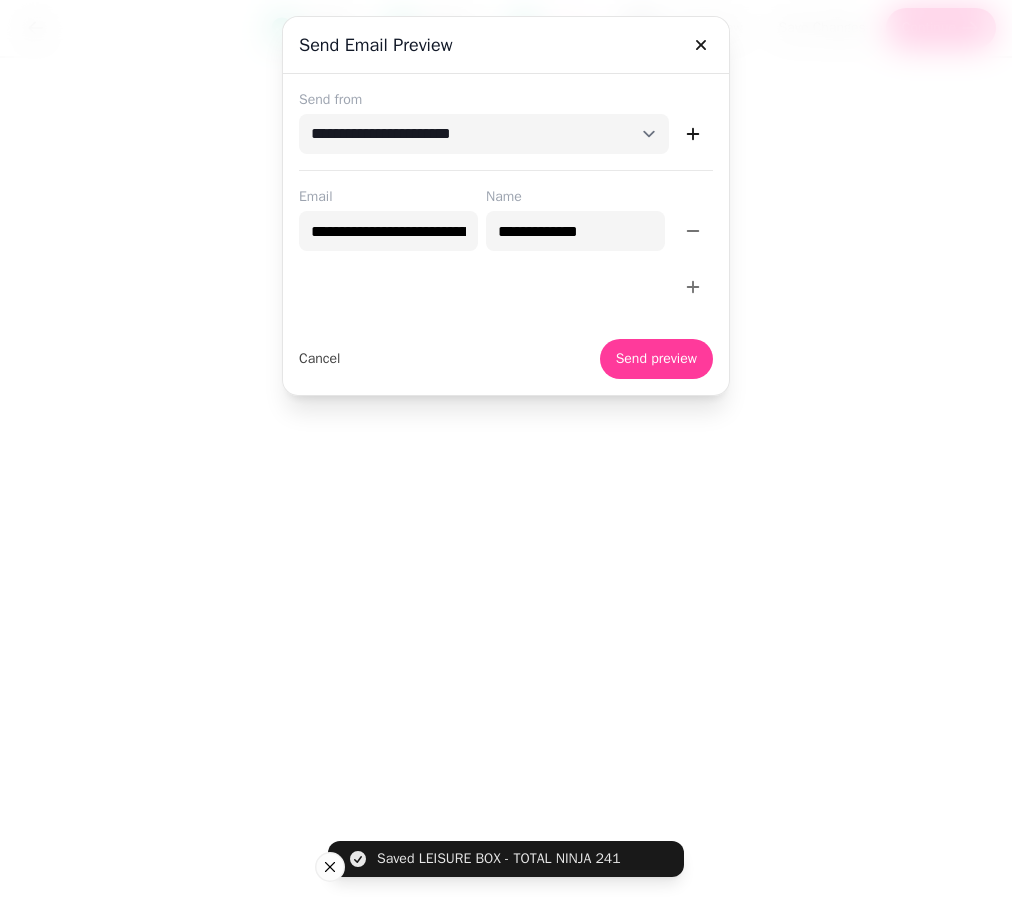 click at bounding box center (506, 454) 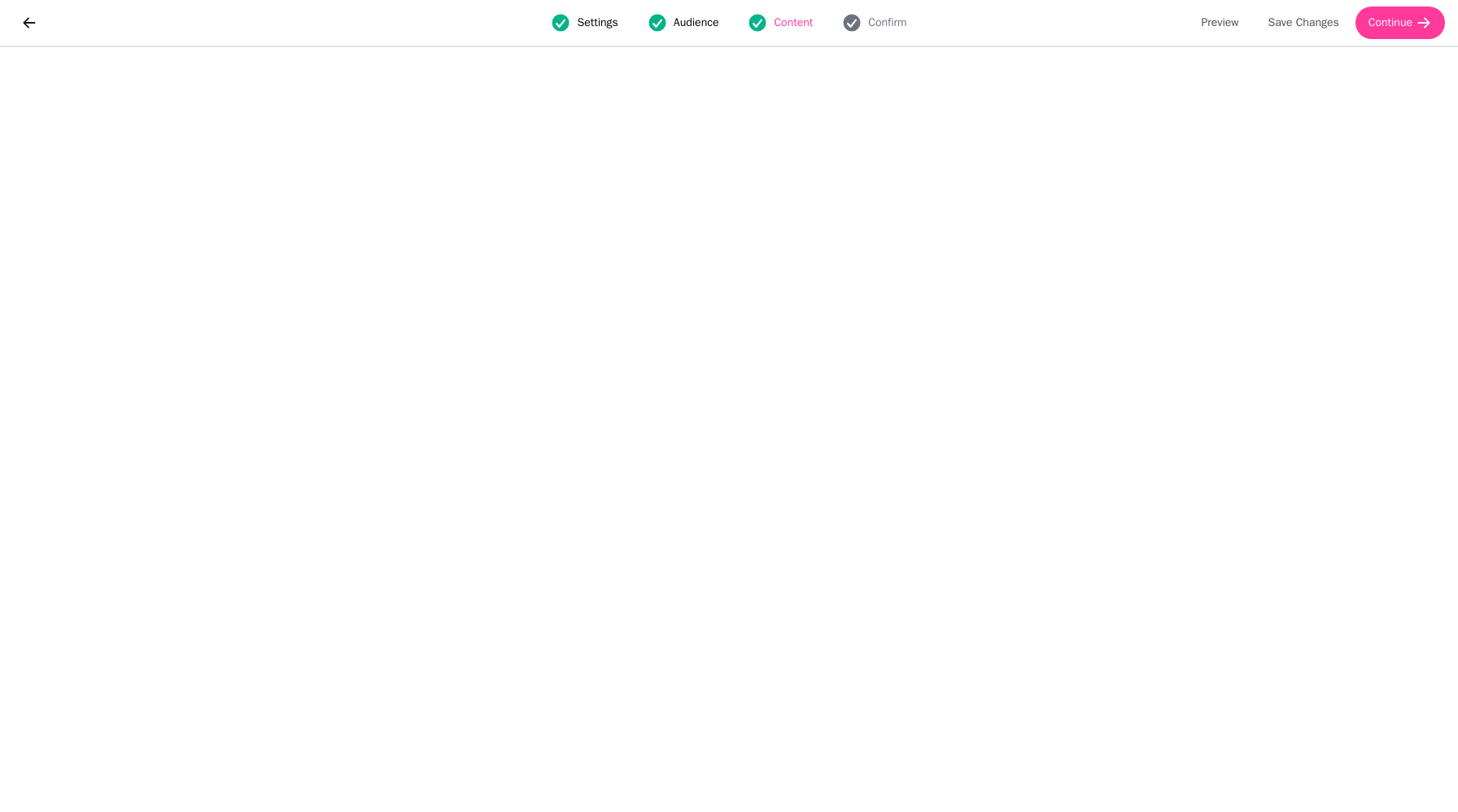 click on "Audience" at bounding box center [696, 23] 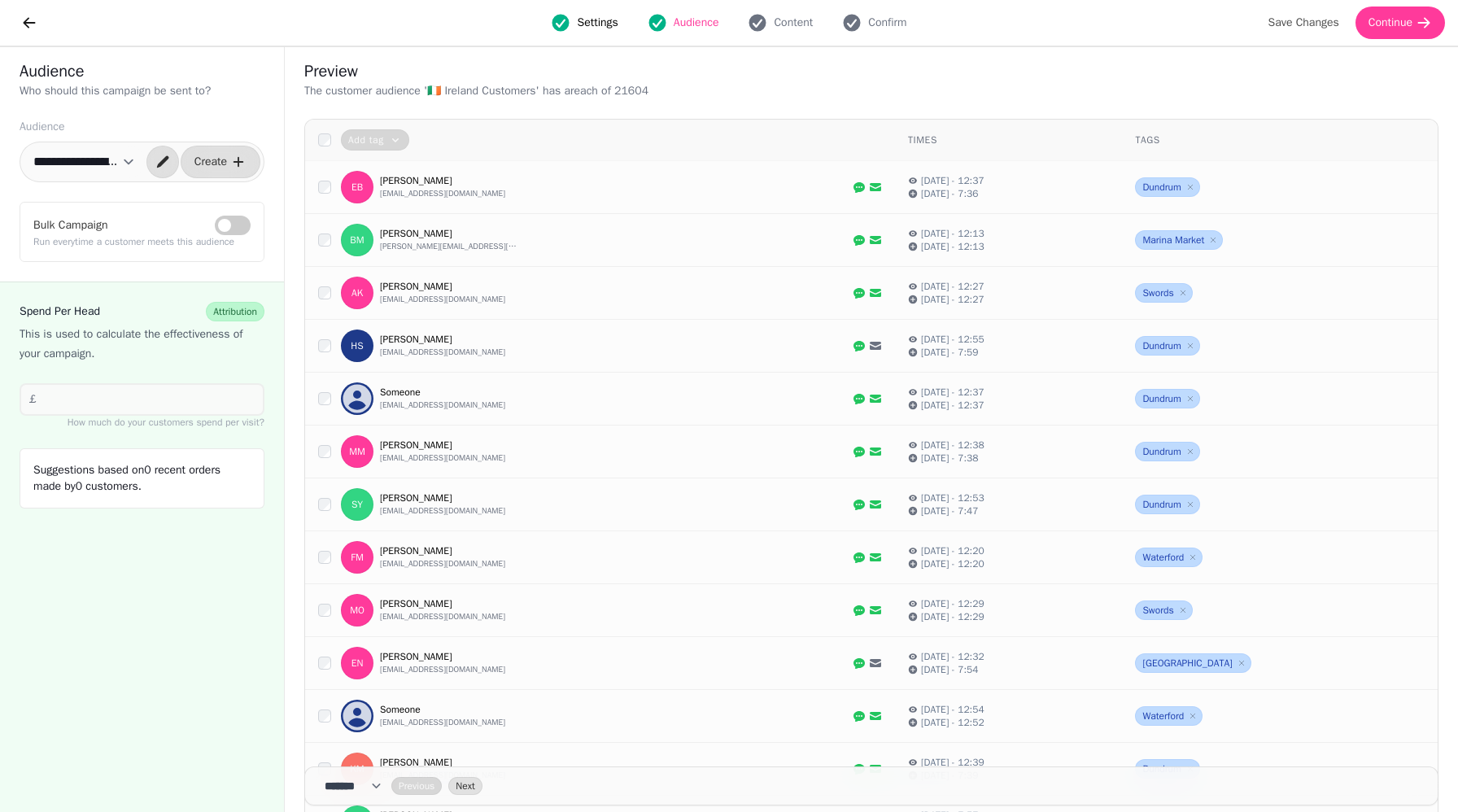 click on "Settings Audience Content Confirm" at bounding box center [729, 23] 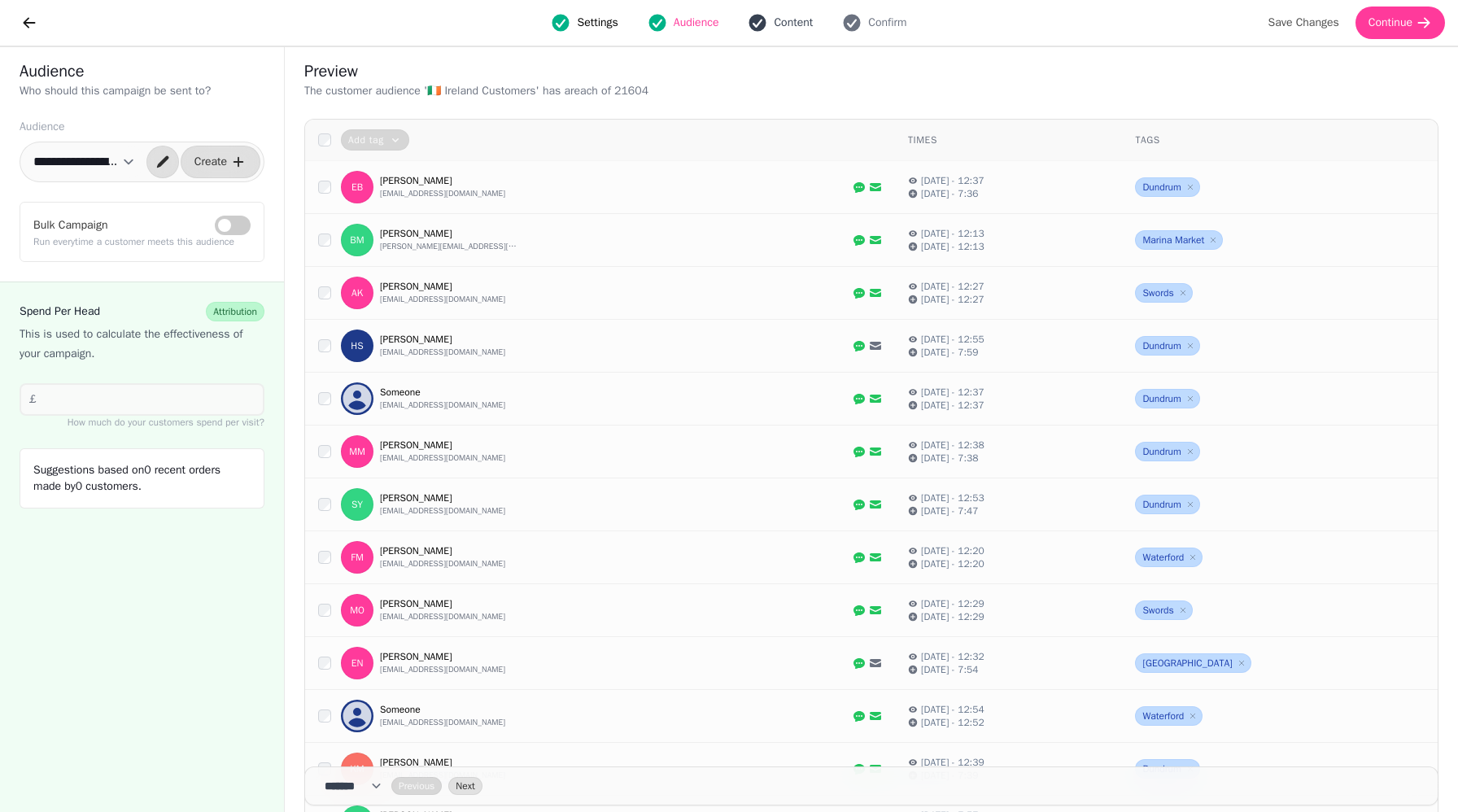 click on "Content" at bounding box center (793, 23) 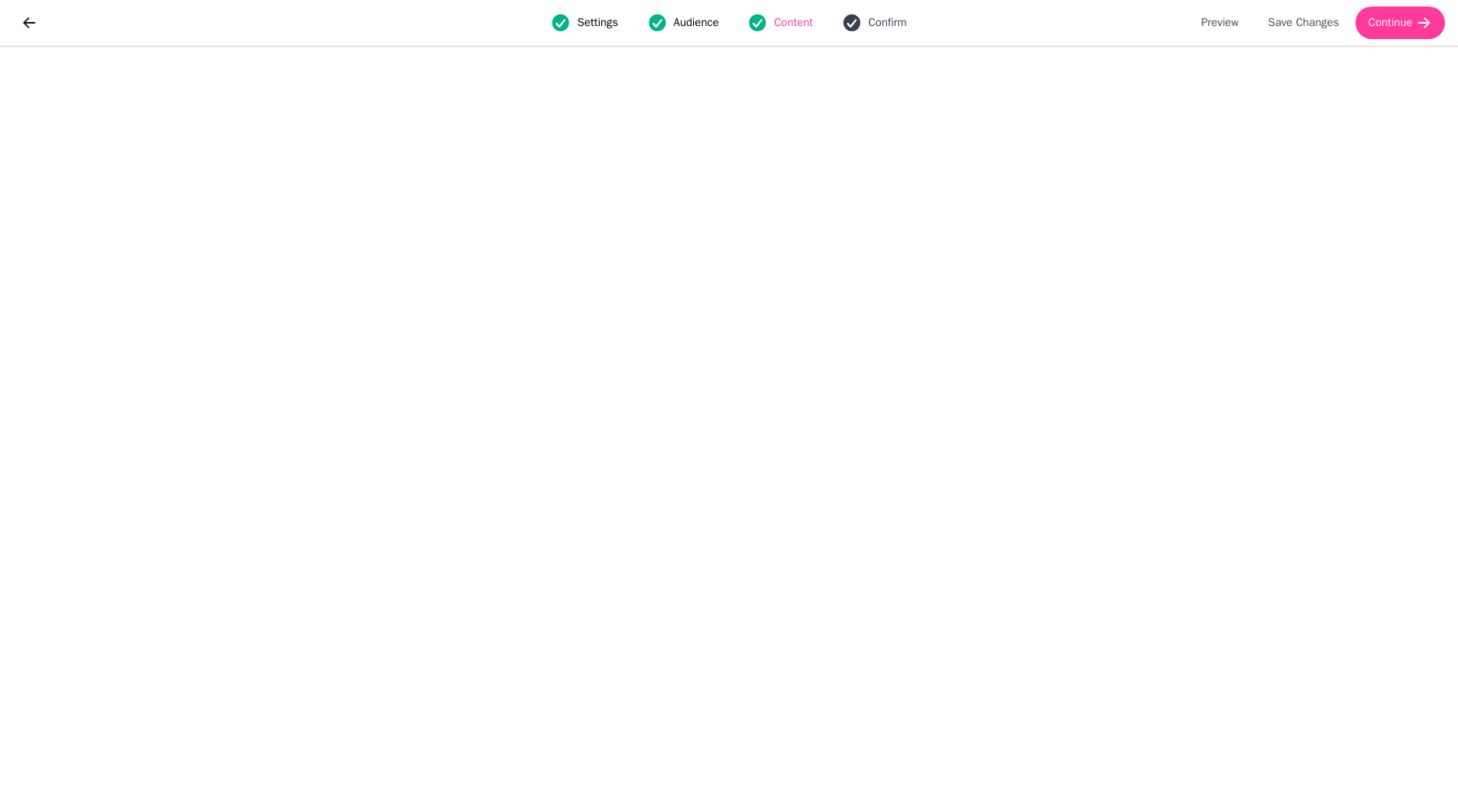 click 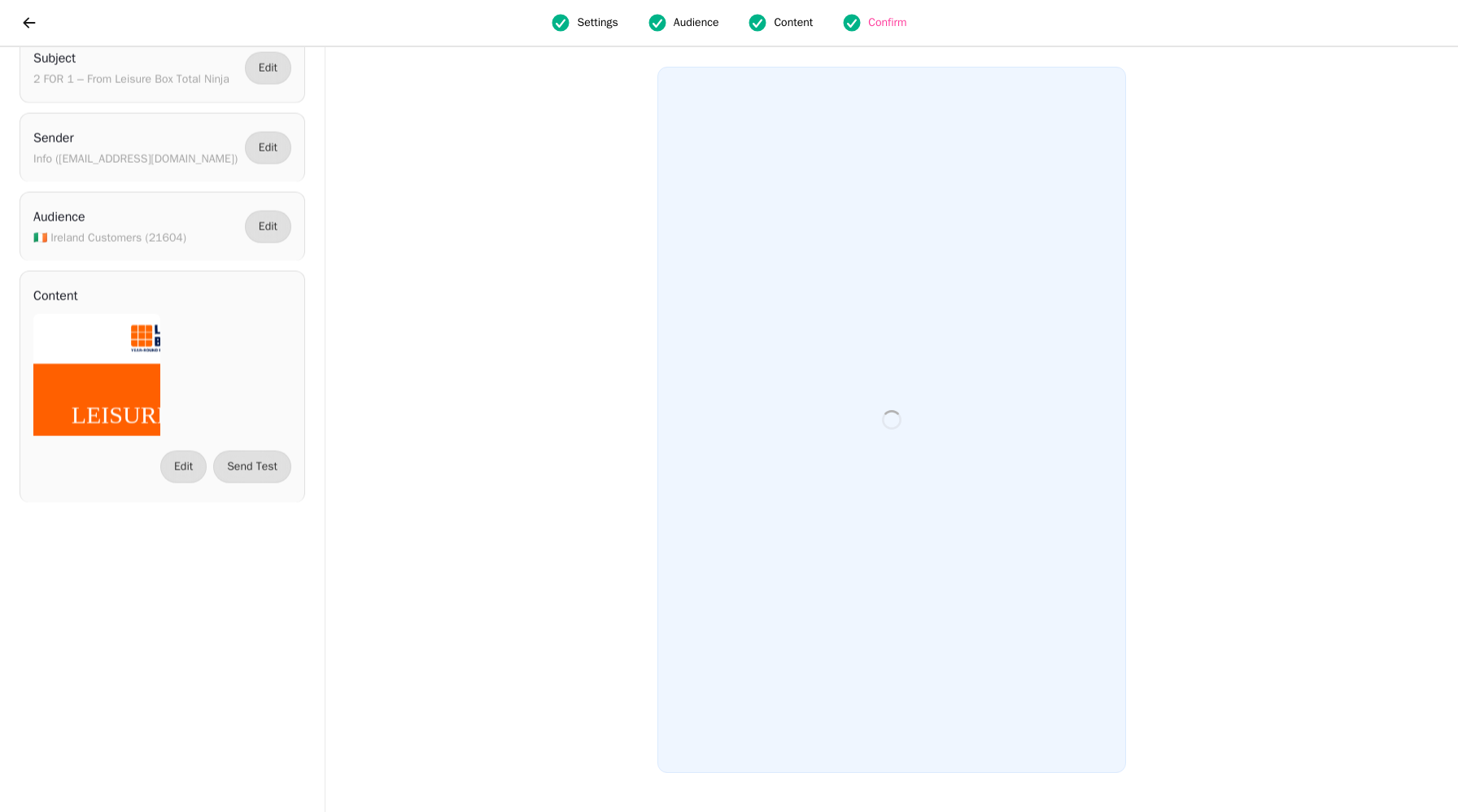 scroll, scrollTop: 0, scrollLeft: 0, axis: both 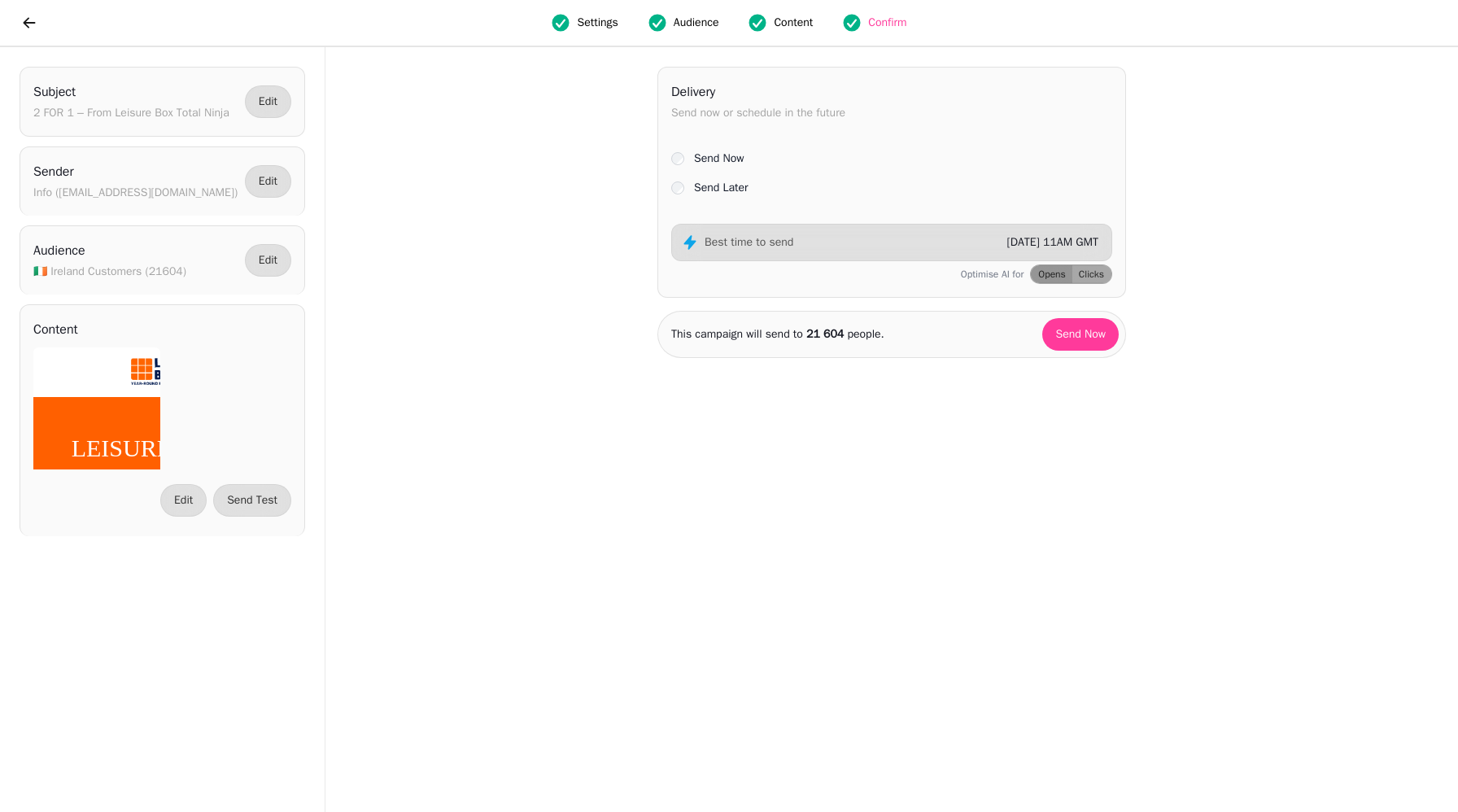 click on "Content" at bounding box center [793, 23] 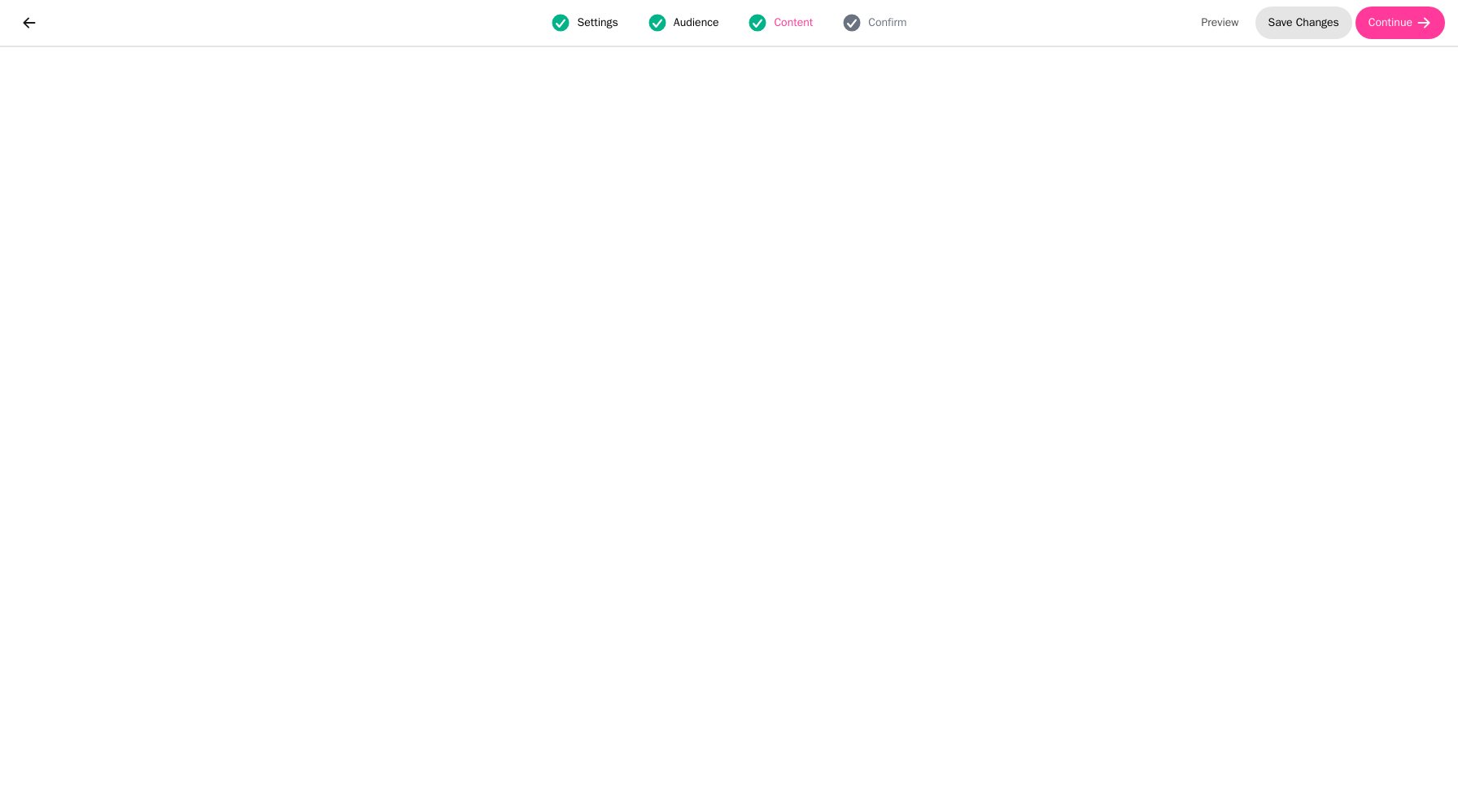 click on "Save Changes" at bounding box center [1303, 23] 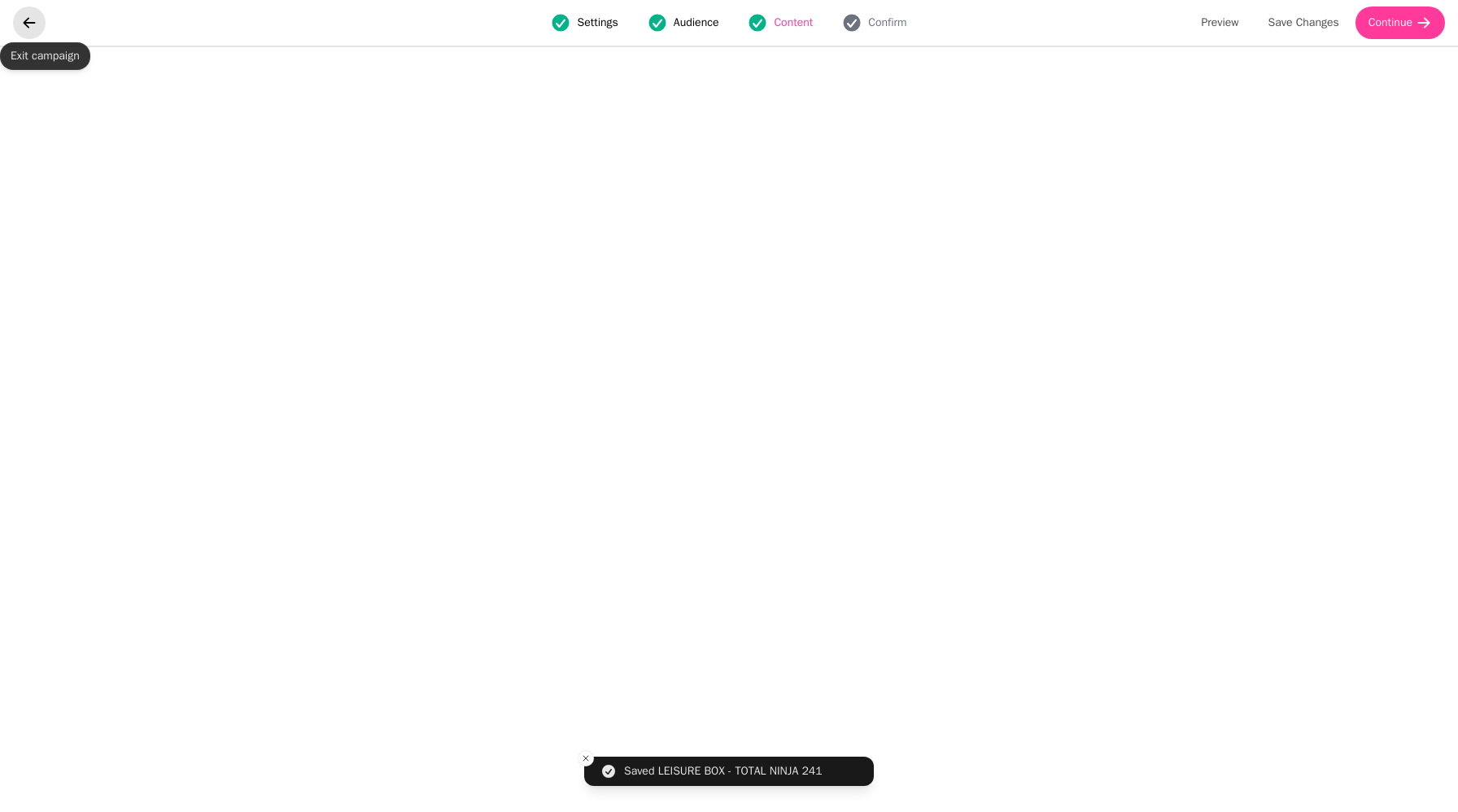 click at bounding box center (29, 23) 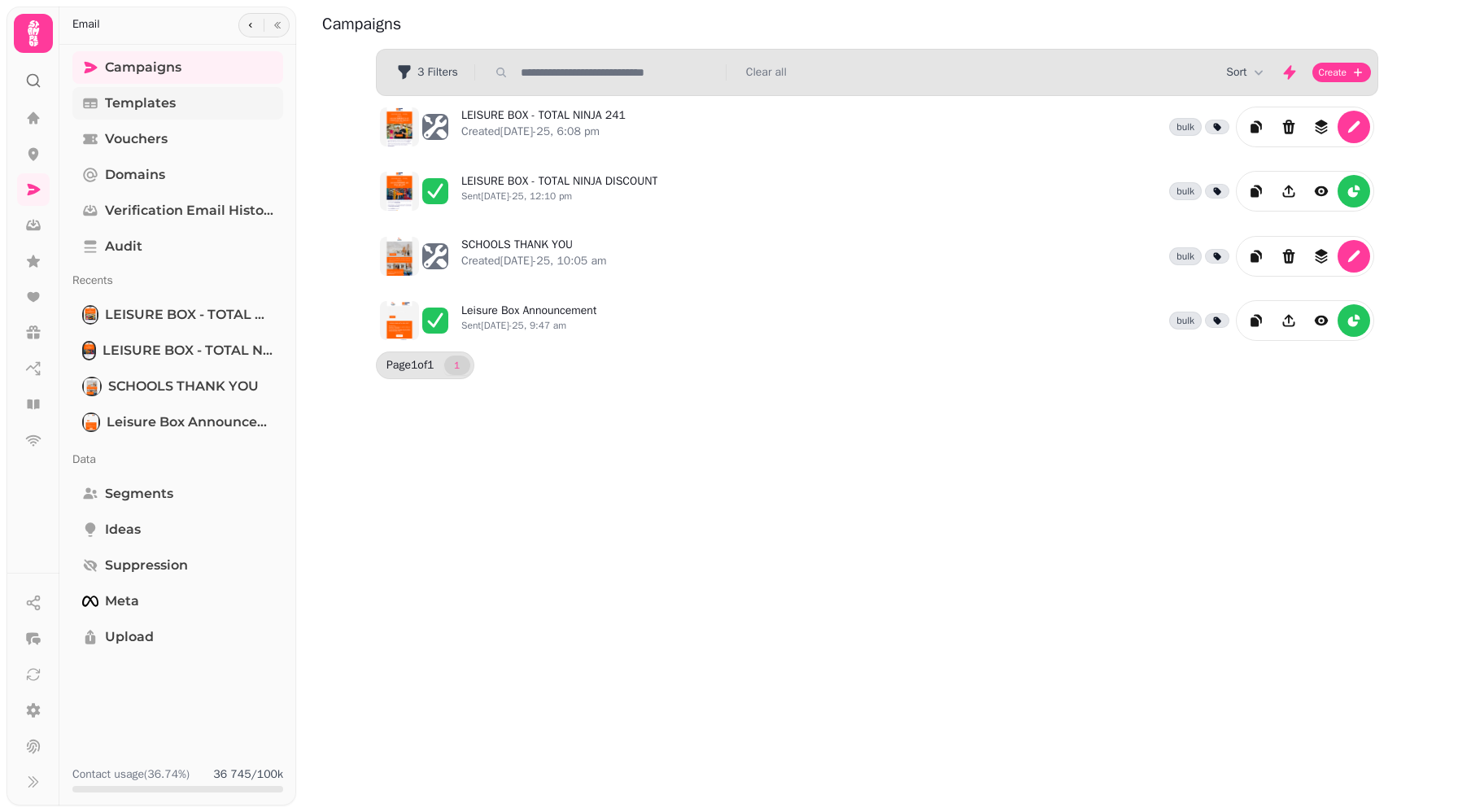 click on "Templates" at bounding box center [177, 103] 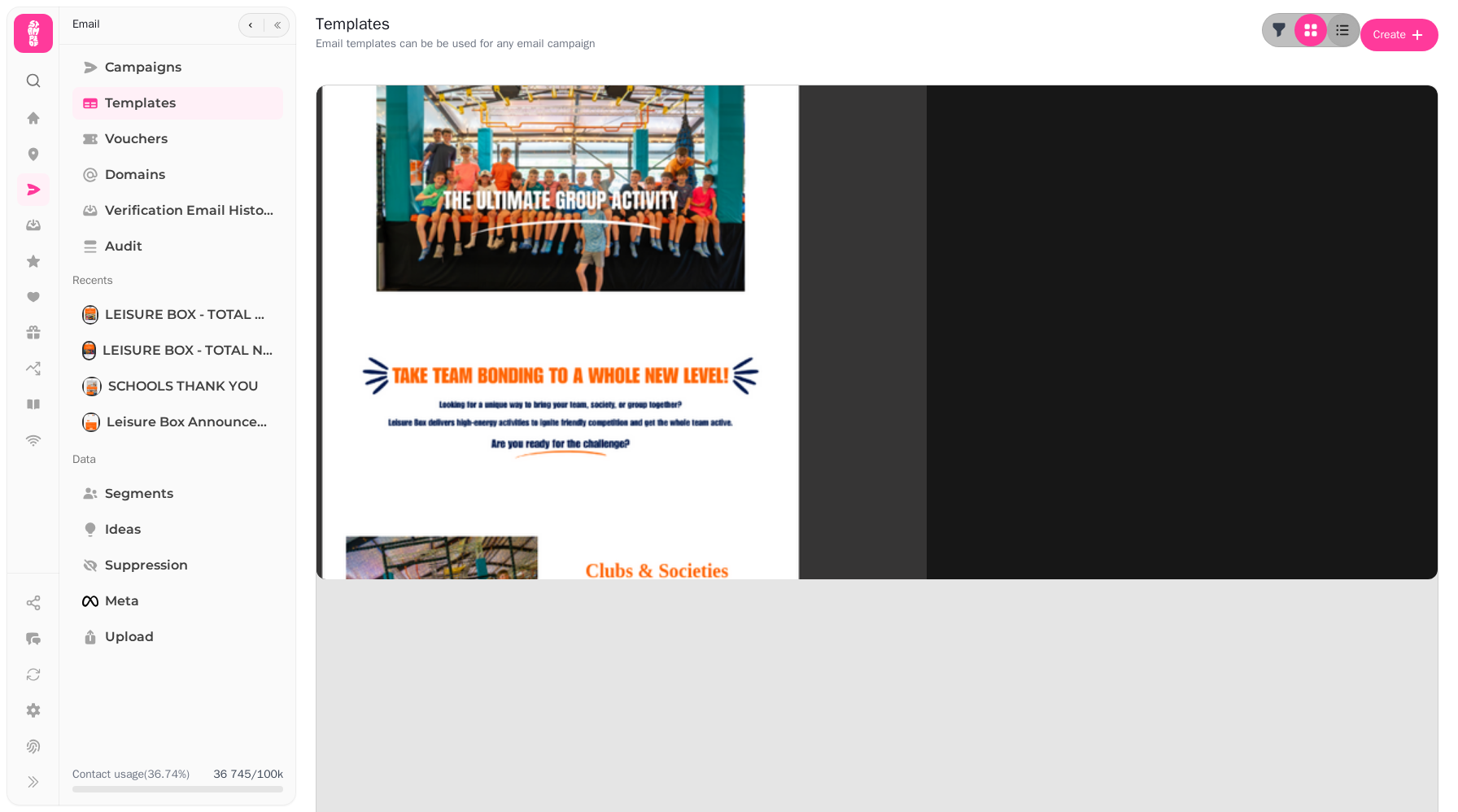 click at bounding box center [561, 330] 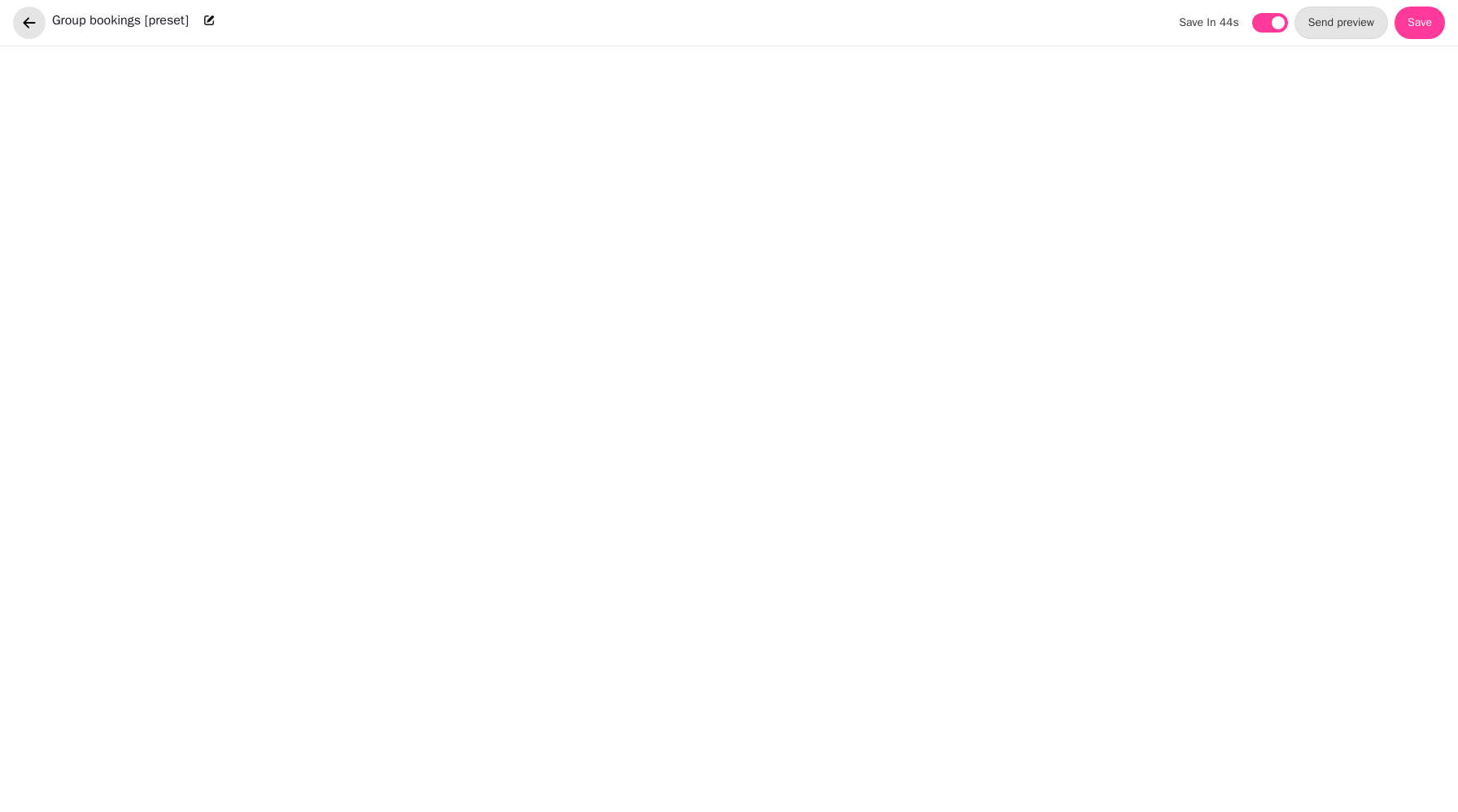 click at bounding box center (29, 23) 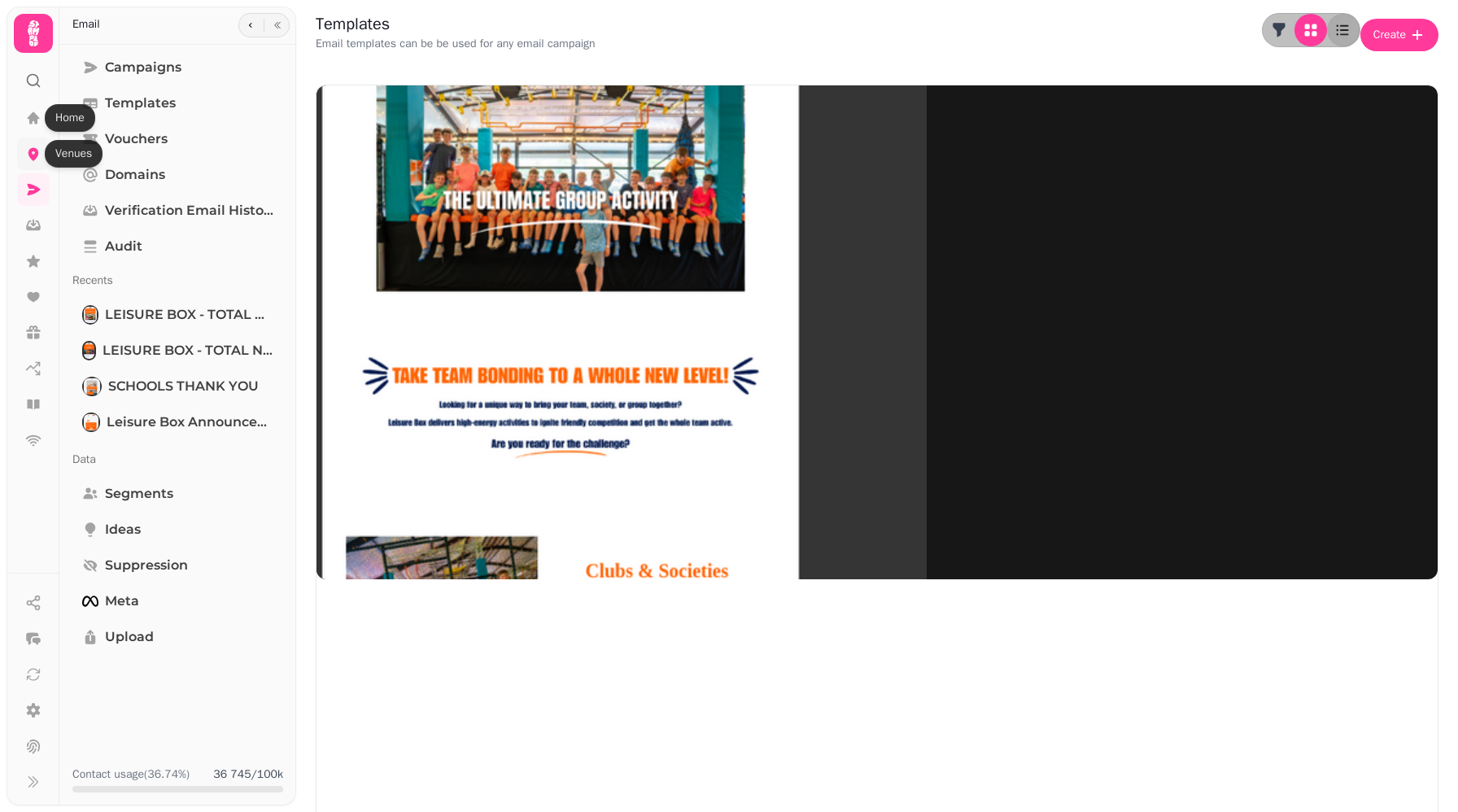 click at bounding box center [33, 154] 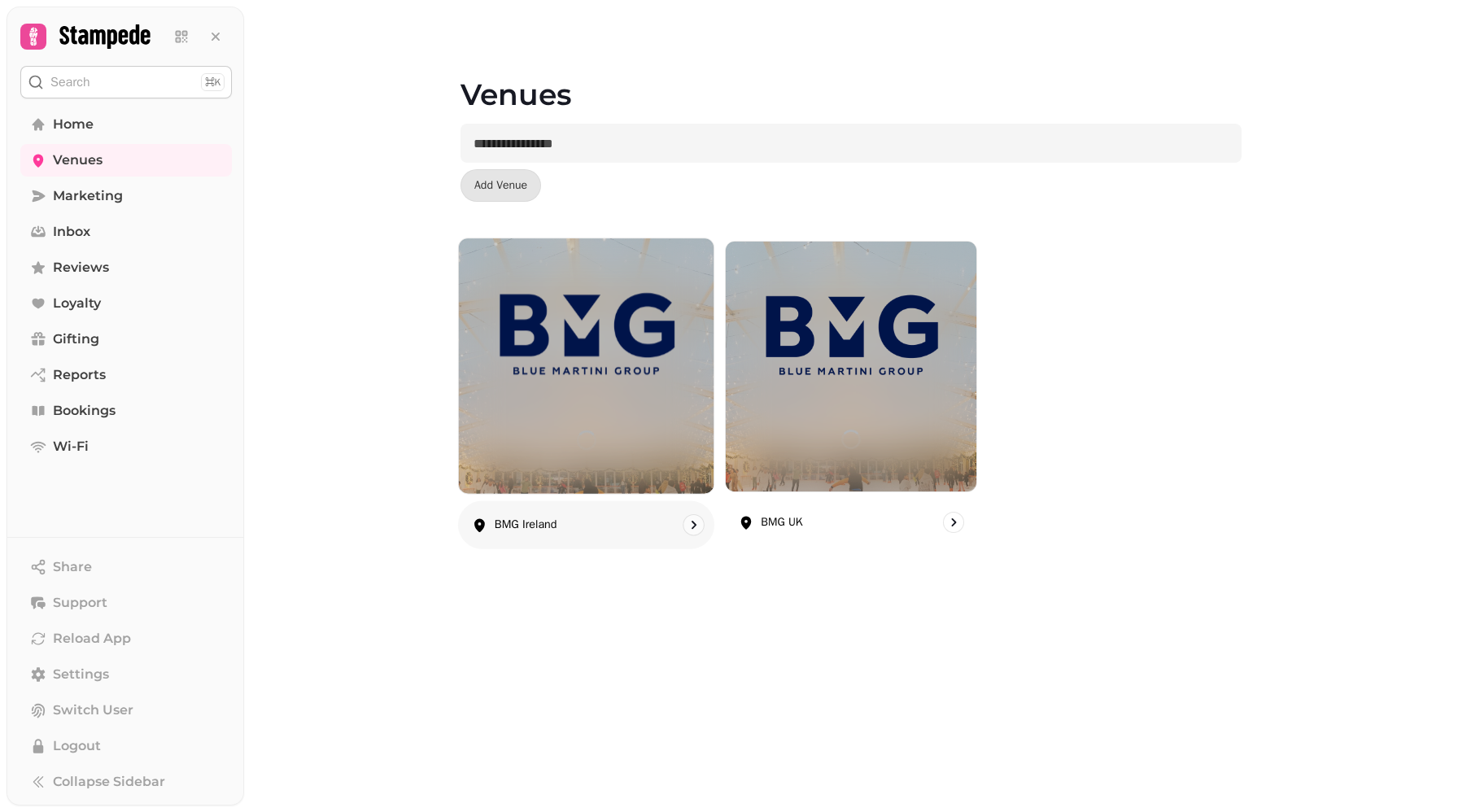 click at bounding box center (586, 334) 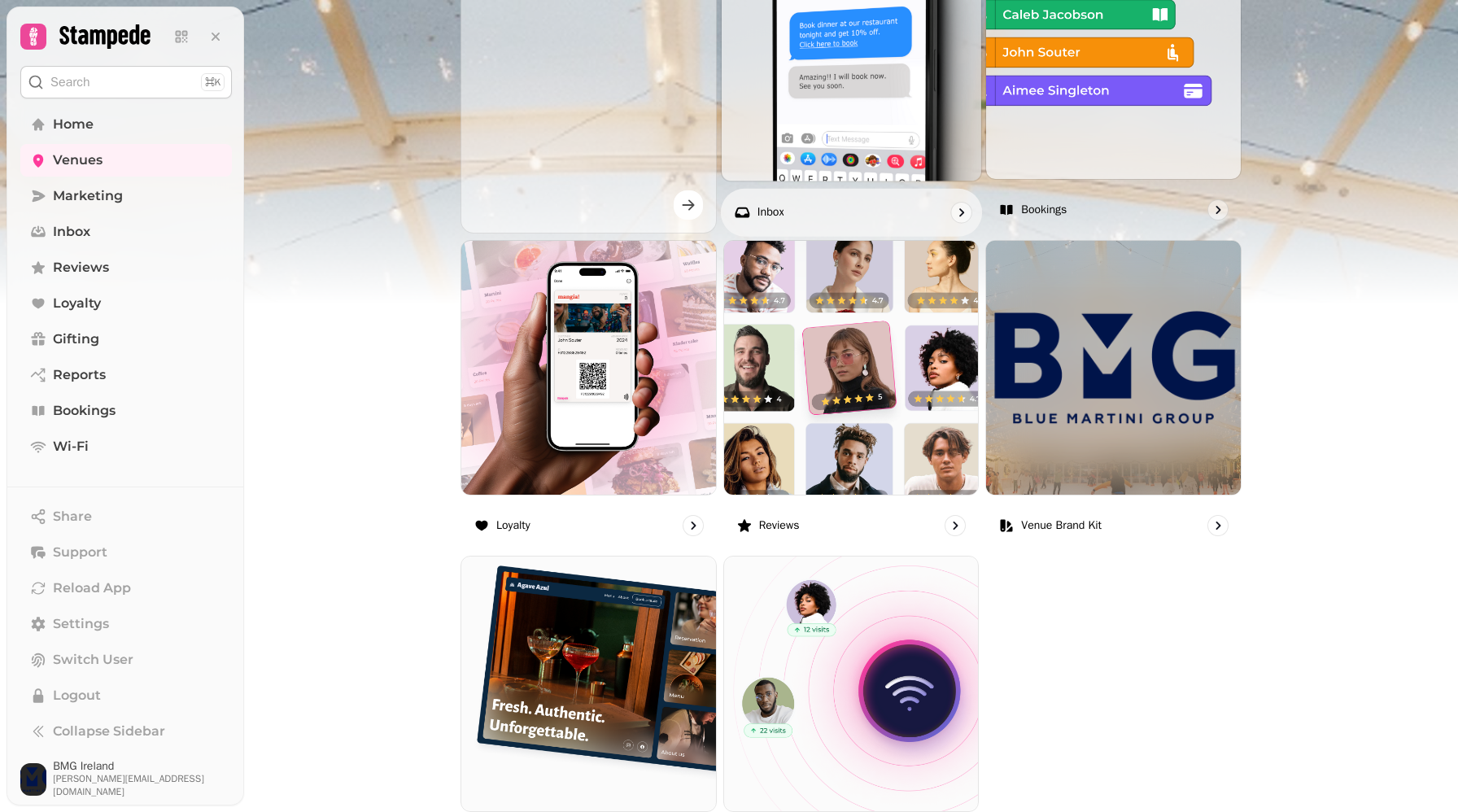 scroll, scrollTop: 670, scrollLeft: 0, axis: vertical 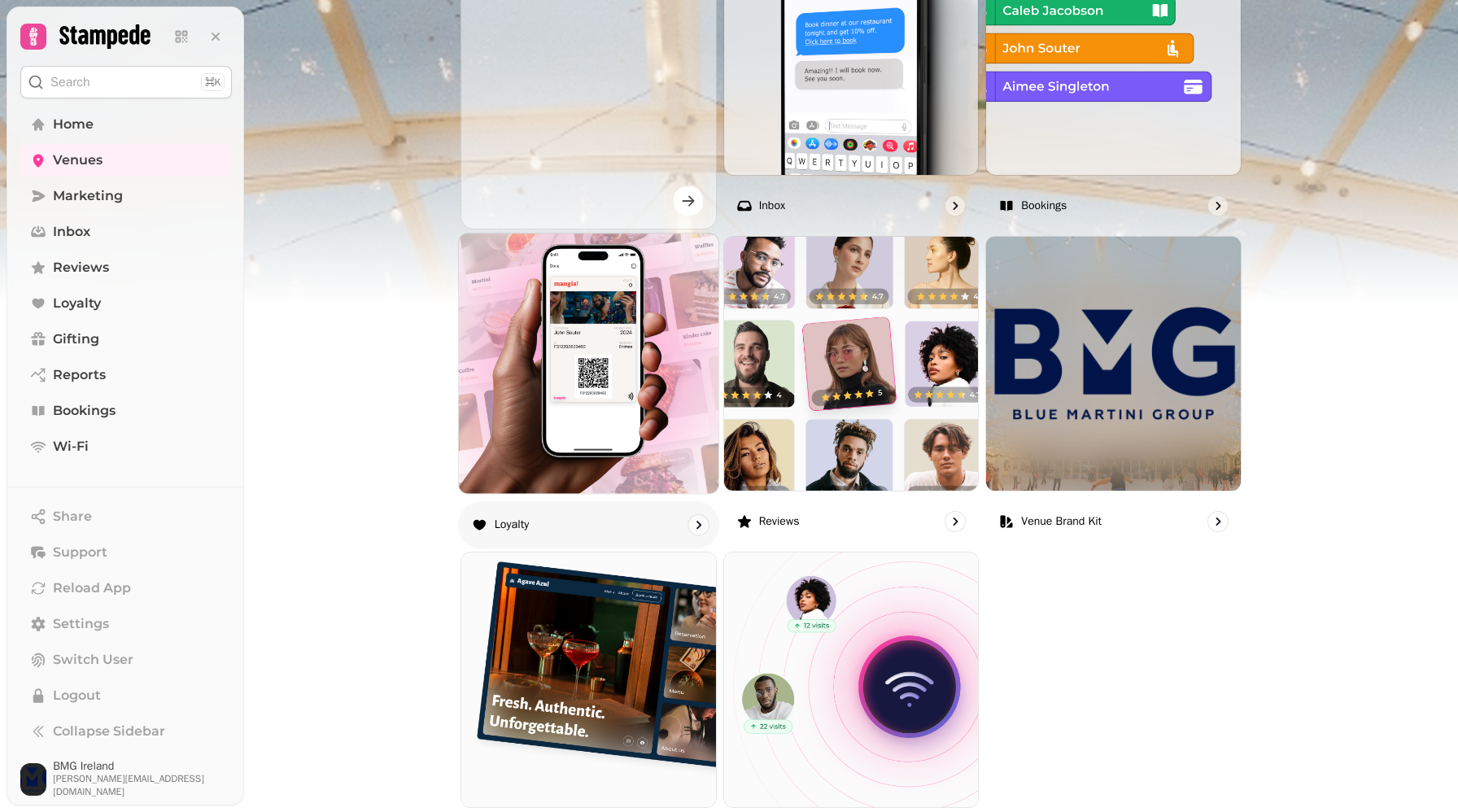 click at bounding box center [588, 363] 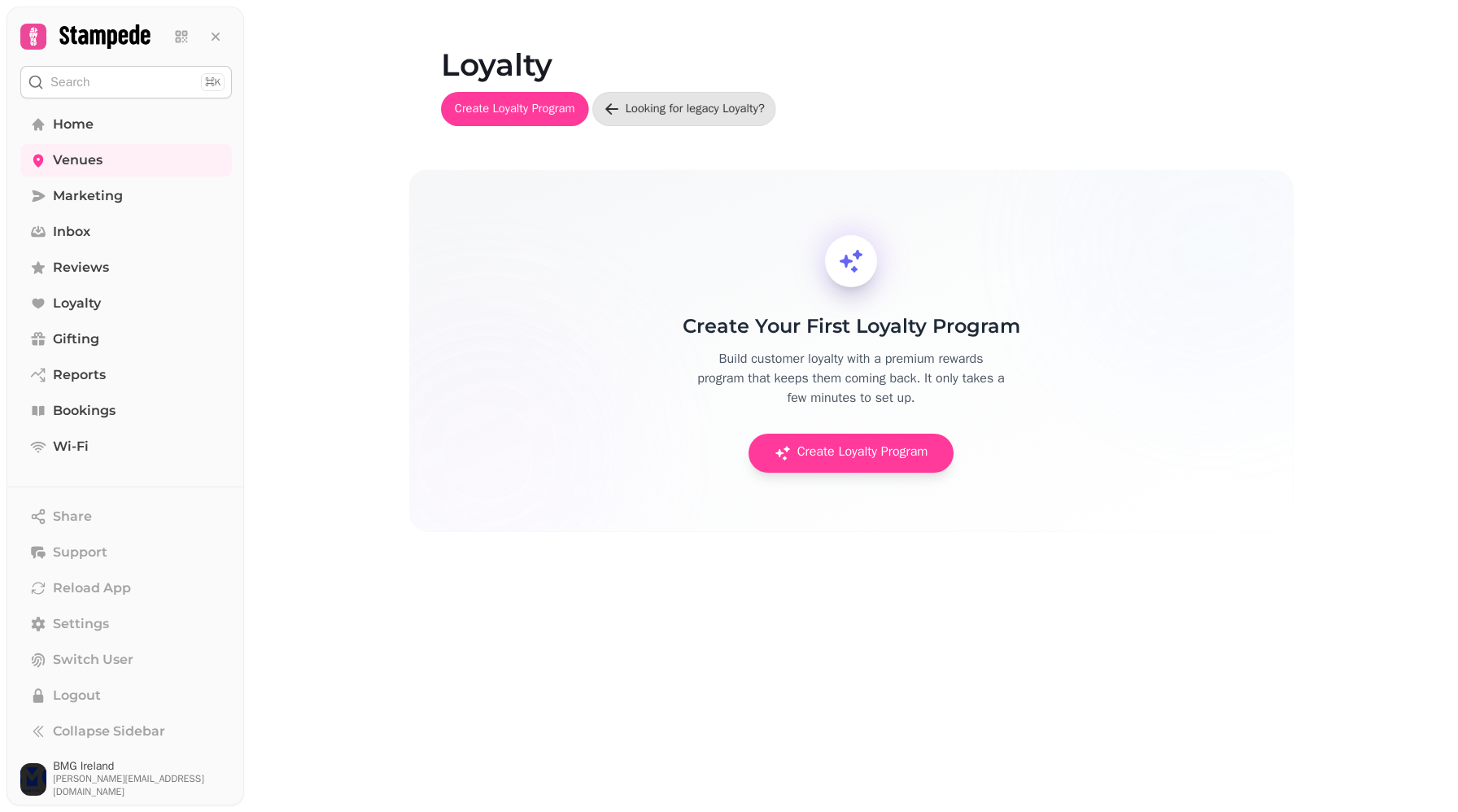scroll, scrollTop: 0, scrollLeft: 0, axis: both 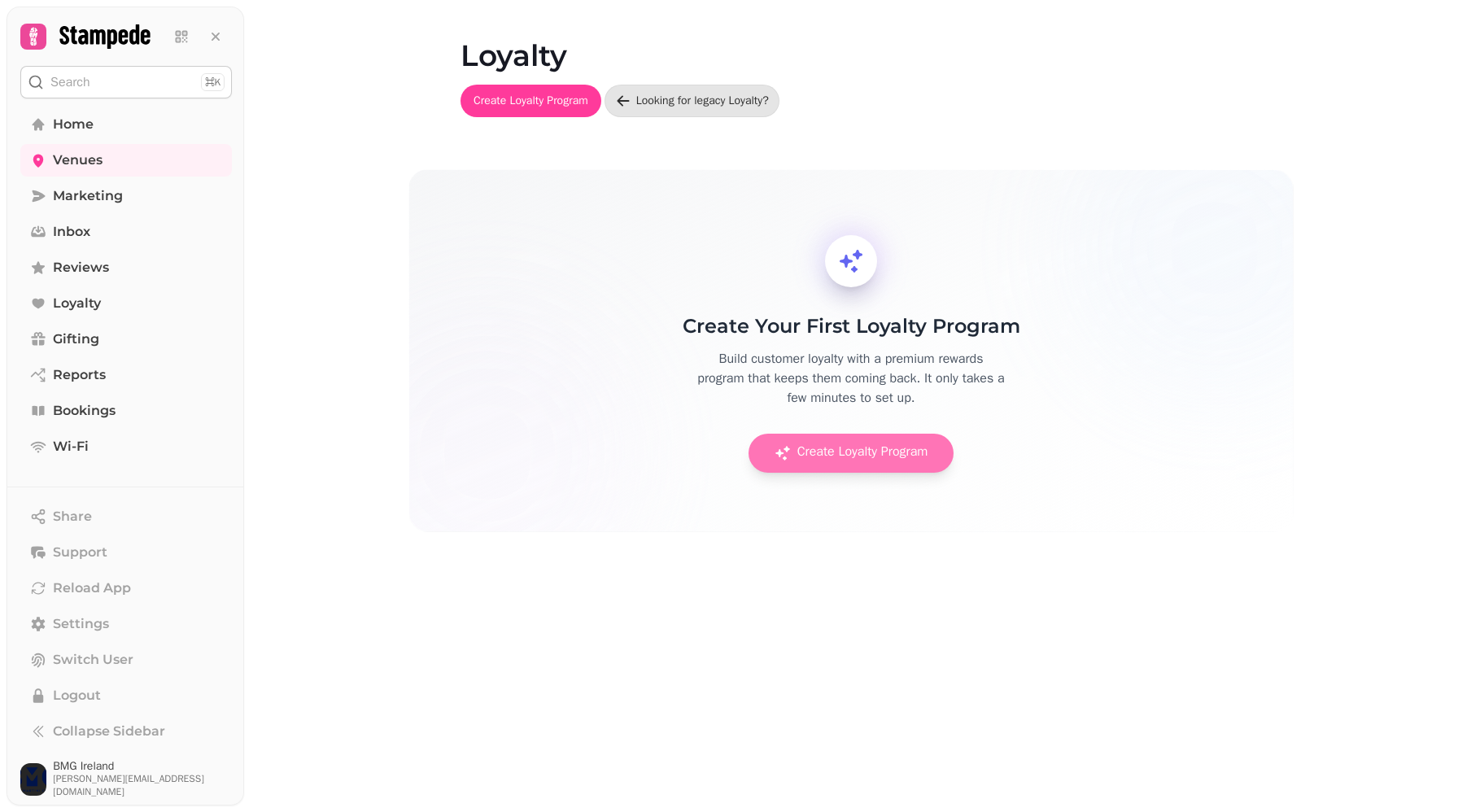 click on "Create Loyalty Program" at bounding box center [851, 453] 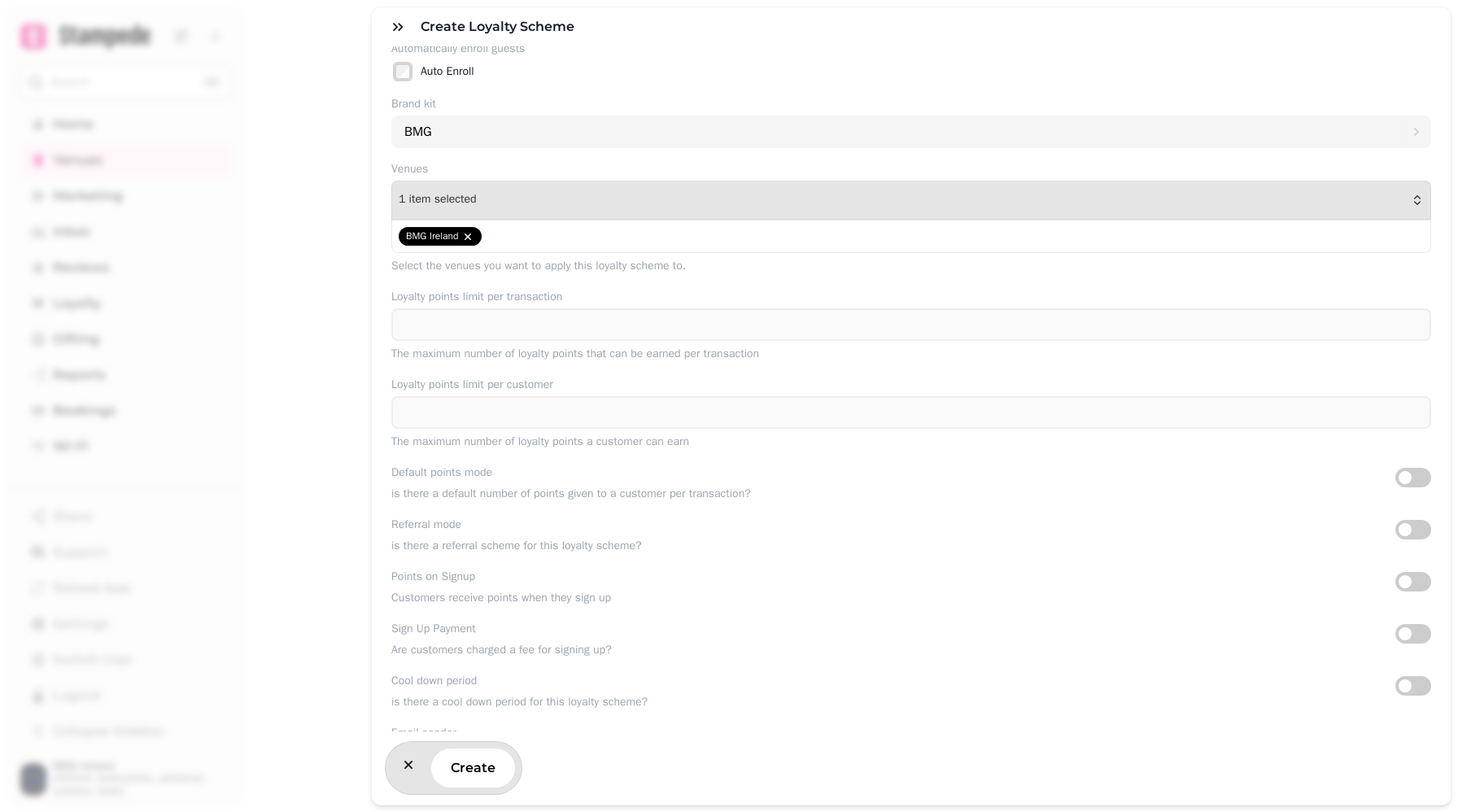 scroll, scrollTop: 98, scrollLeft: 0, axis: vertical 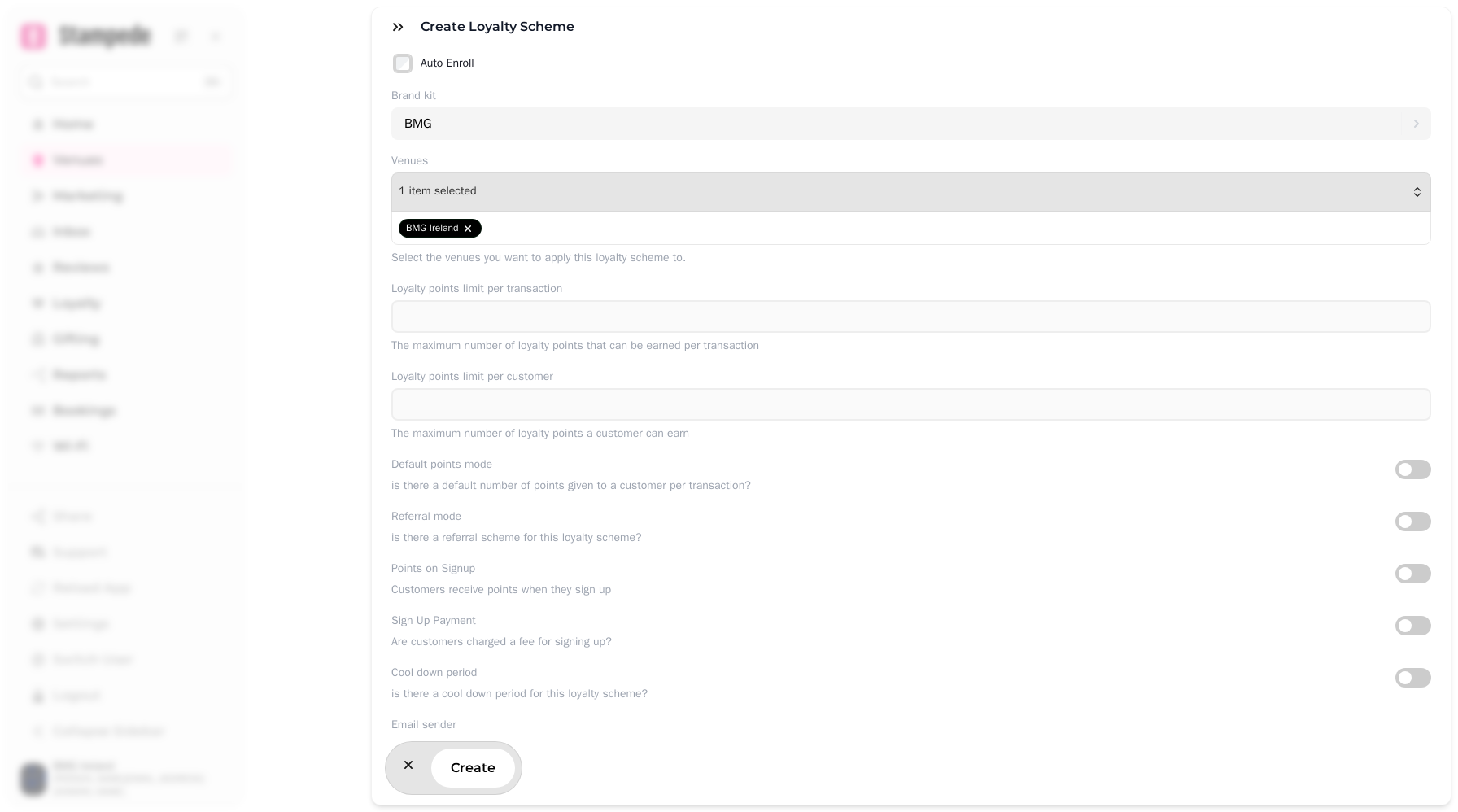 click on "**********" at bounding box center (729, 419) 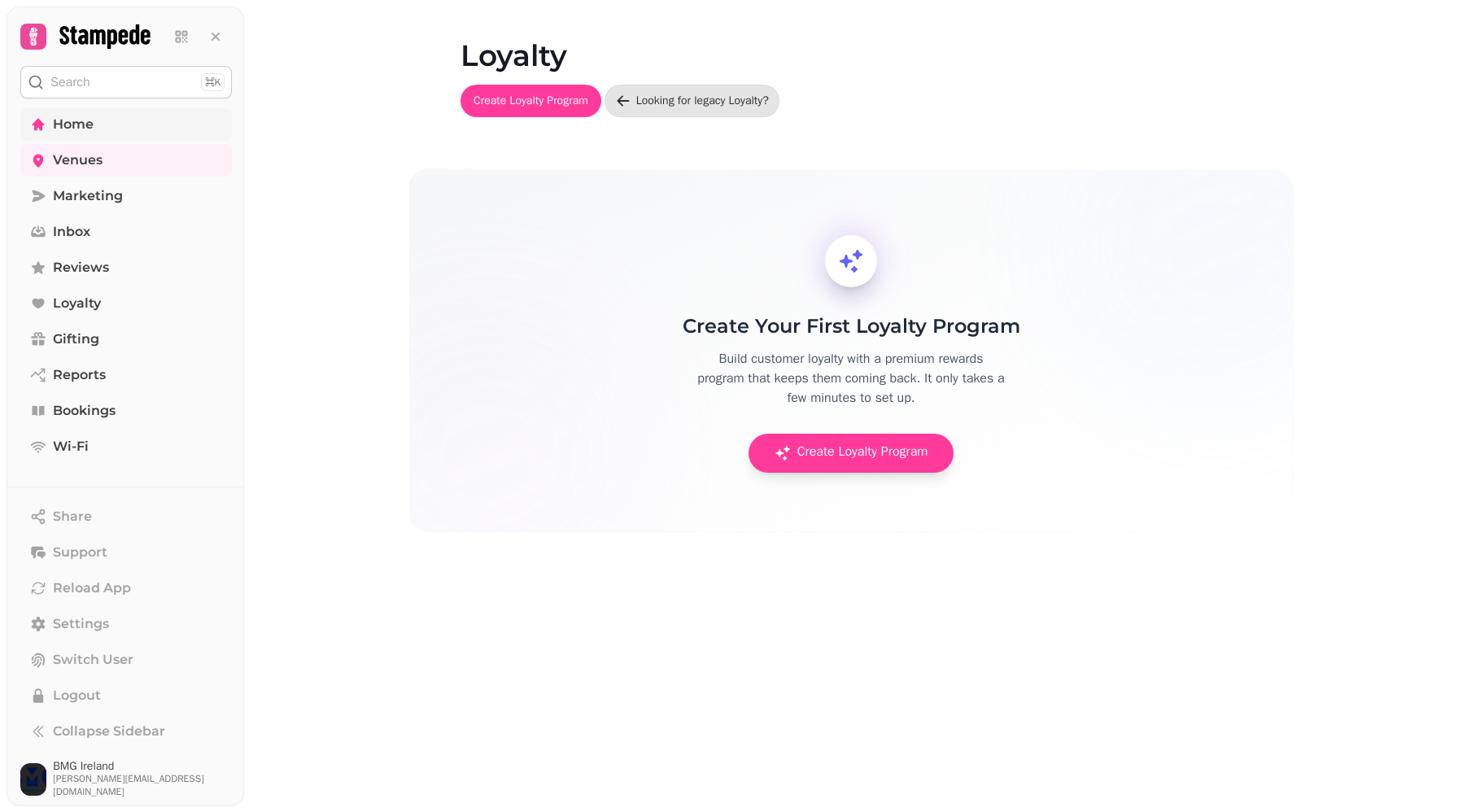 click on "Home" at bounding box center (73, 124) 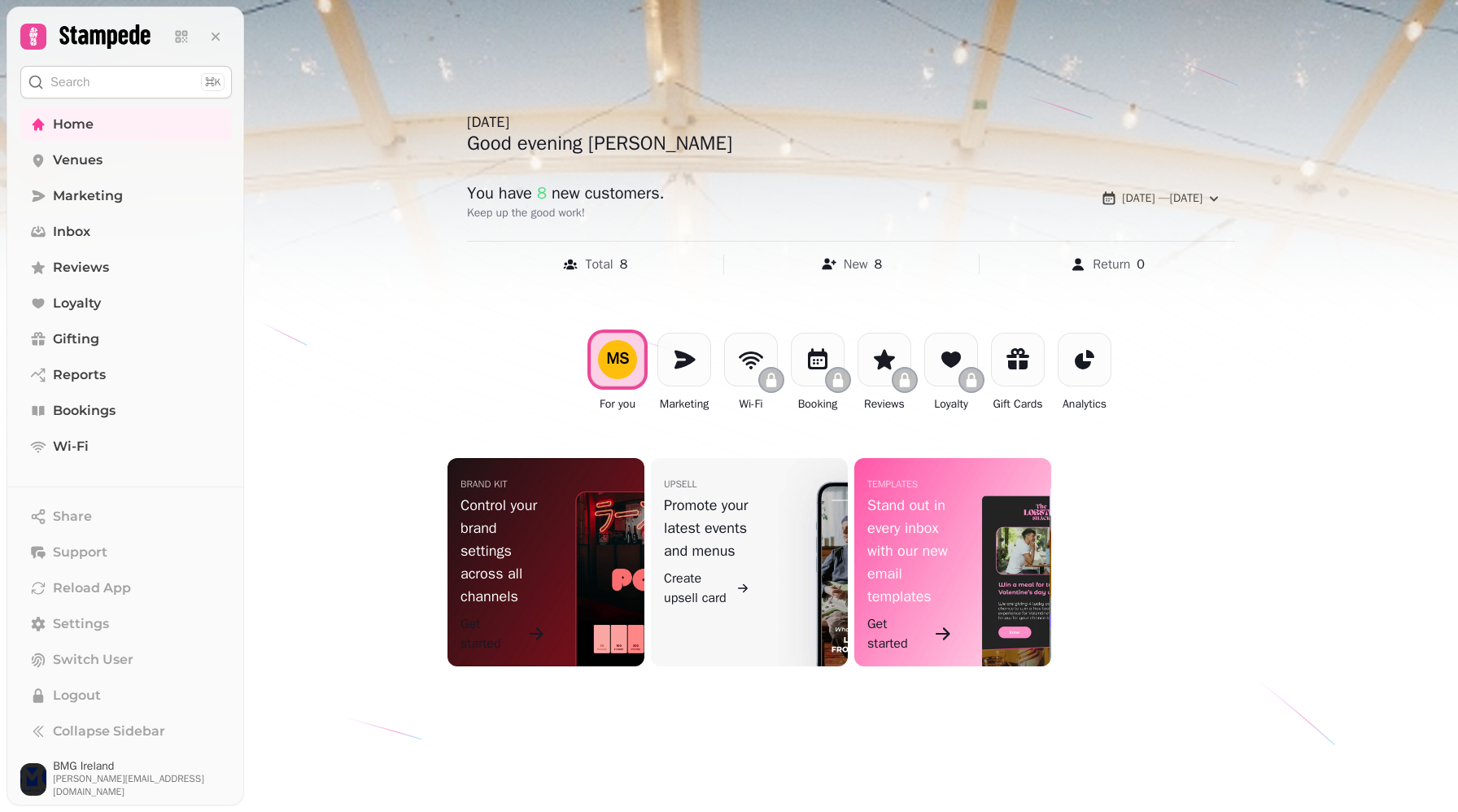 click at bounding box center [729, 406] 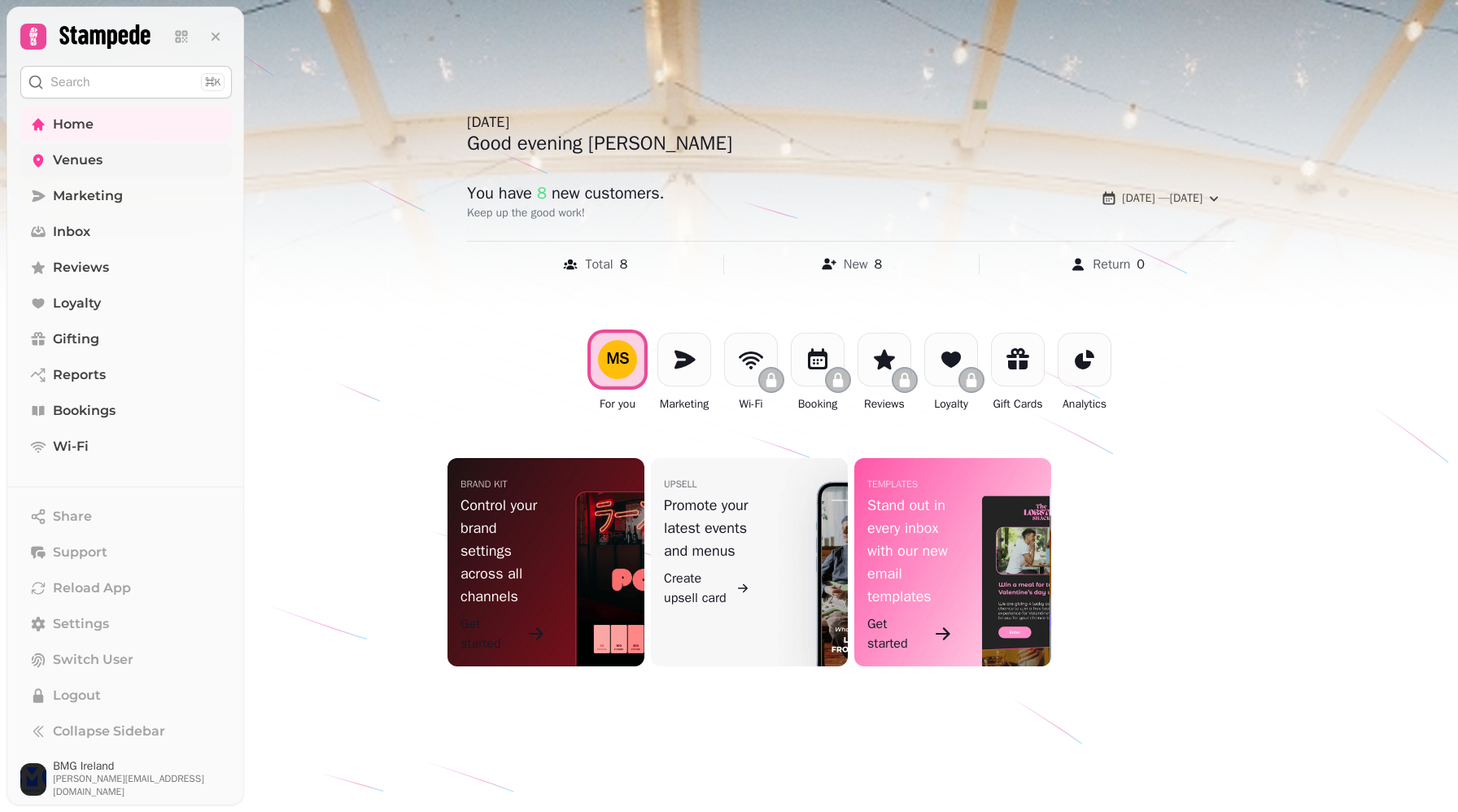 click on "Venues" at bounding box center [77, 160] 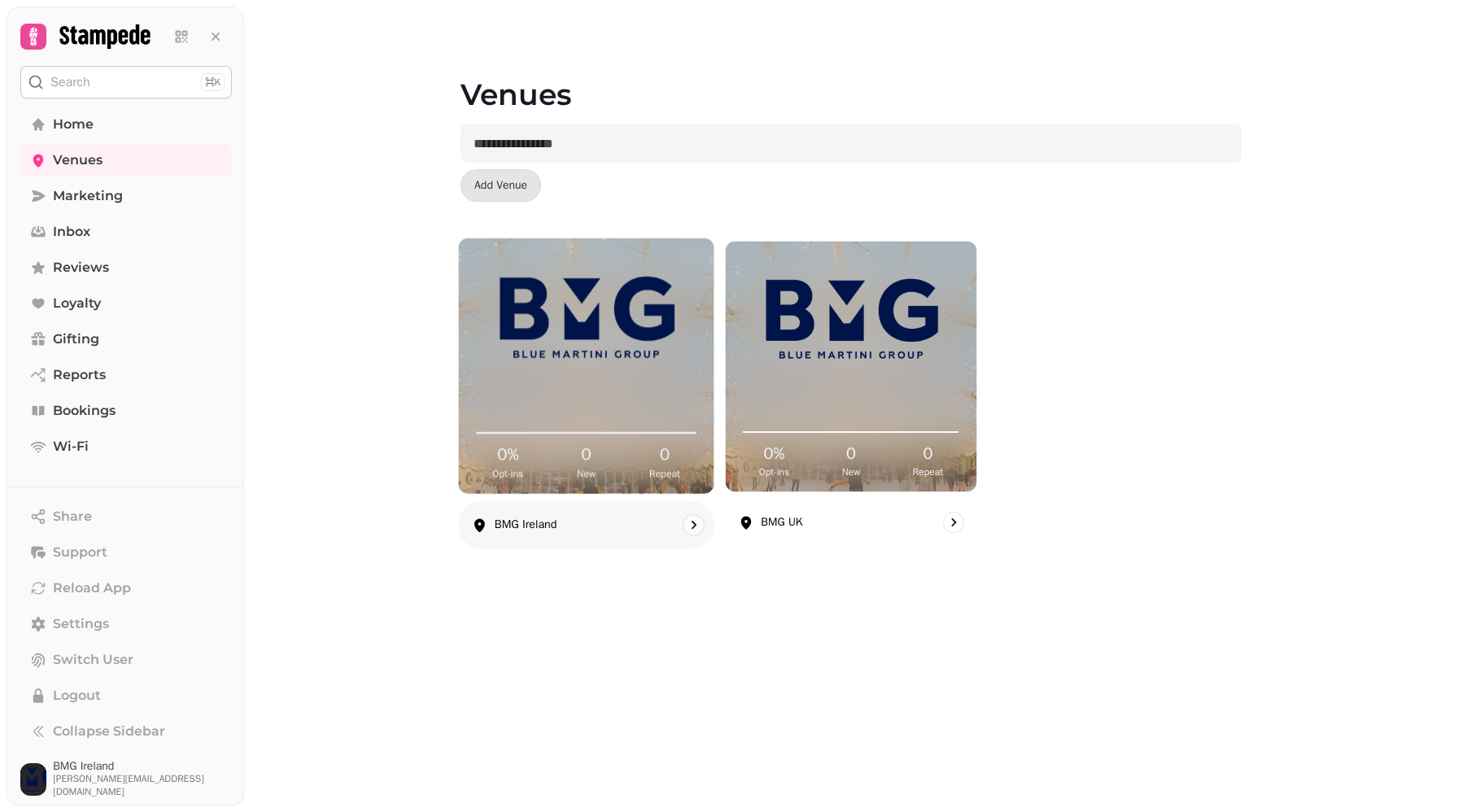 click at bounding box center [694, 525] 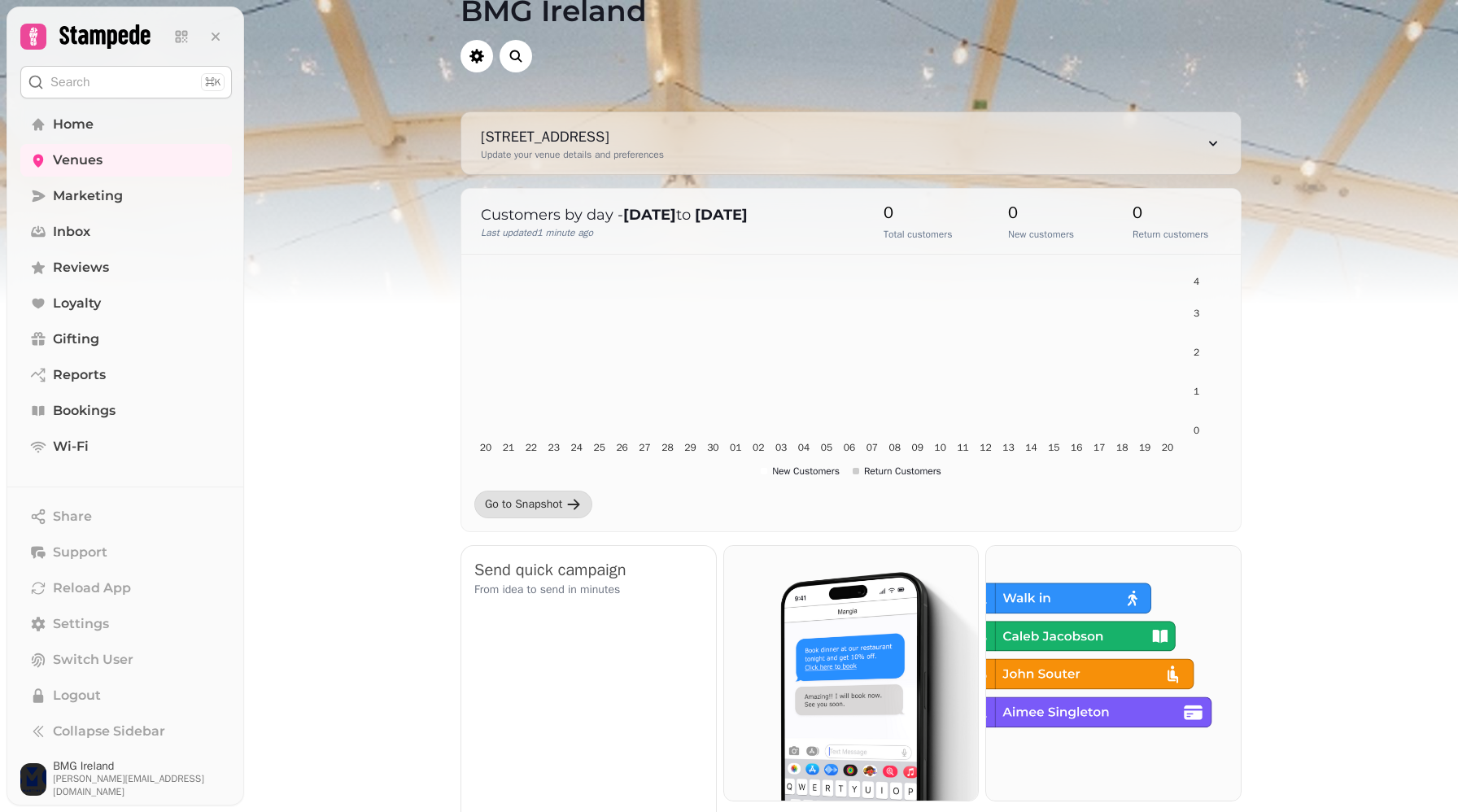 scroll, scrollTop: 41, scrollLeft: 0, axis: vertical 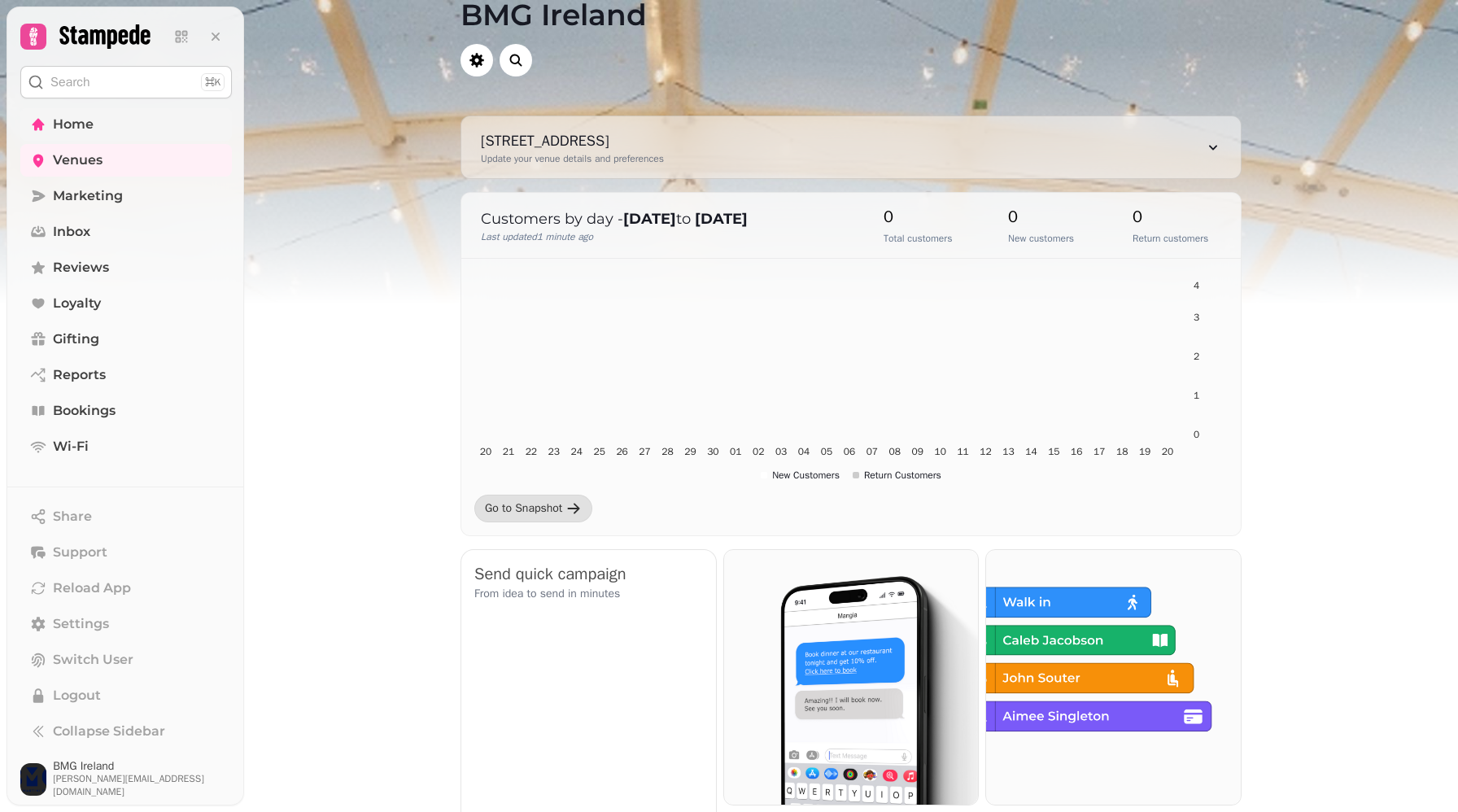 click on "Home" at bounding box center (126, 124) 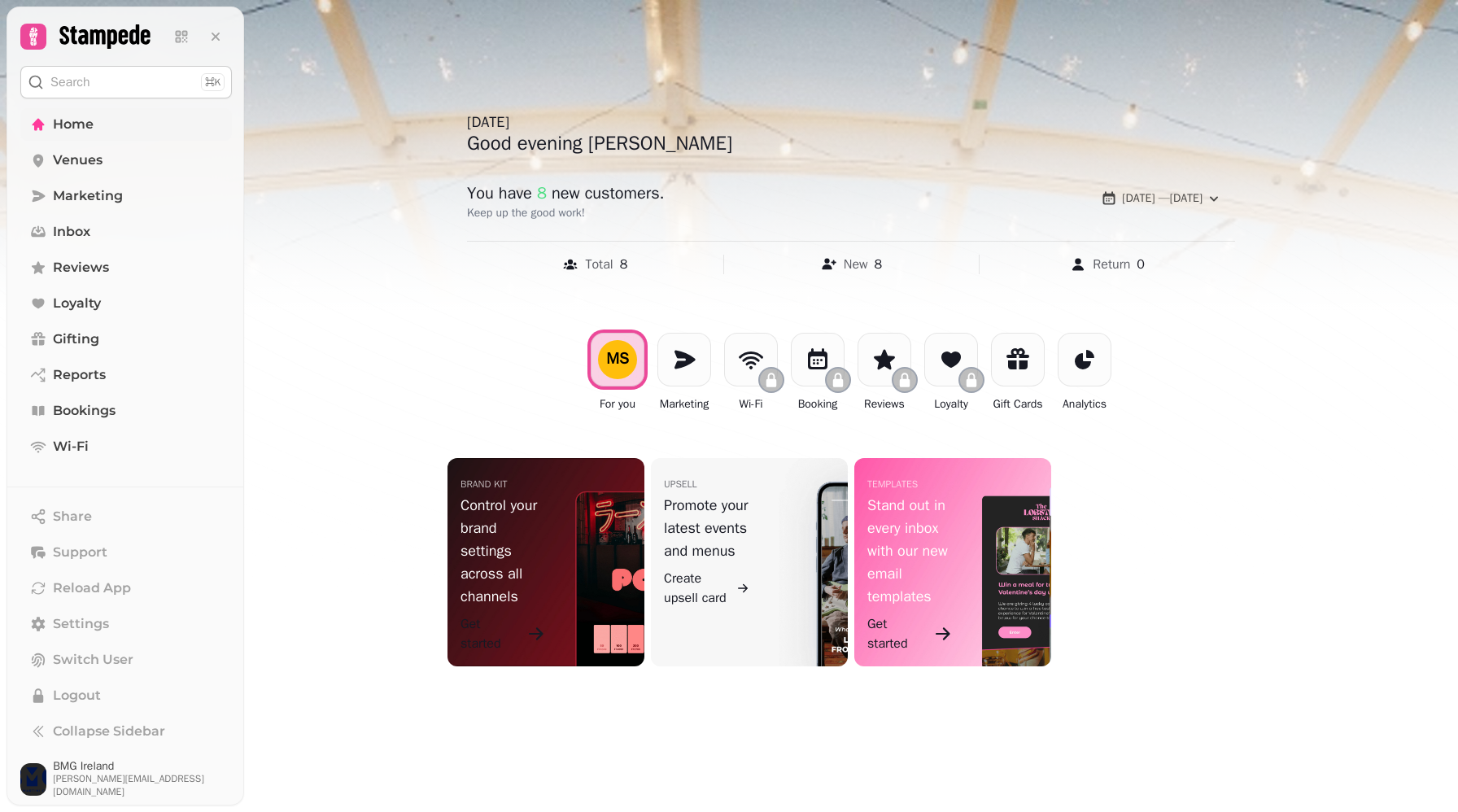 scroll, scrollTop: 0, scrollLeft: 0, axis: both 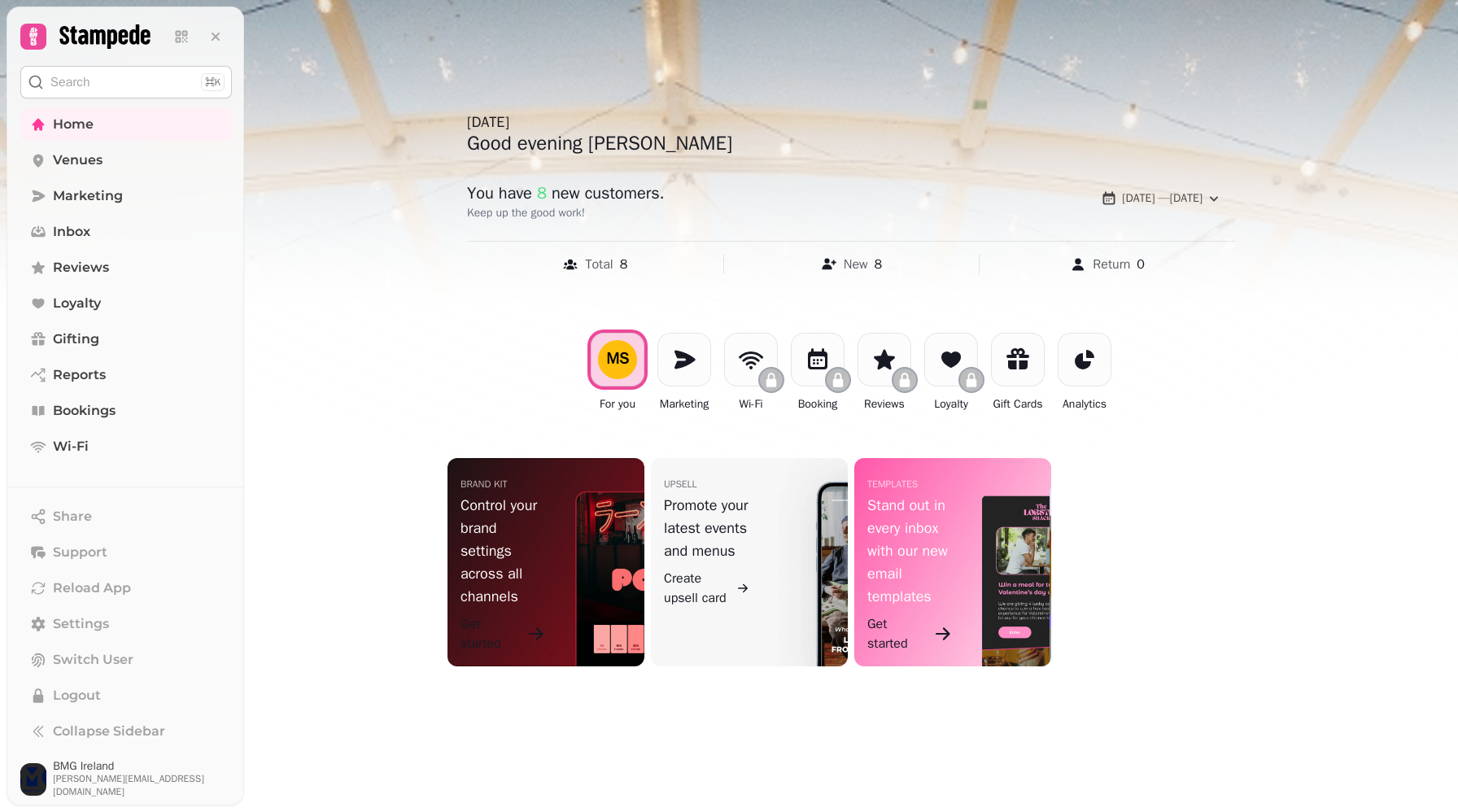 click at bounding box center [729, 406] 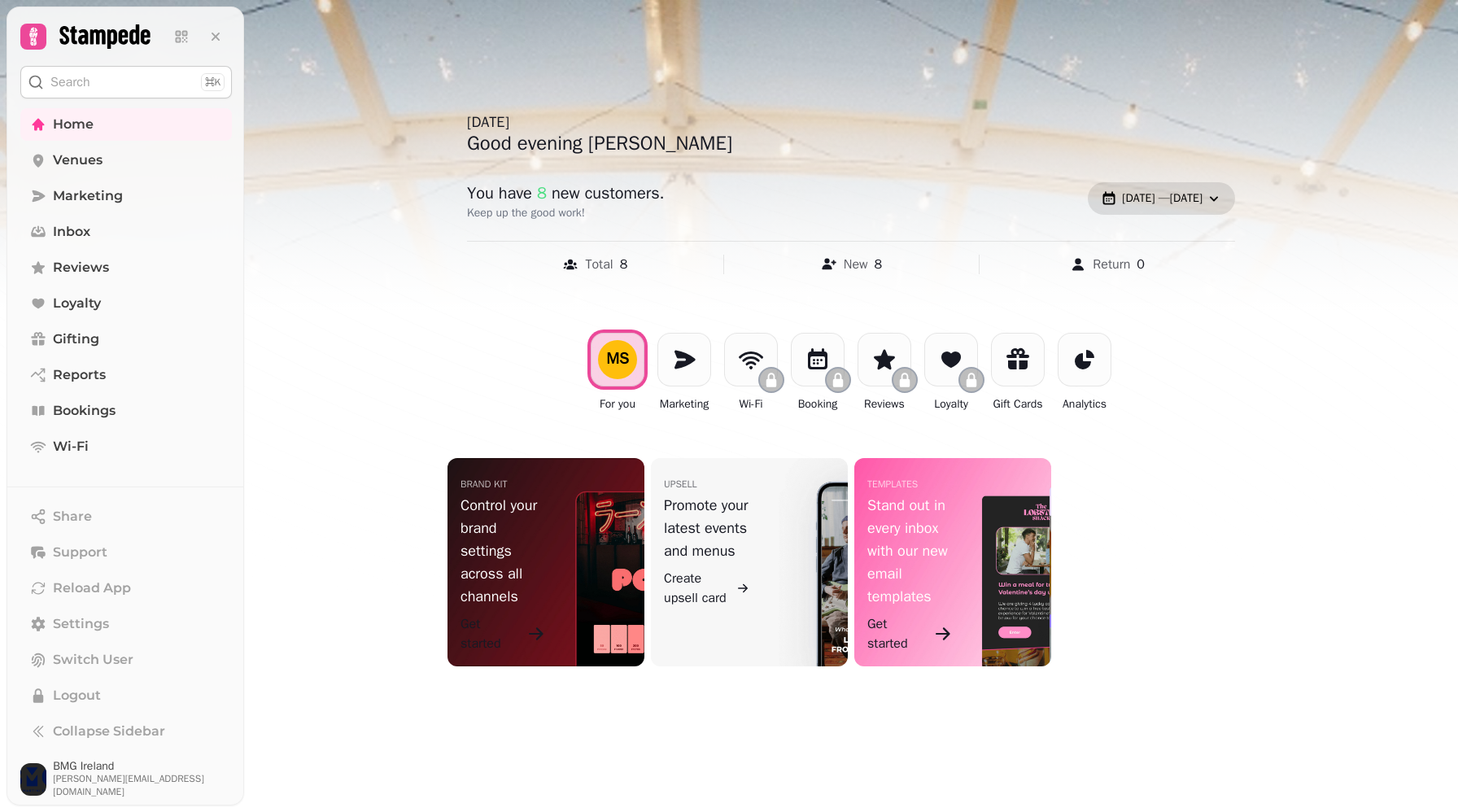 click on "[DATE]    —  [DATE]" at bounding box center (1161, 199) 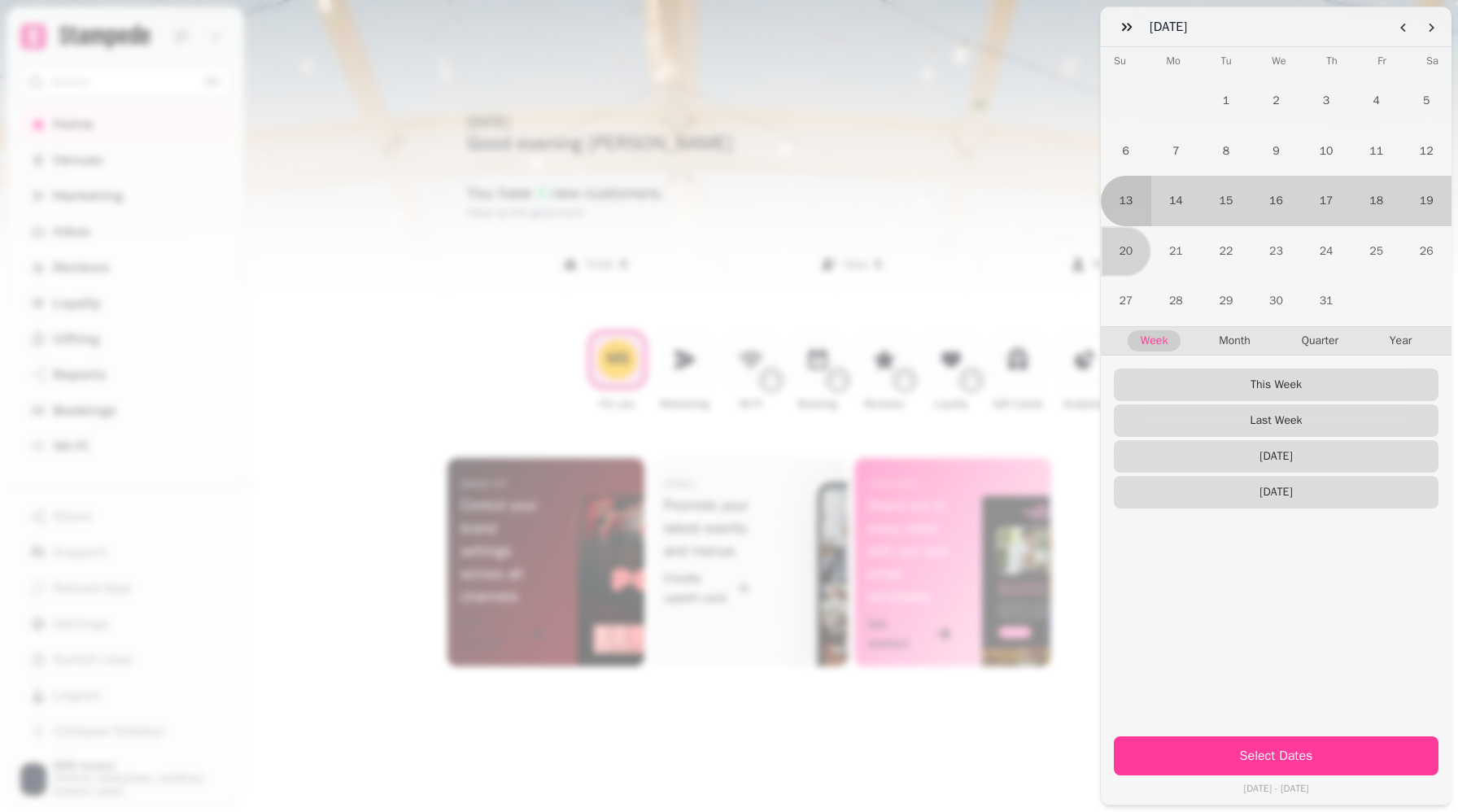 click on "July [DATE] Mo Tu We Th Fr Sa 1 2 3 4 5 6 7 8 9 10 11 12 13 14 15 16 17 18 19 20 21 22 23 24 25 26 27 28 29 30 31 Week Month Quarter Year This Week Last Week [DATE] [DATE] Select Dates [DATE]   -   [DATE]" at bounding box center (729, 419) 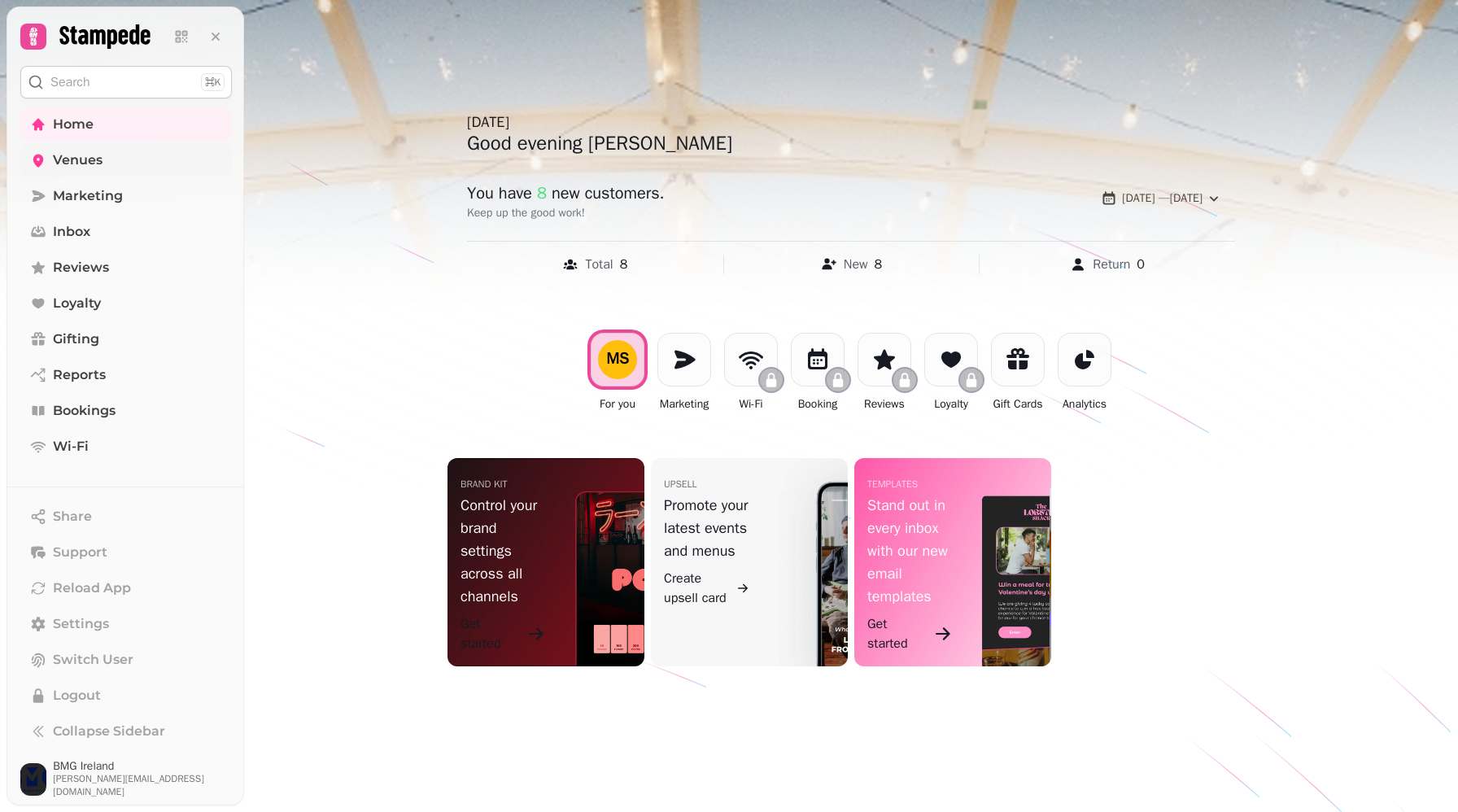 click on "Venues" at bounding box center [77, 160] 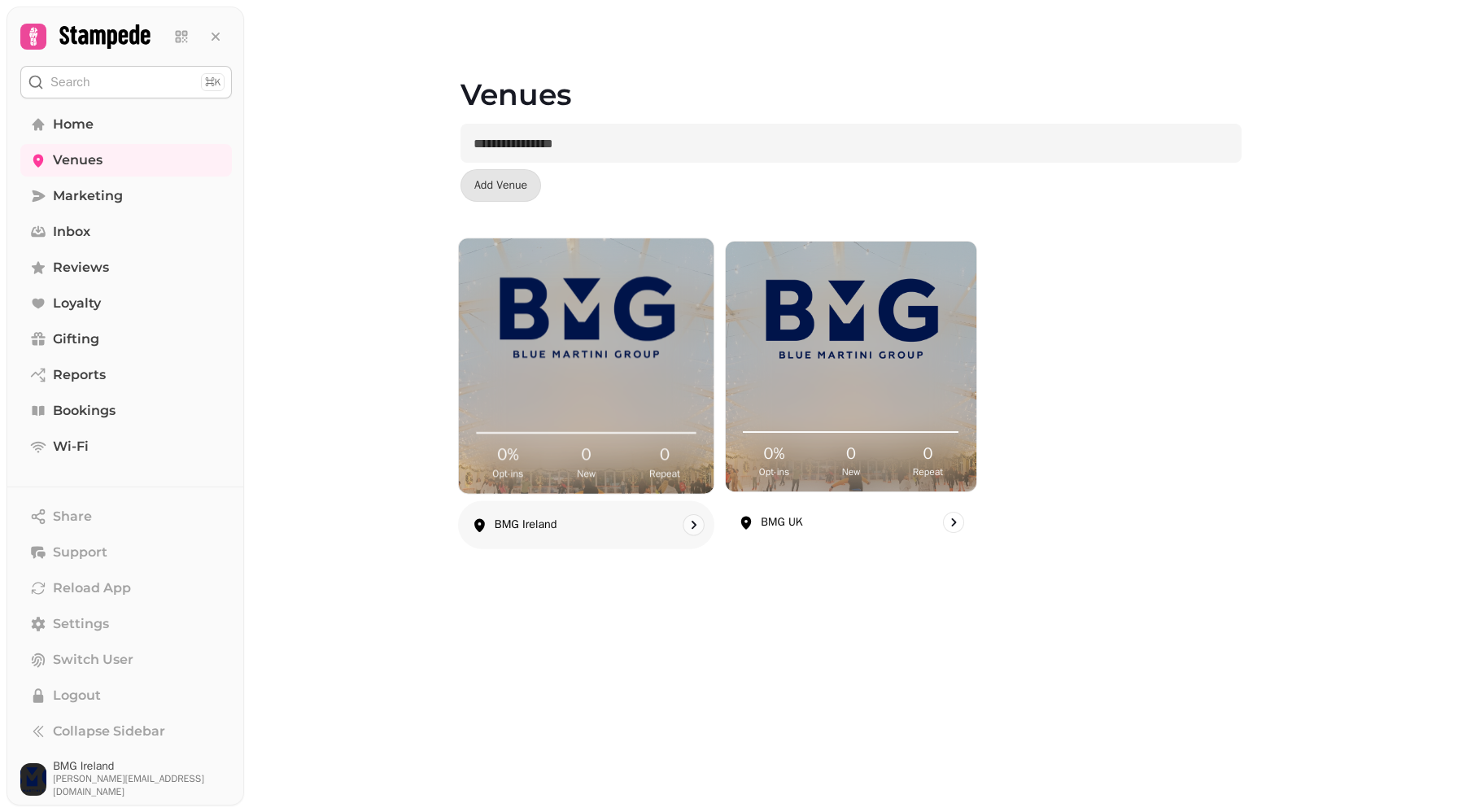 click at bounding box center (586, 317) 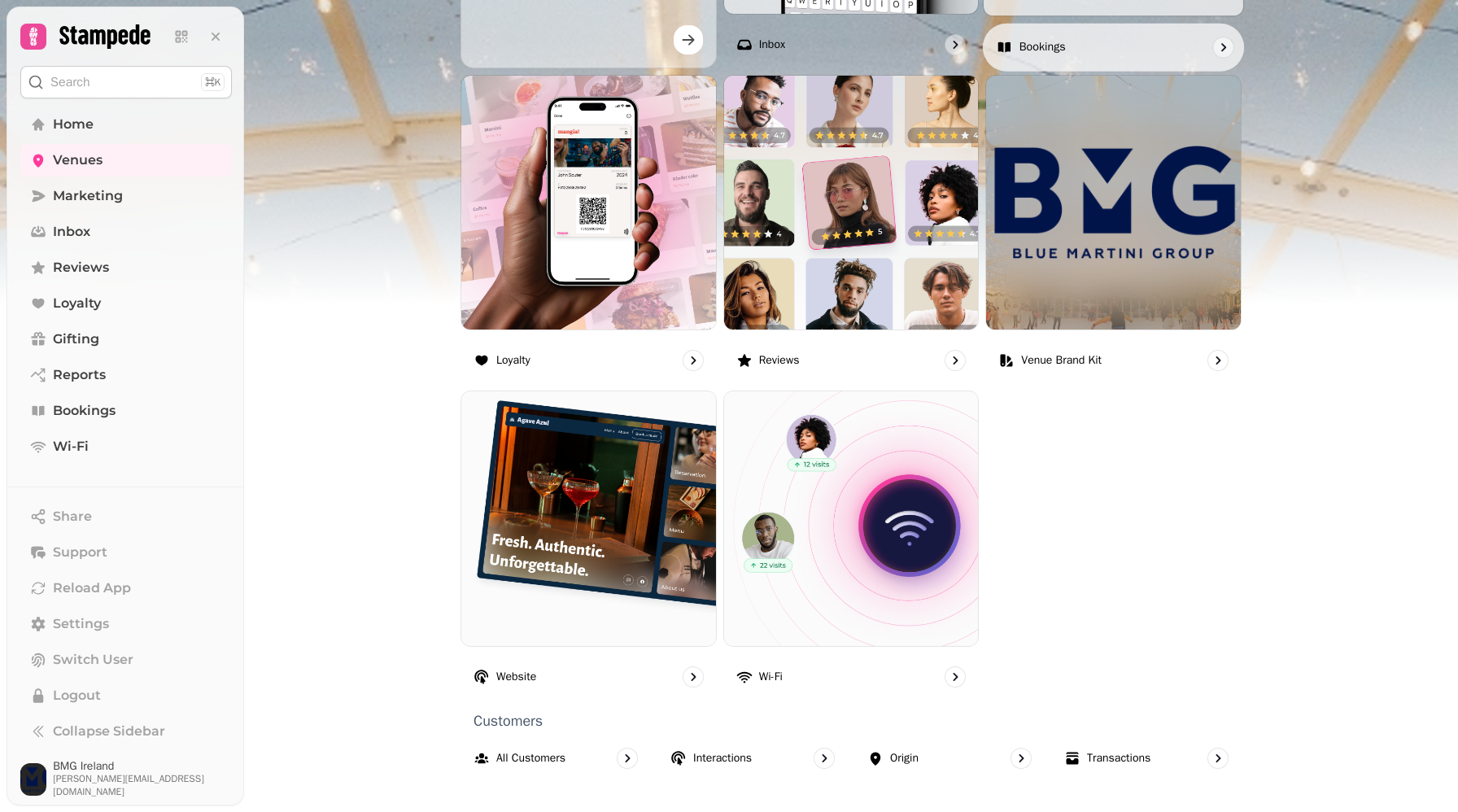 scroll, scrollTop: 840, scrollLeft: 0, axis: vertical 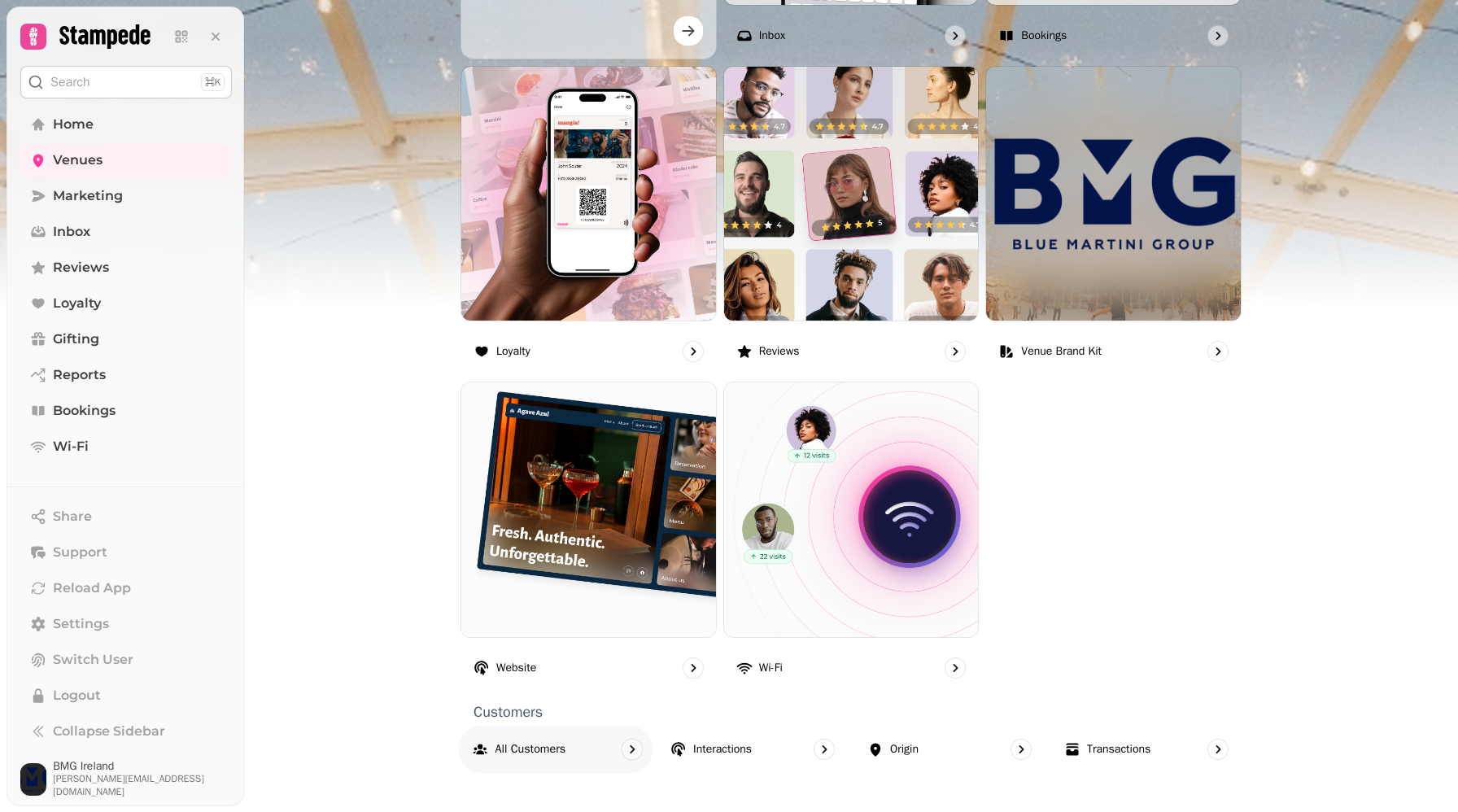 click on "All customers" at bounding box center [530, 749] 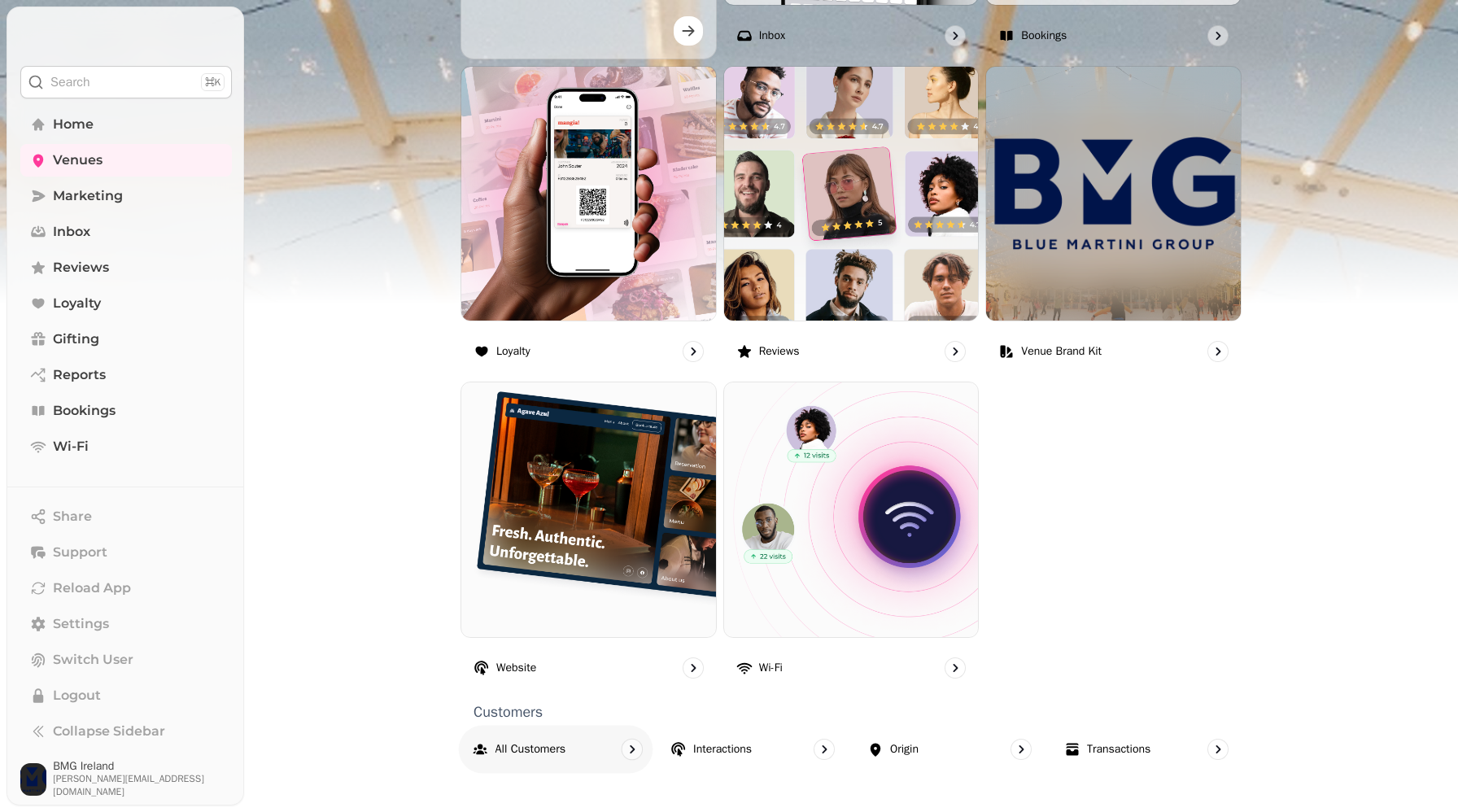 select on "**" 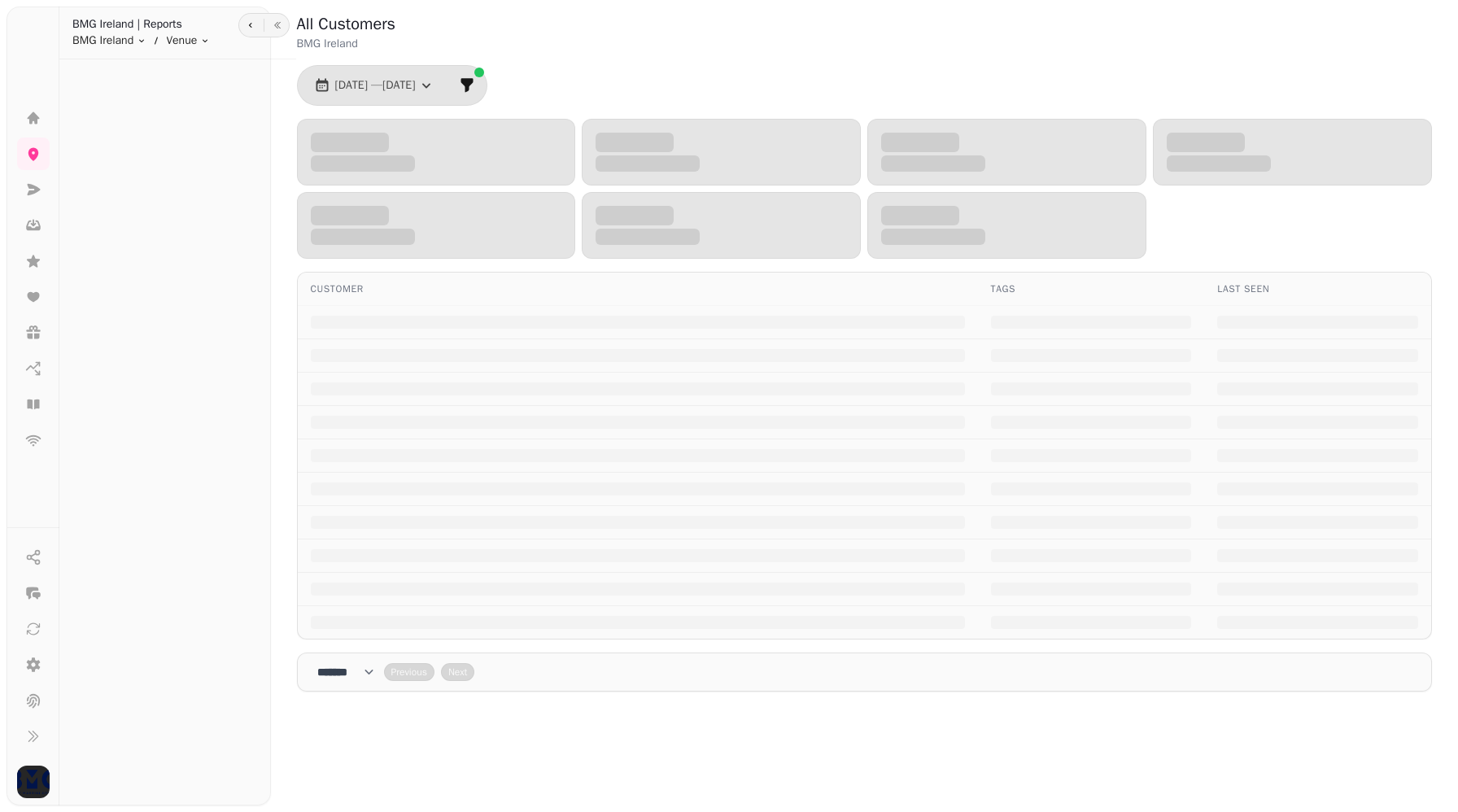 scroll, scrollTop: 0, scrollLeft: 0, axis: both 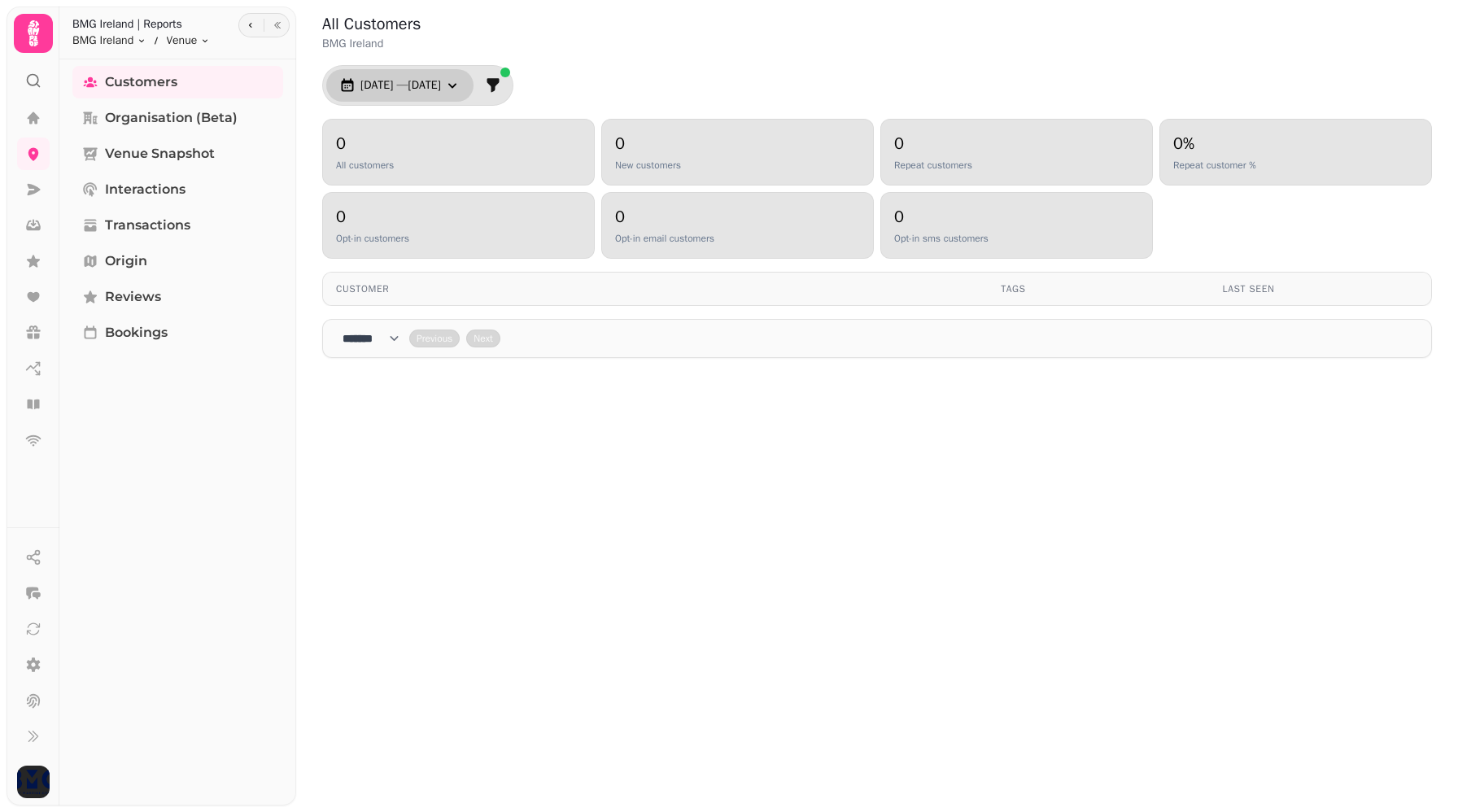 click on "[DATE]    —  [DATE]" at bounding box center (400, 85) 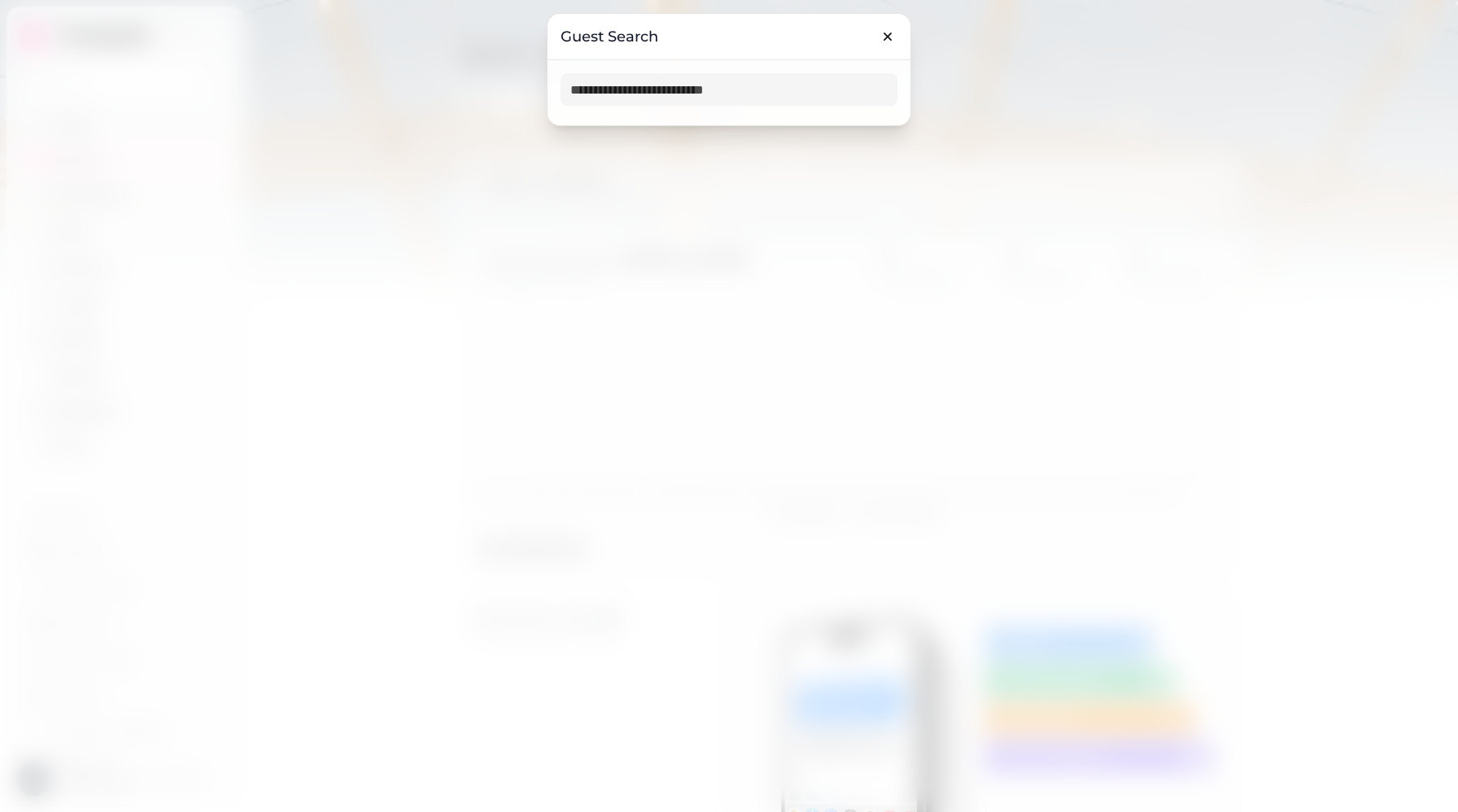scroll, scrollTop: 0, scrollLeft: 0, axis: both 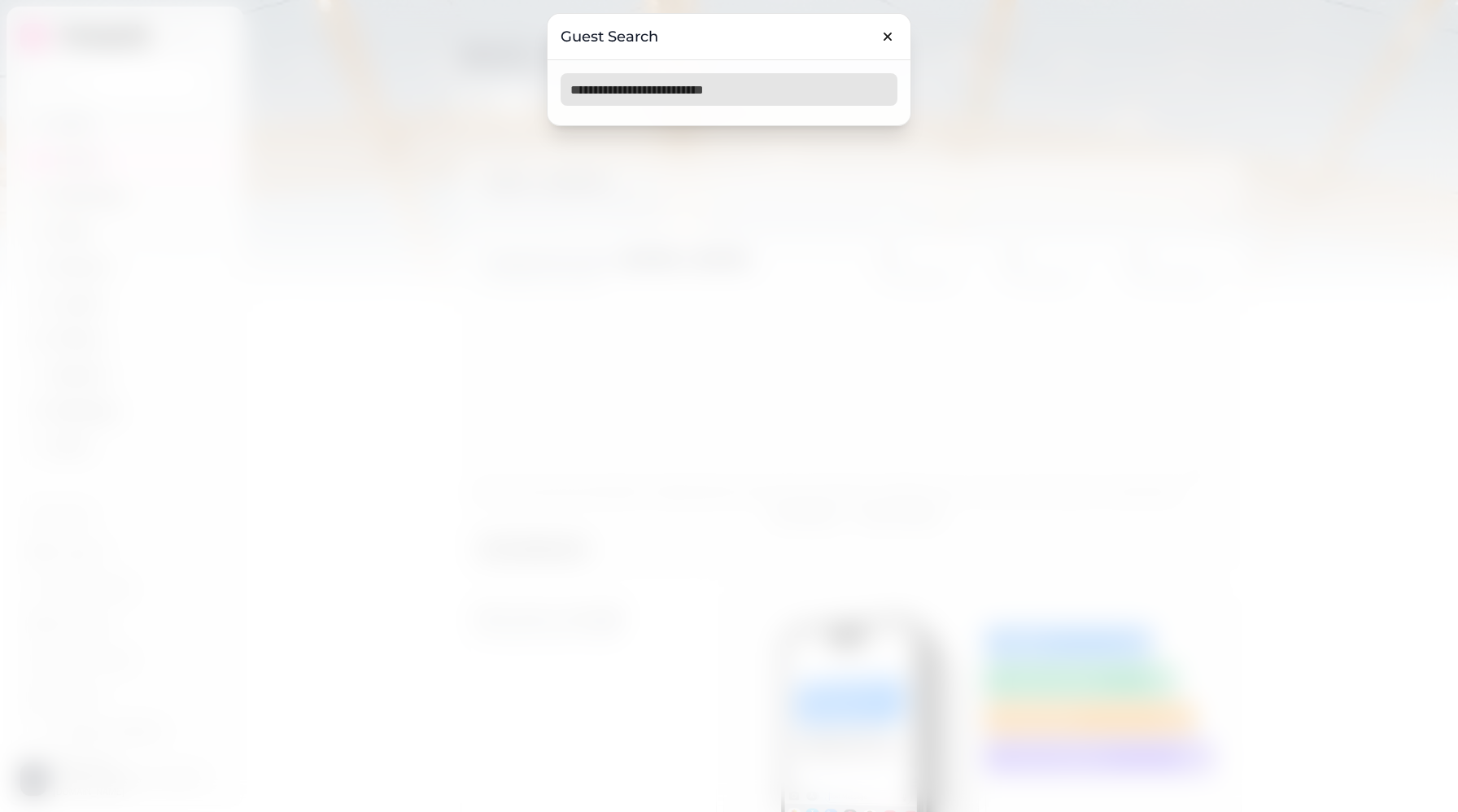 click at bounding box center (729, 89) 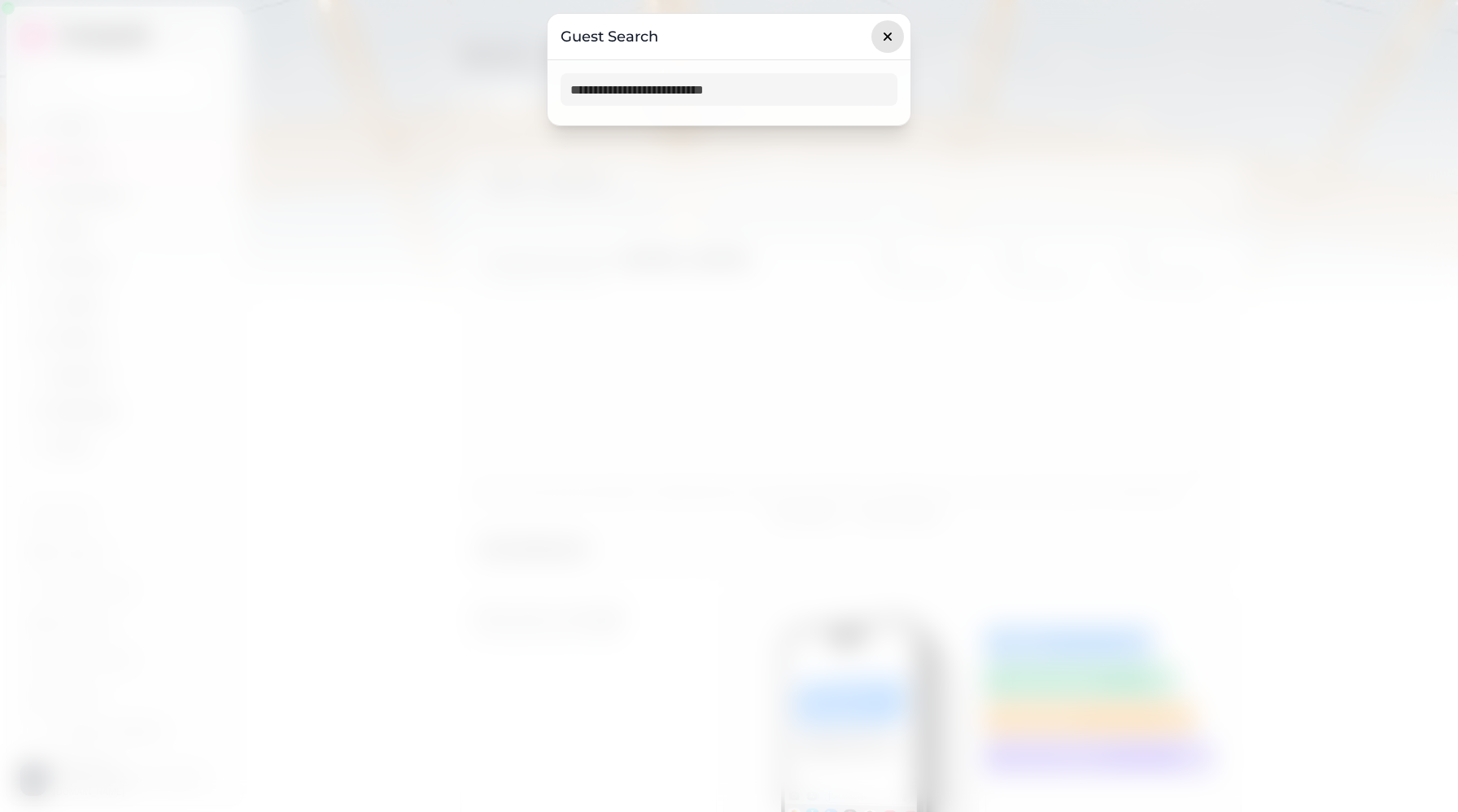click 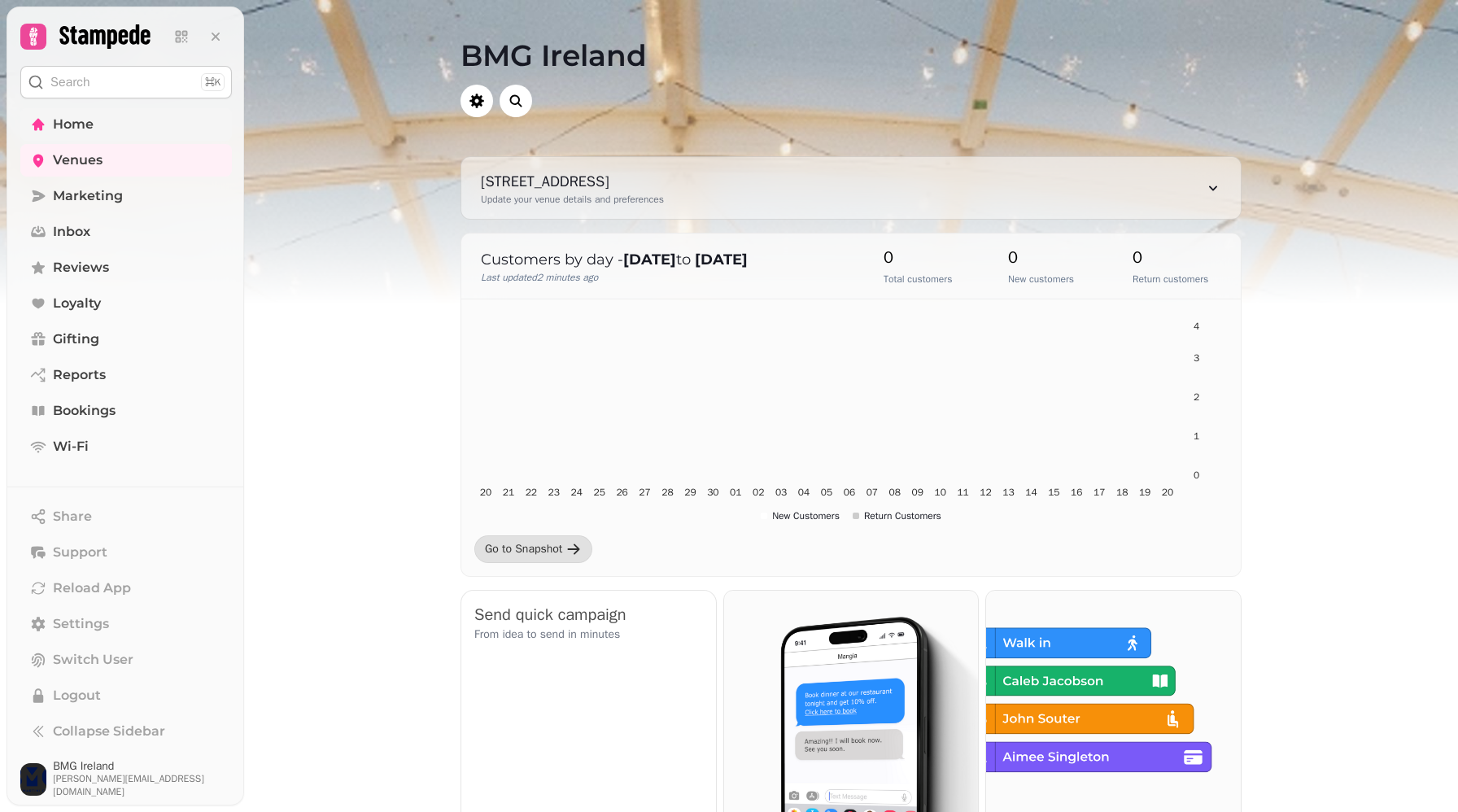 click on "Home" at bounding box center (126, 124) 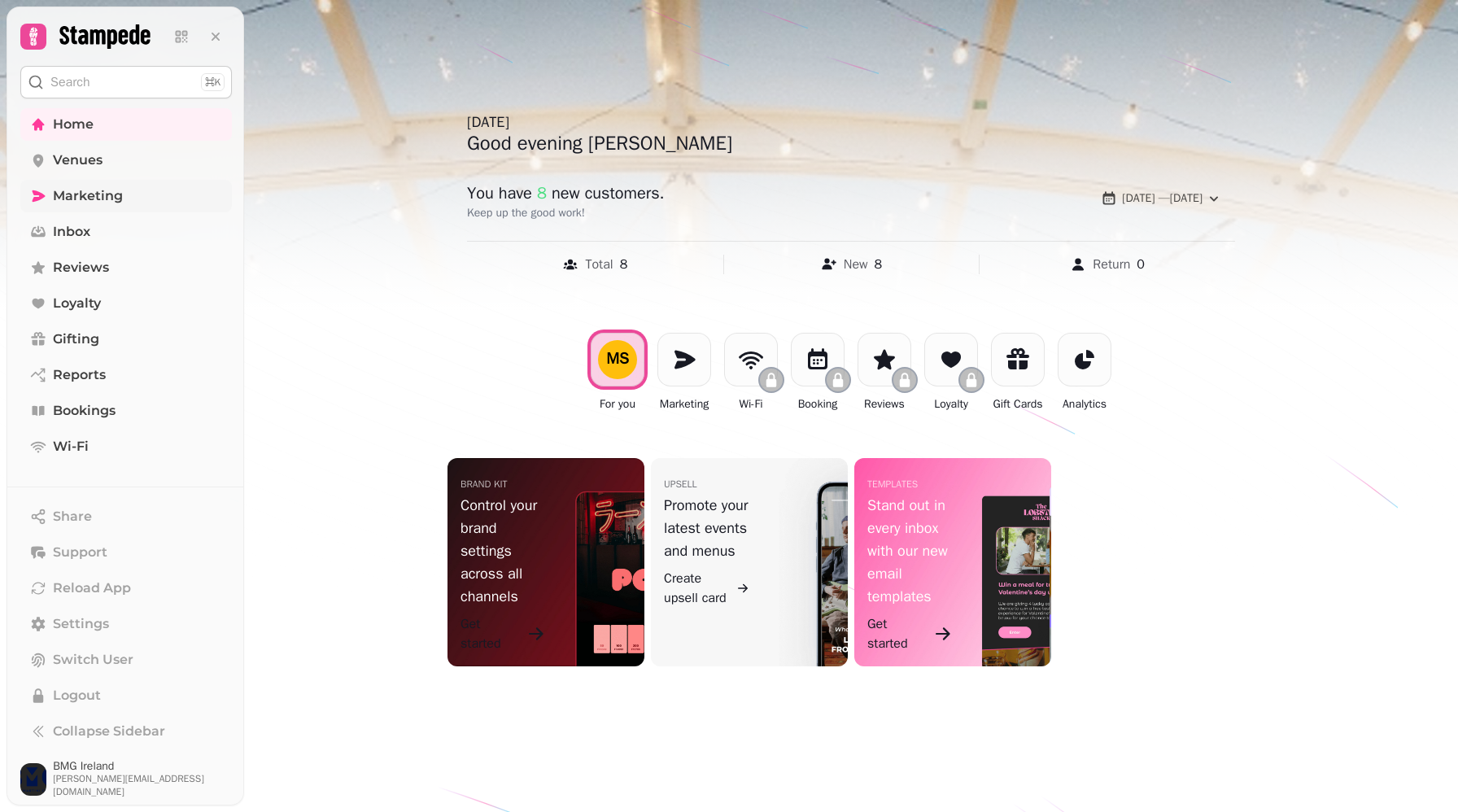 click on "Marketing" at bounding box center (126, 196) 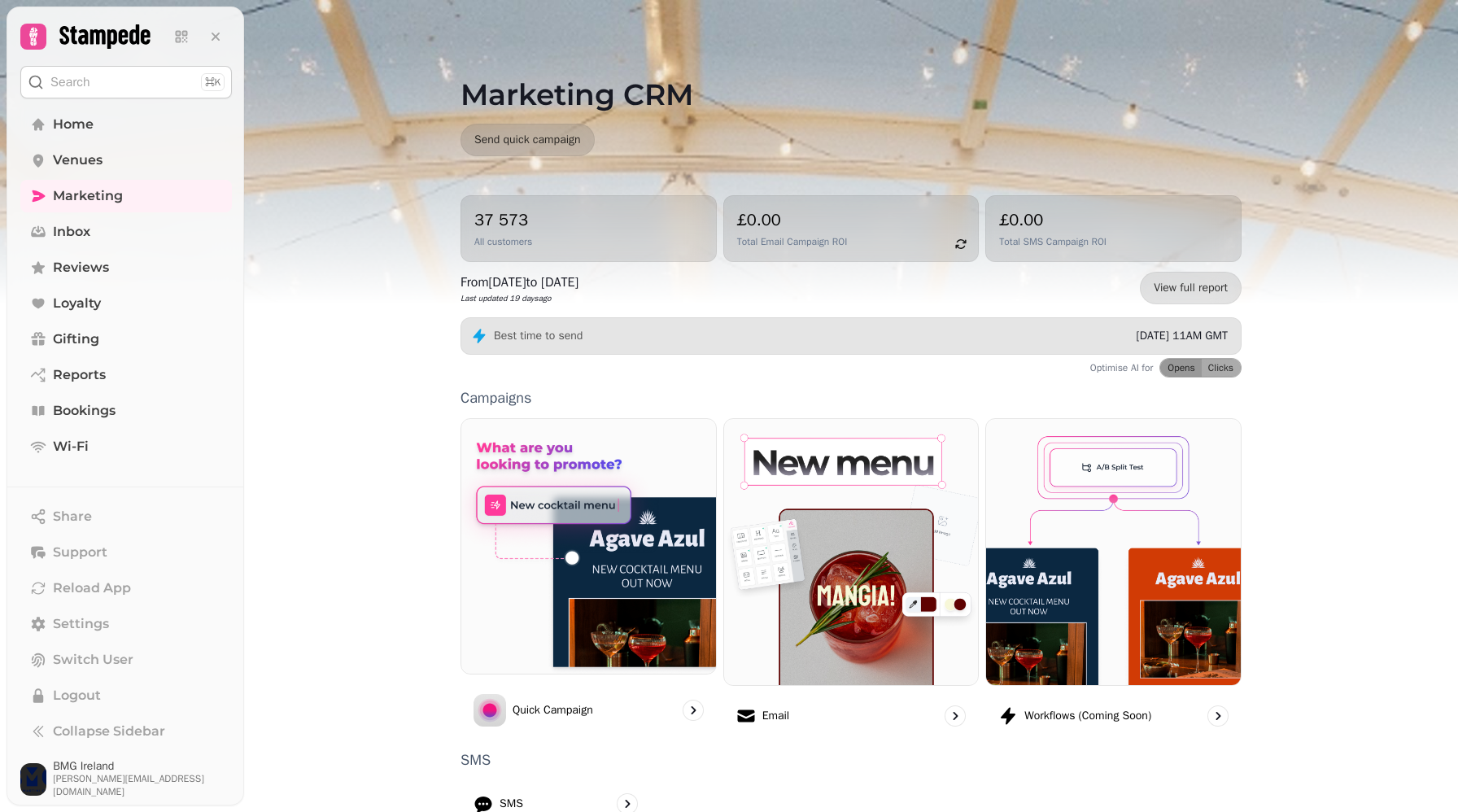 click on "37 573 All customers" at bounding box center (588, 229) 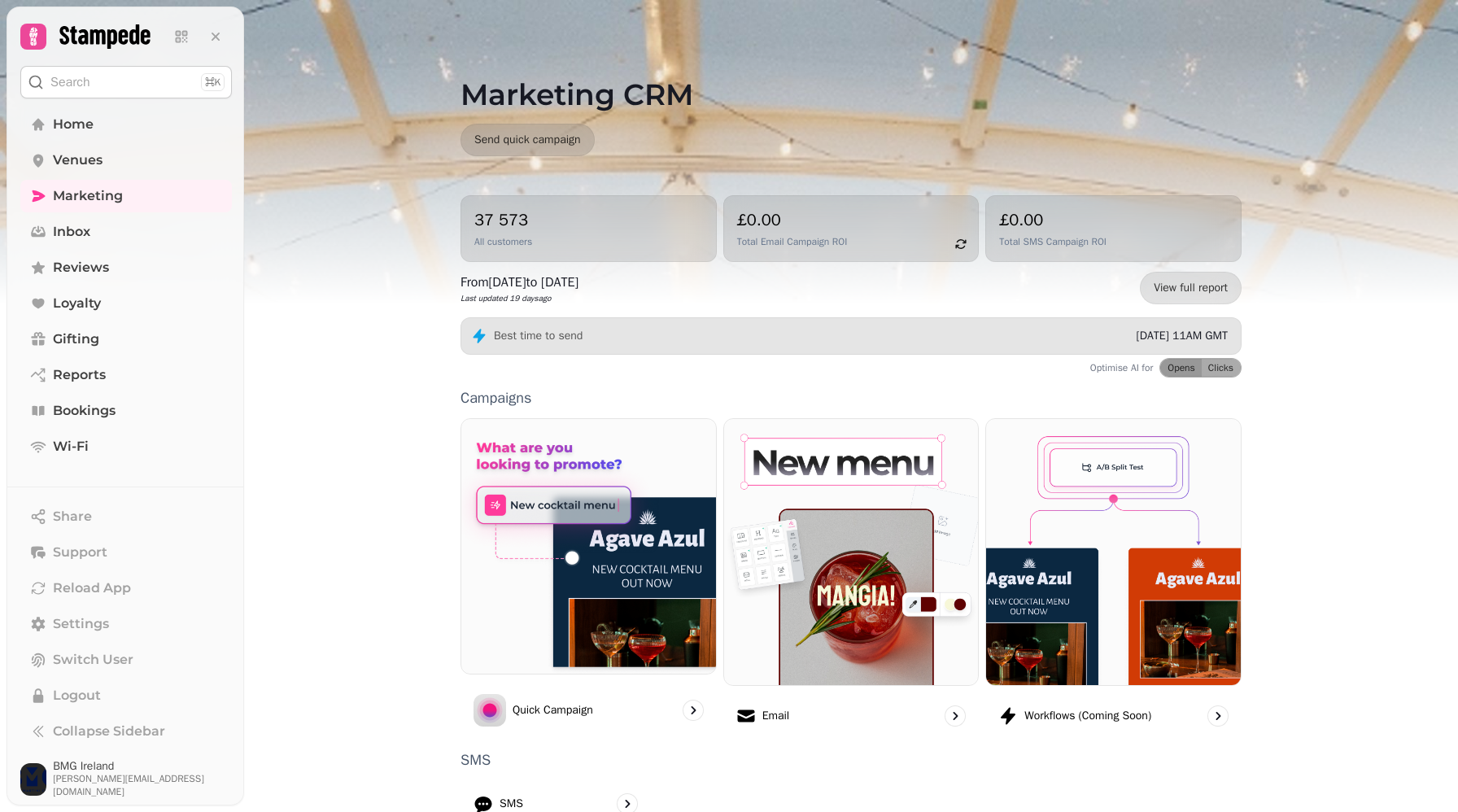 click on "37 573 All customers" at bounding box center (588, 229) 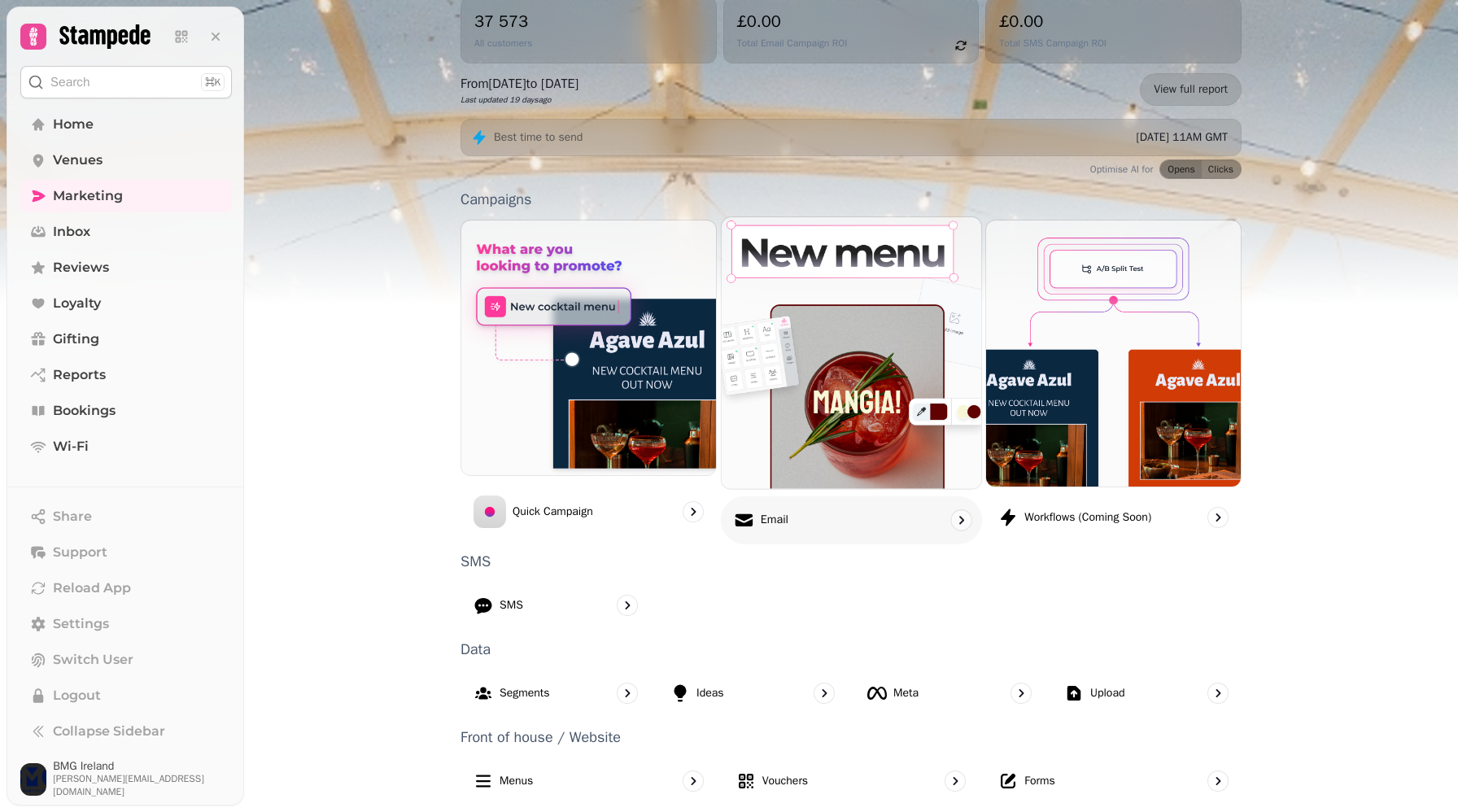 scroll, scrollTop: 203, scrollLeft: 0, axis: vertical 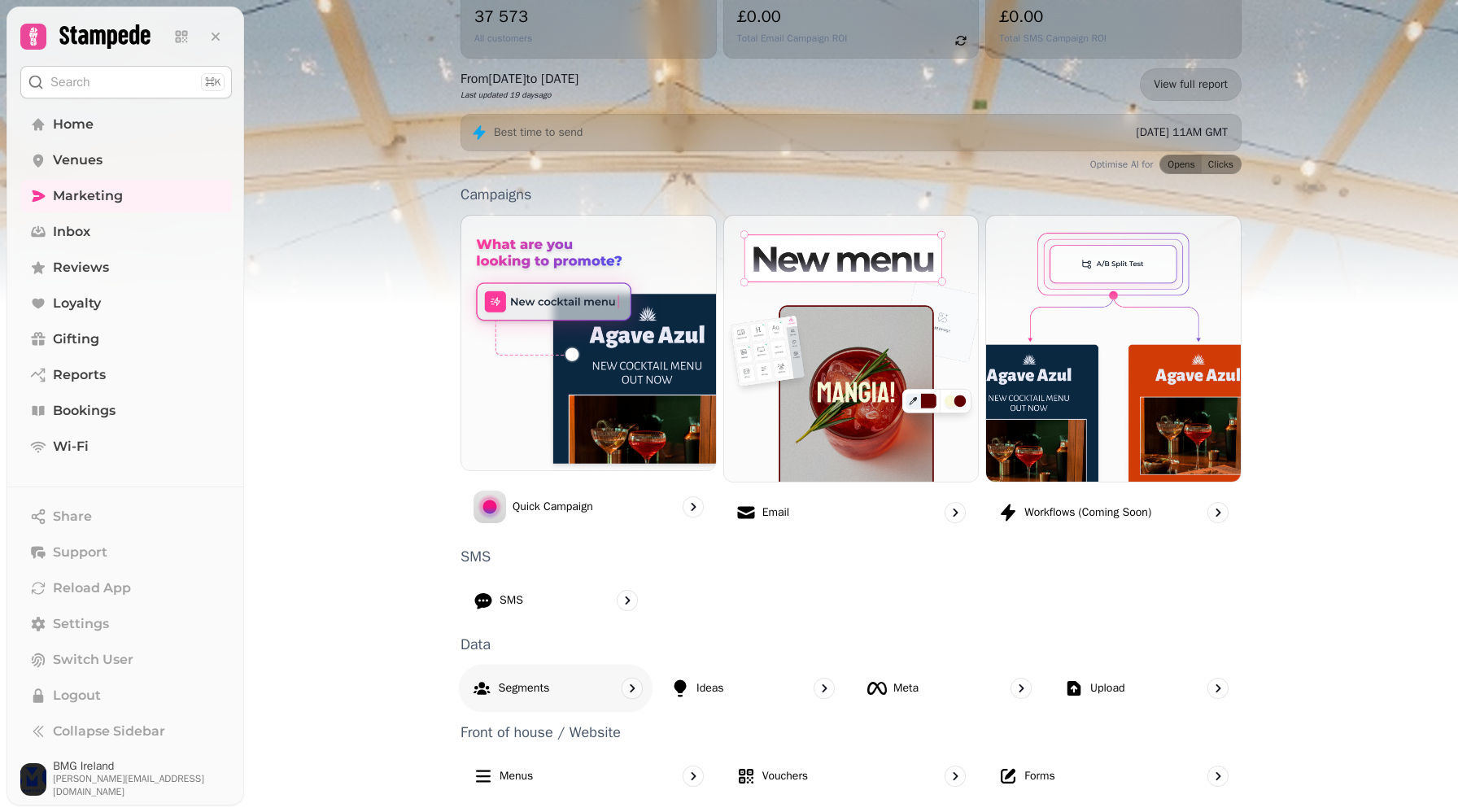 click on "Segments" at bounding box center (556, 688) 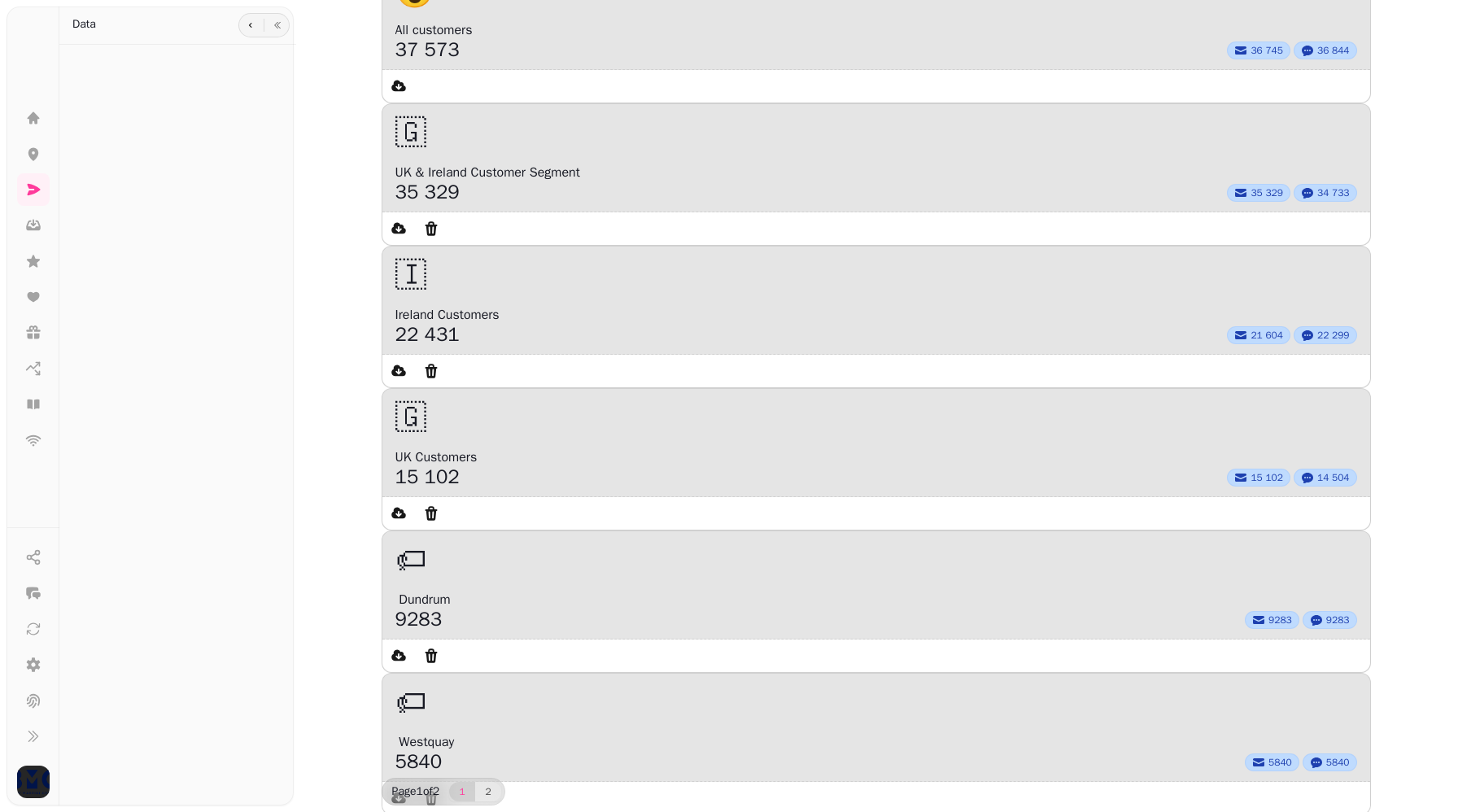 scroll, scrollTop: 0, scrollLeft: 0, axis: both 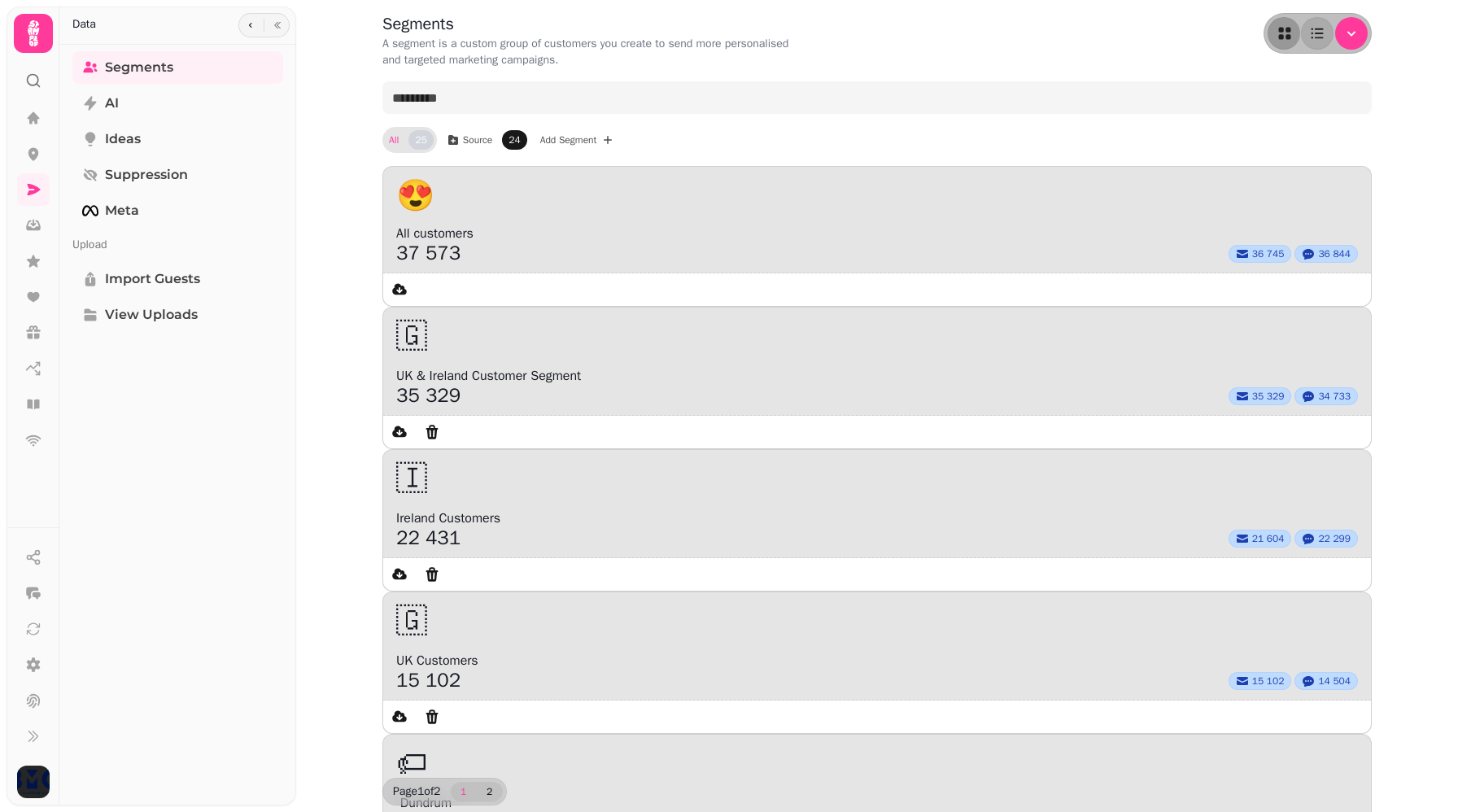 click on "2" at bounding box center (490, 792) 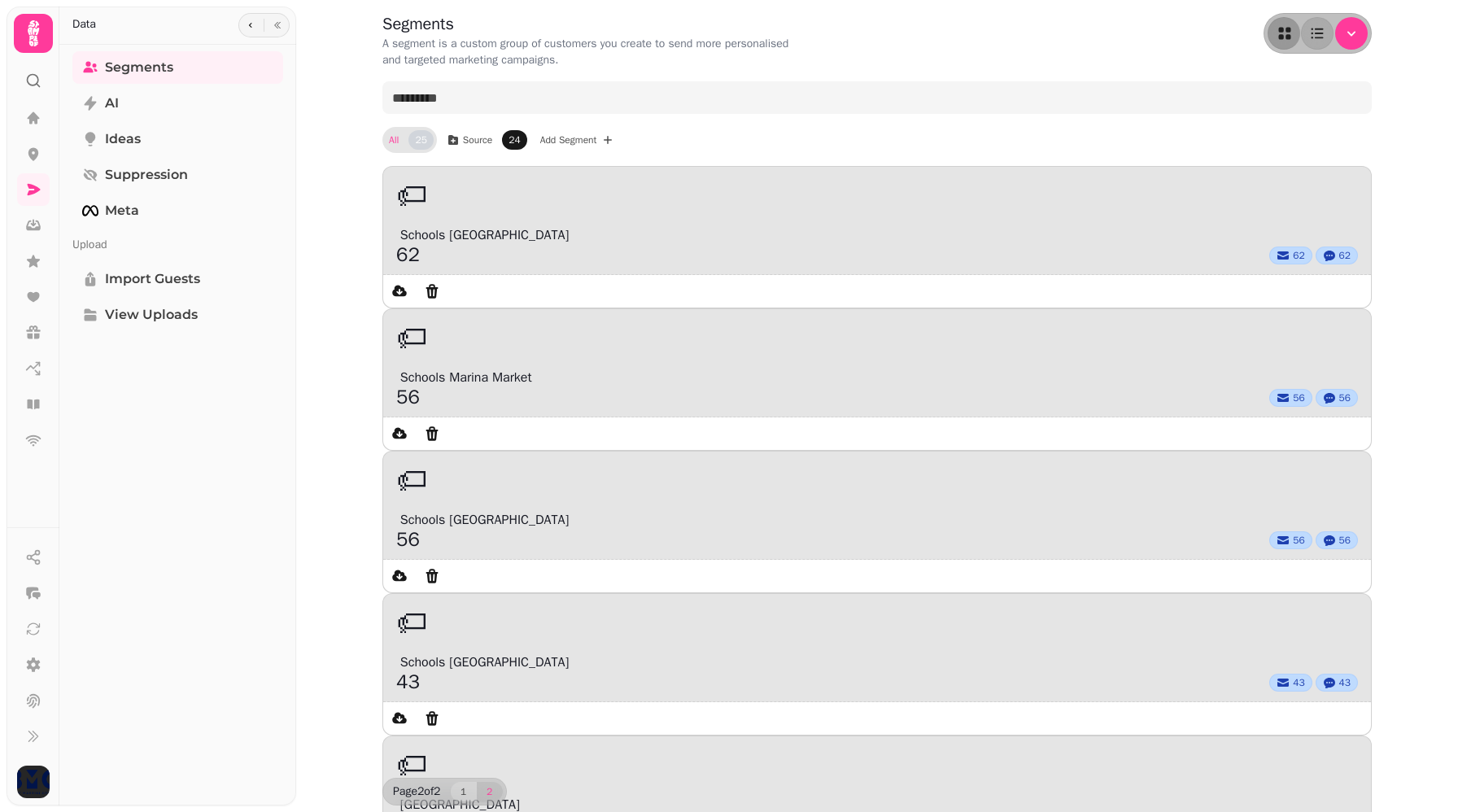 click on "️ newsletter" at bounding box center [877, 1232] 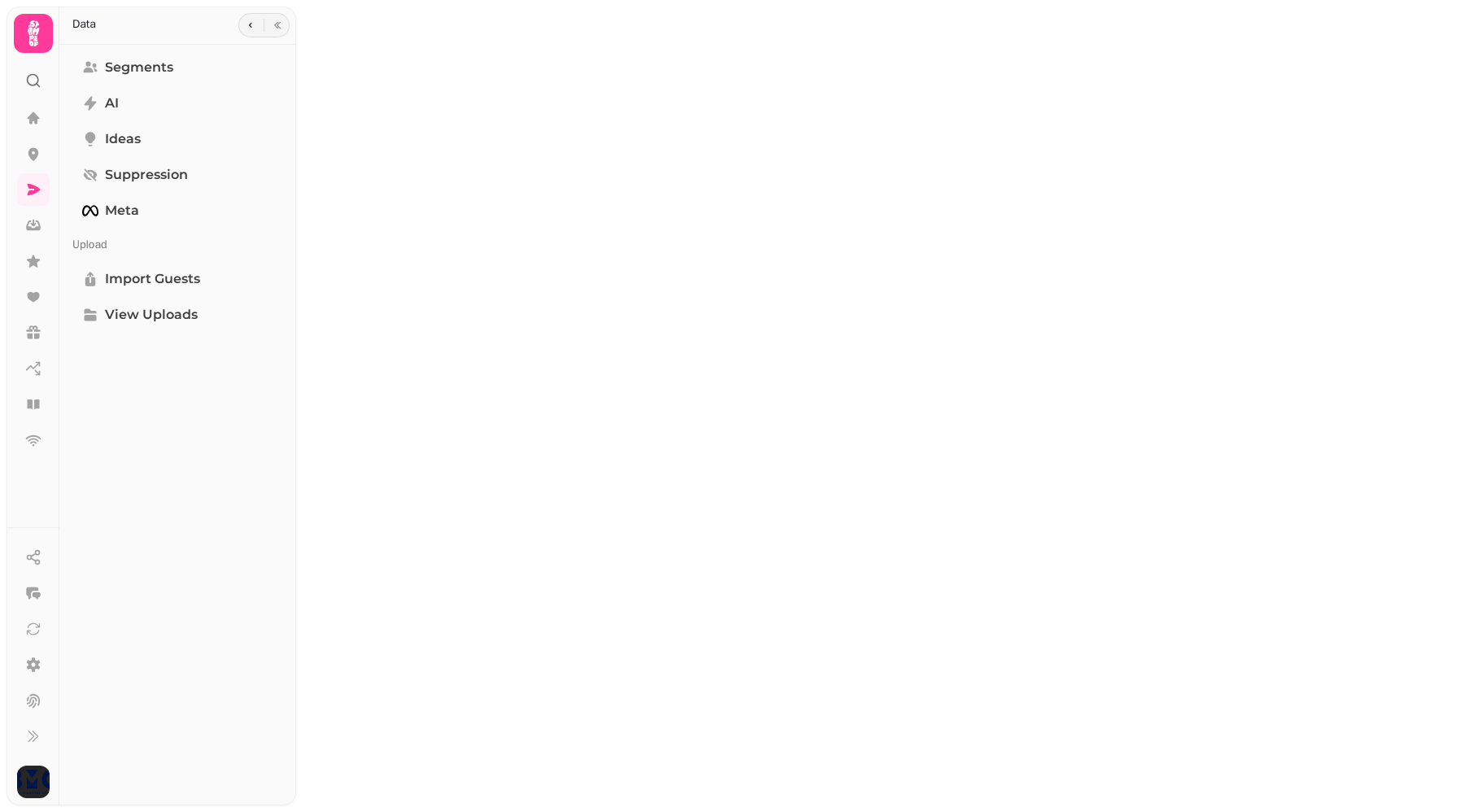 select on "**" 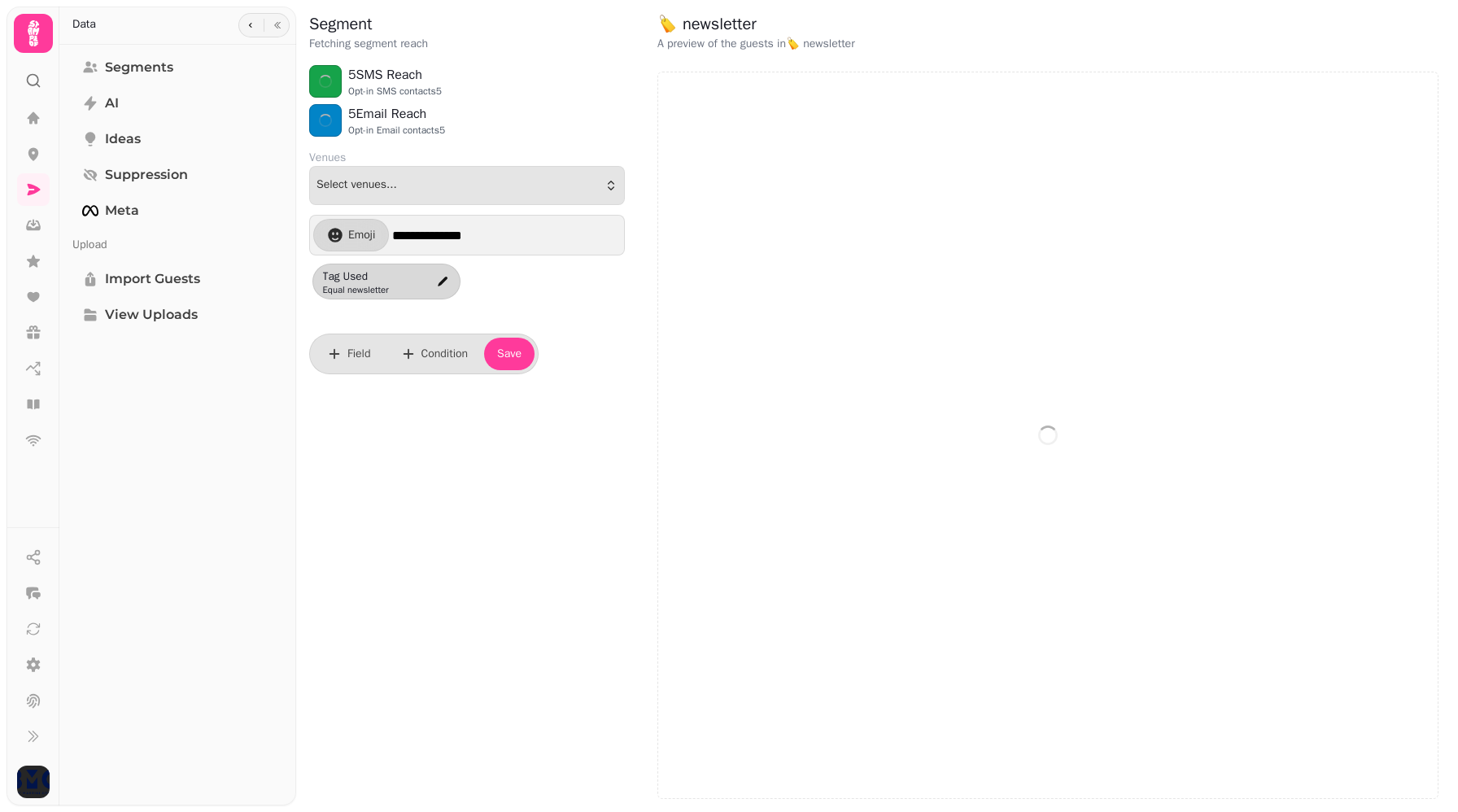 select on "**" 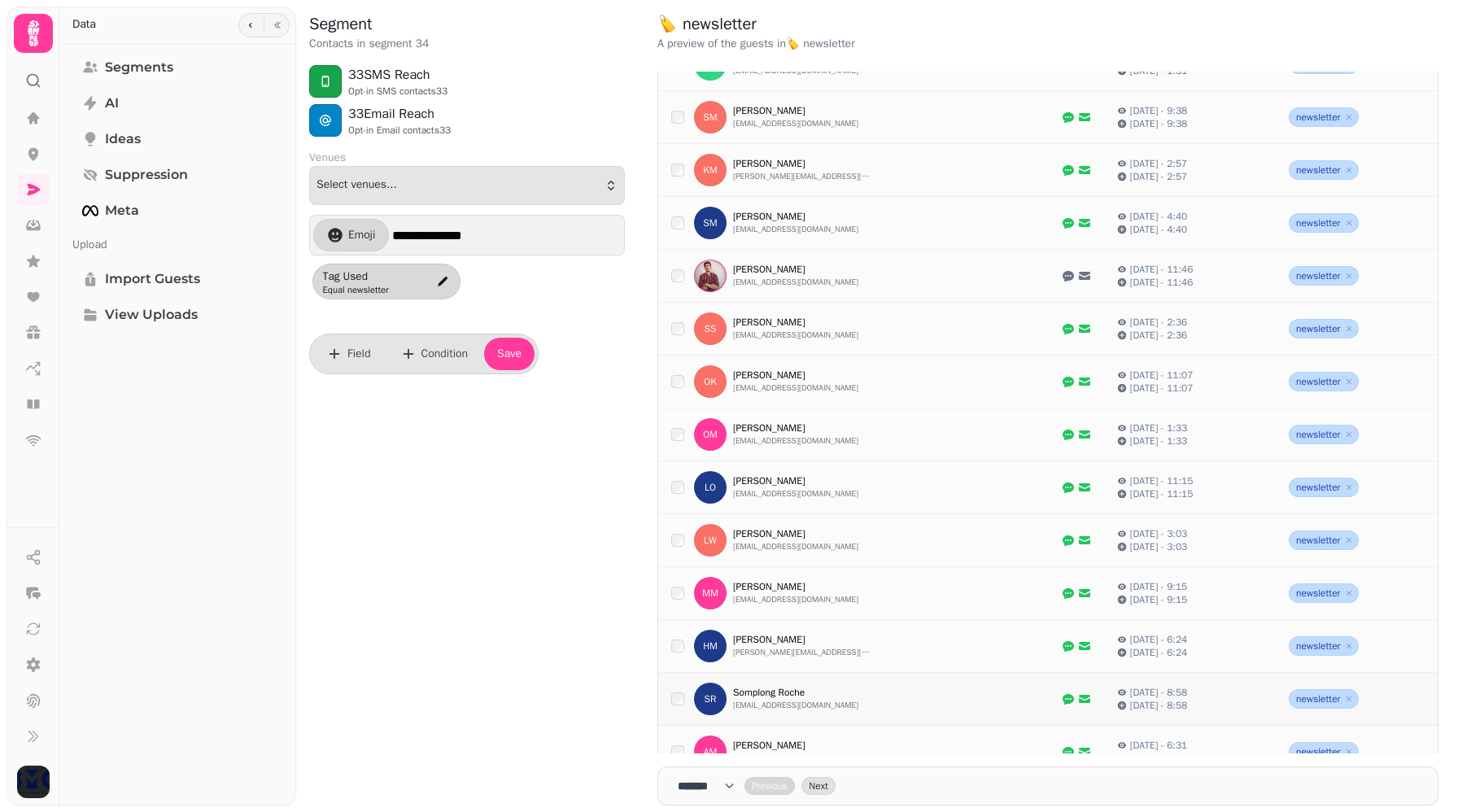 scroll, scrollTop: 0, scrollLeft: 0, axis: both 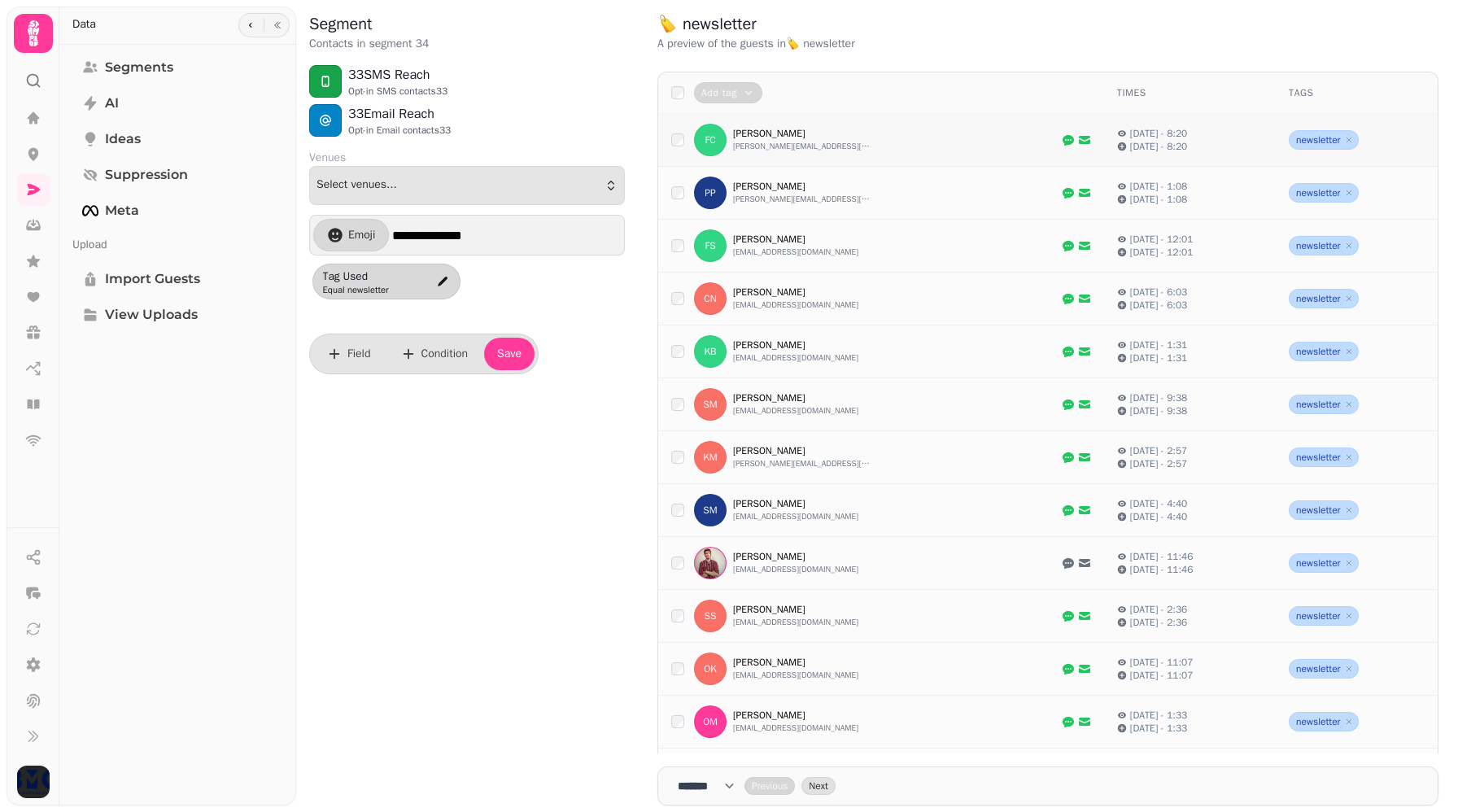 click on "28 Jun, 25 - 8:20 28 Jun, 25 - 8:20" at bounding box center (1190, 140) 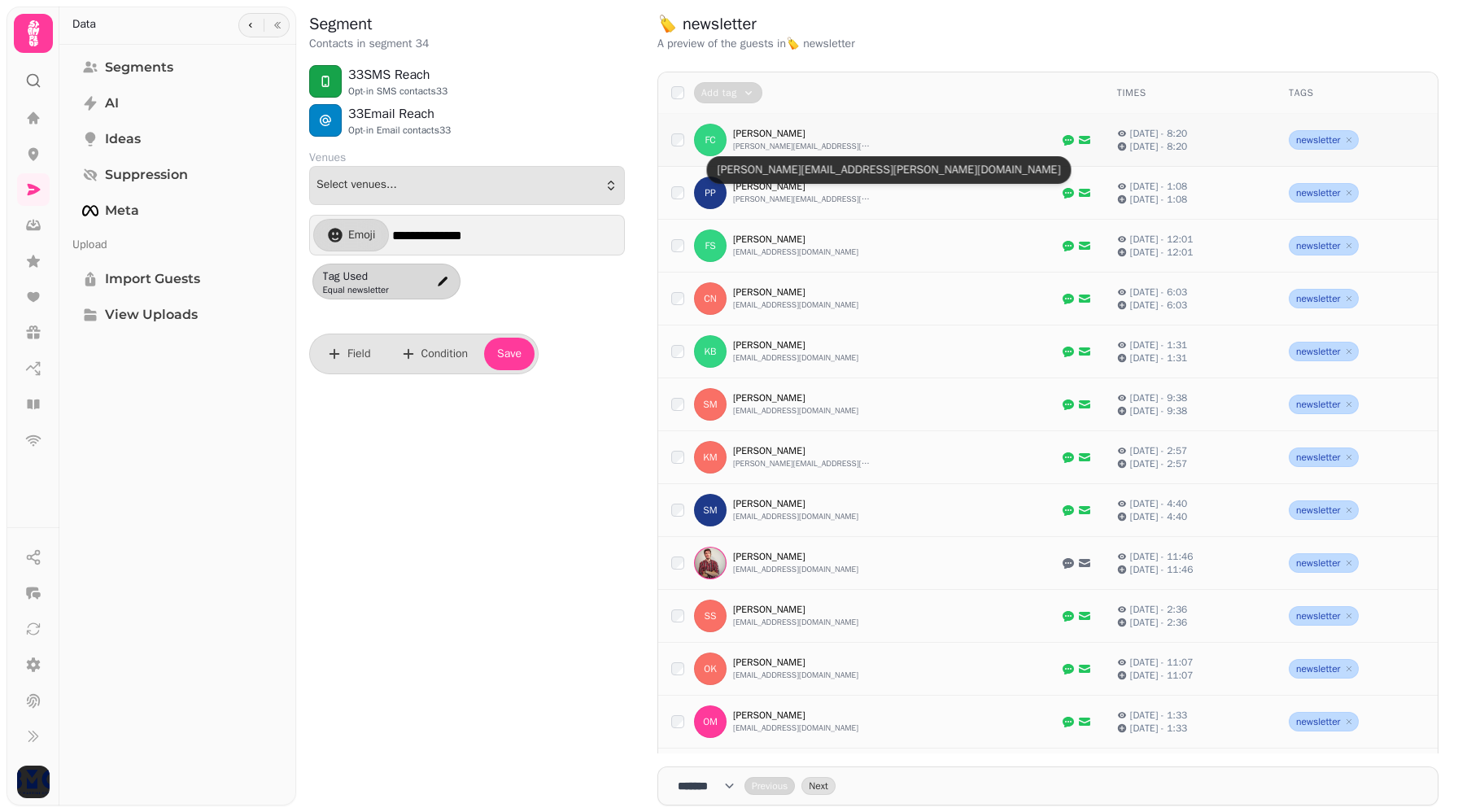 click on "fiona.connolly@ymail.com" at bounding box center (802, 146) 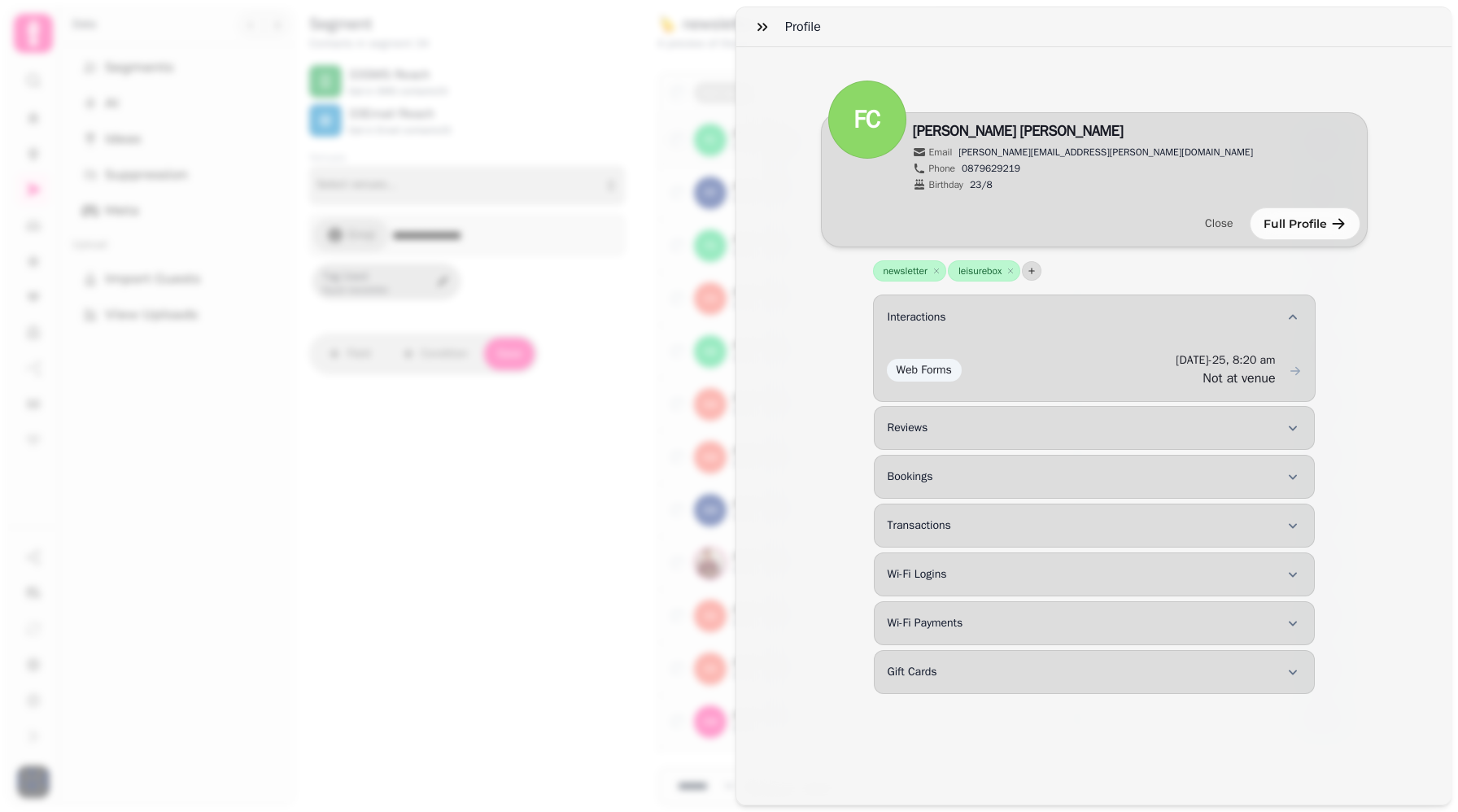 click on "Full Profile" at bounding box center [1305, 224] 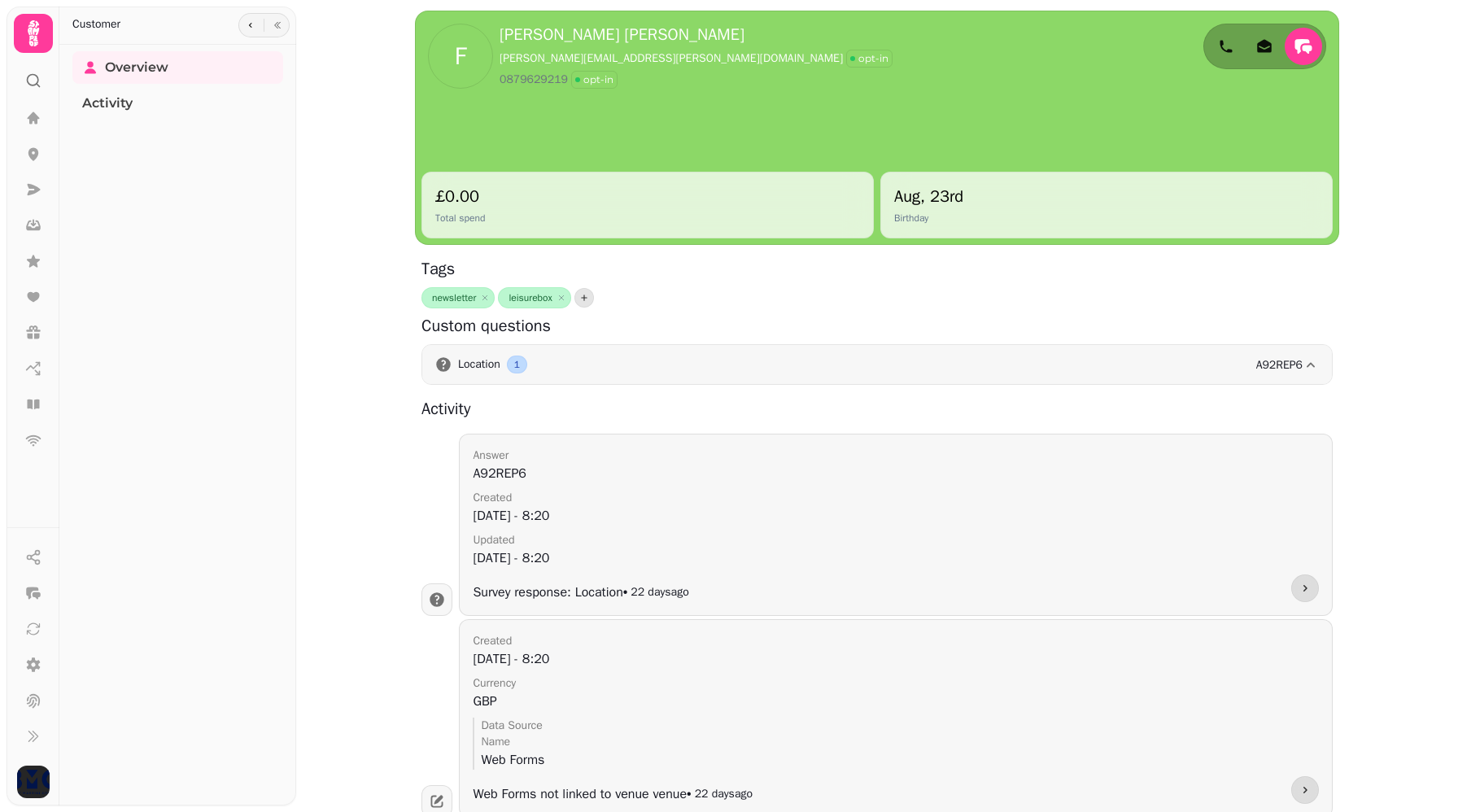 scroll, scrollTop: 21, scrollLeft: 0, axis: vertical 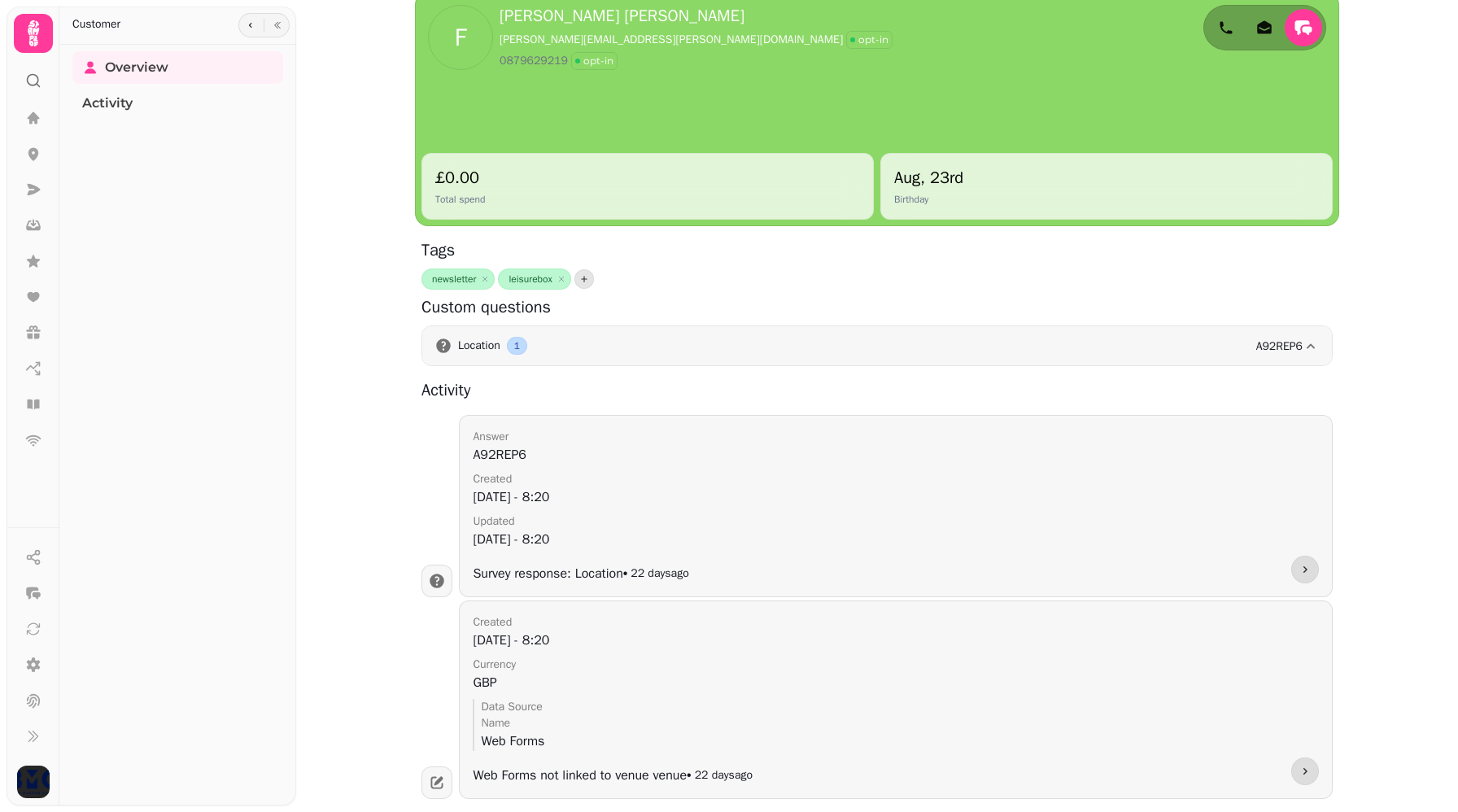click on "A92REP6" at bounding box center [1279, 346] 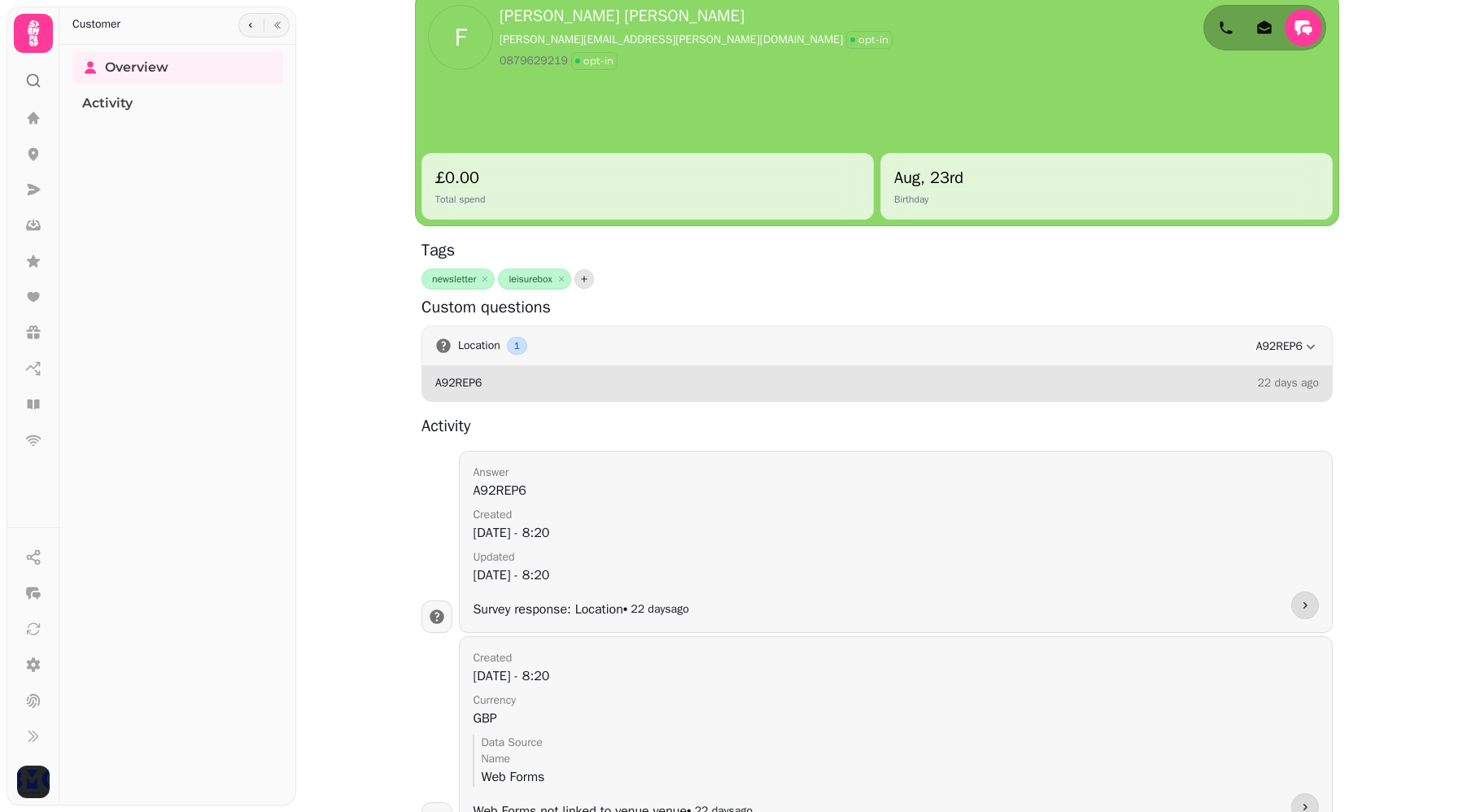 click on "1" at bounding box center [517, 346] 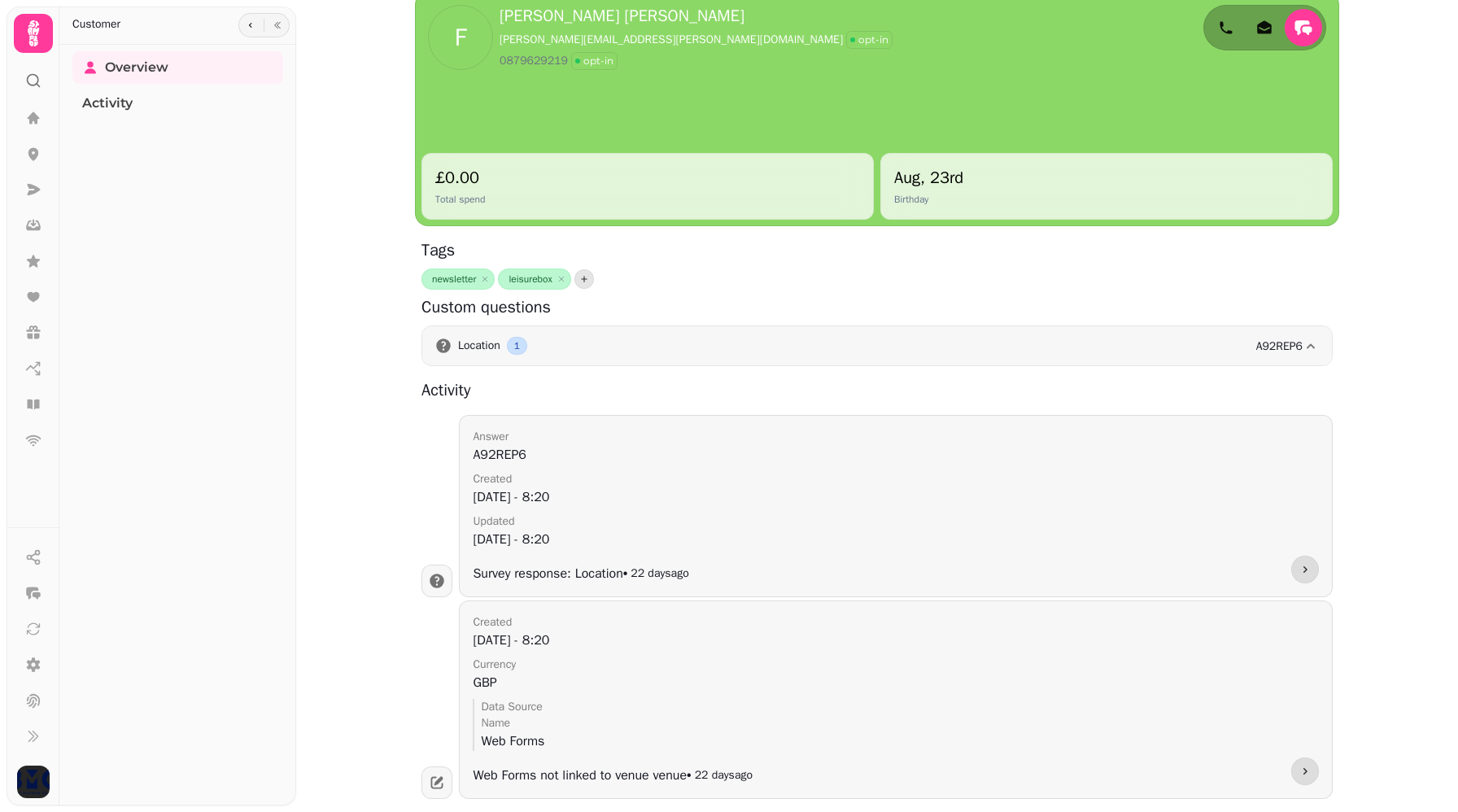 click on "1" at bounding box center [517, 346] 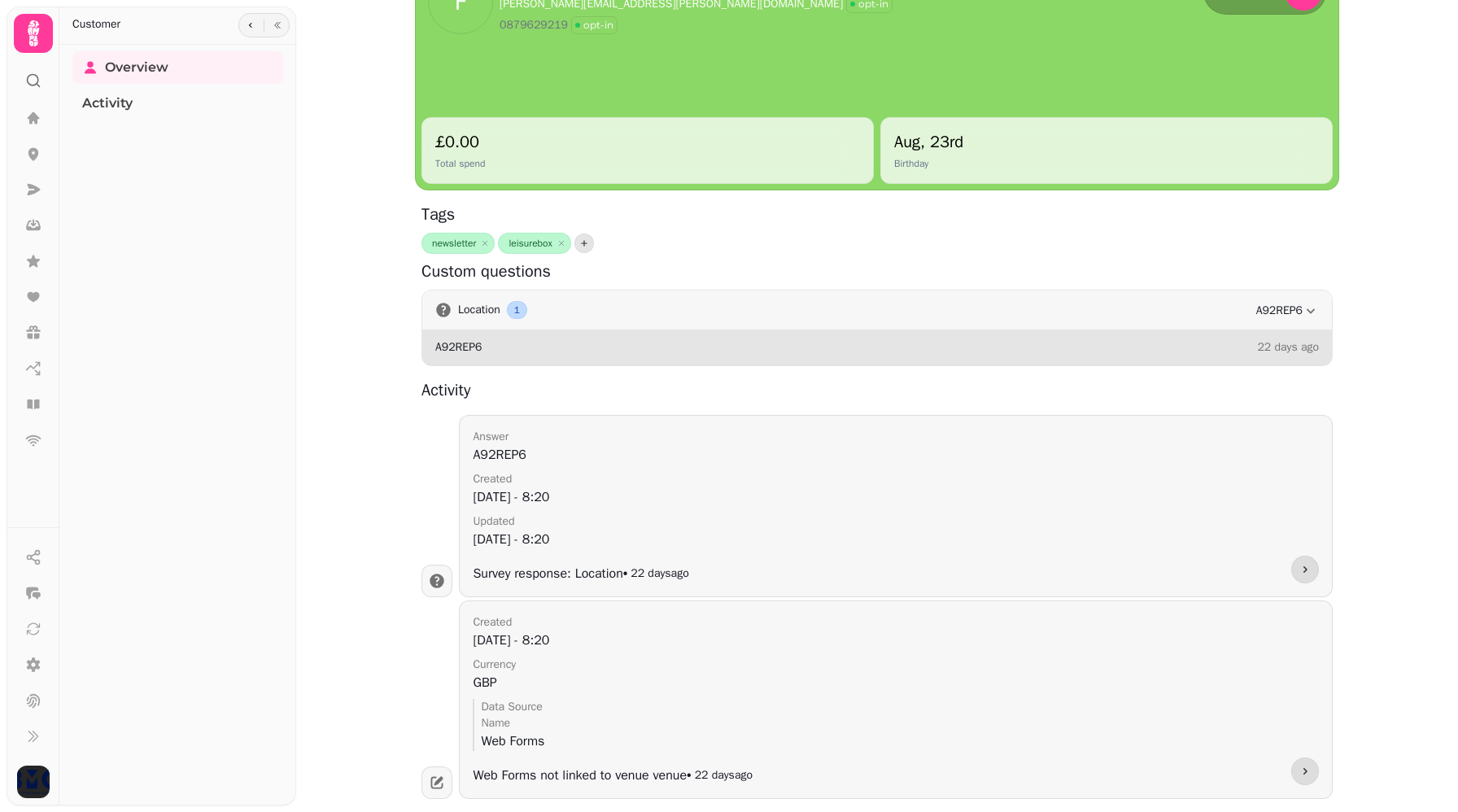scroll, scrollTop: 0, scrollLeft: 0, axis: both 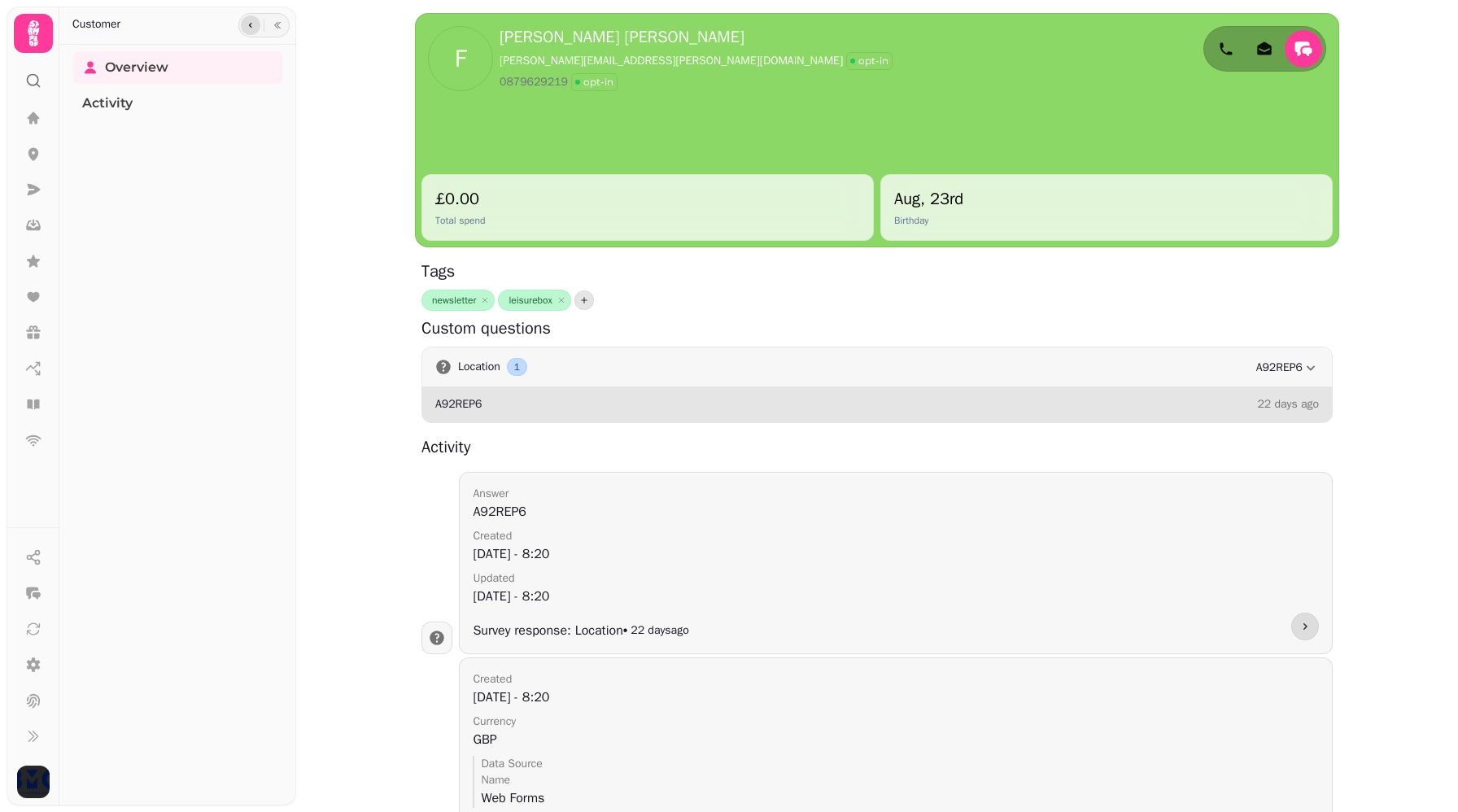 click at bounding box center (251, 25) 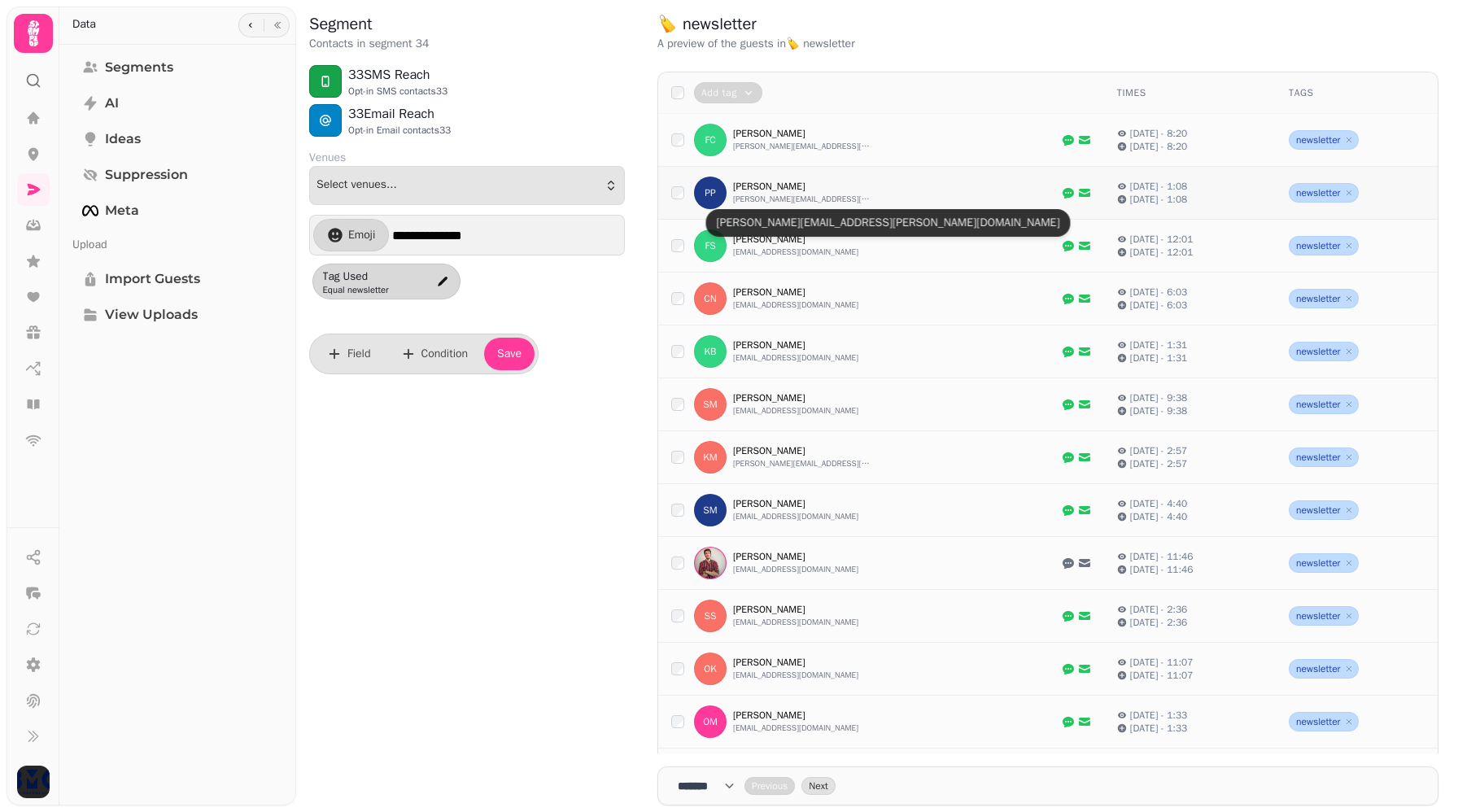 click on "paula.peppard@gmail.com" at bounding box center [802, 199] 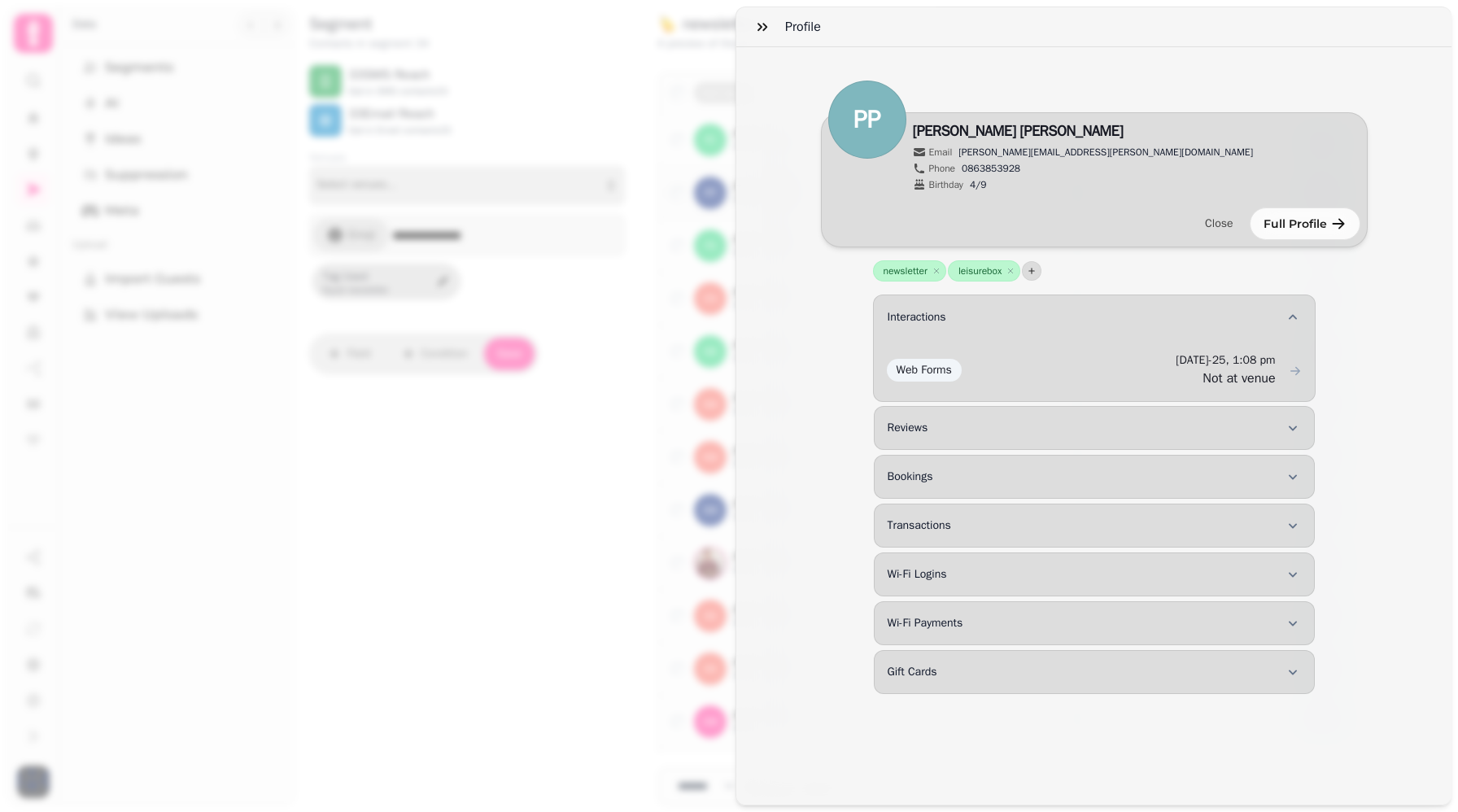 click 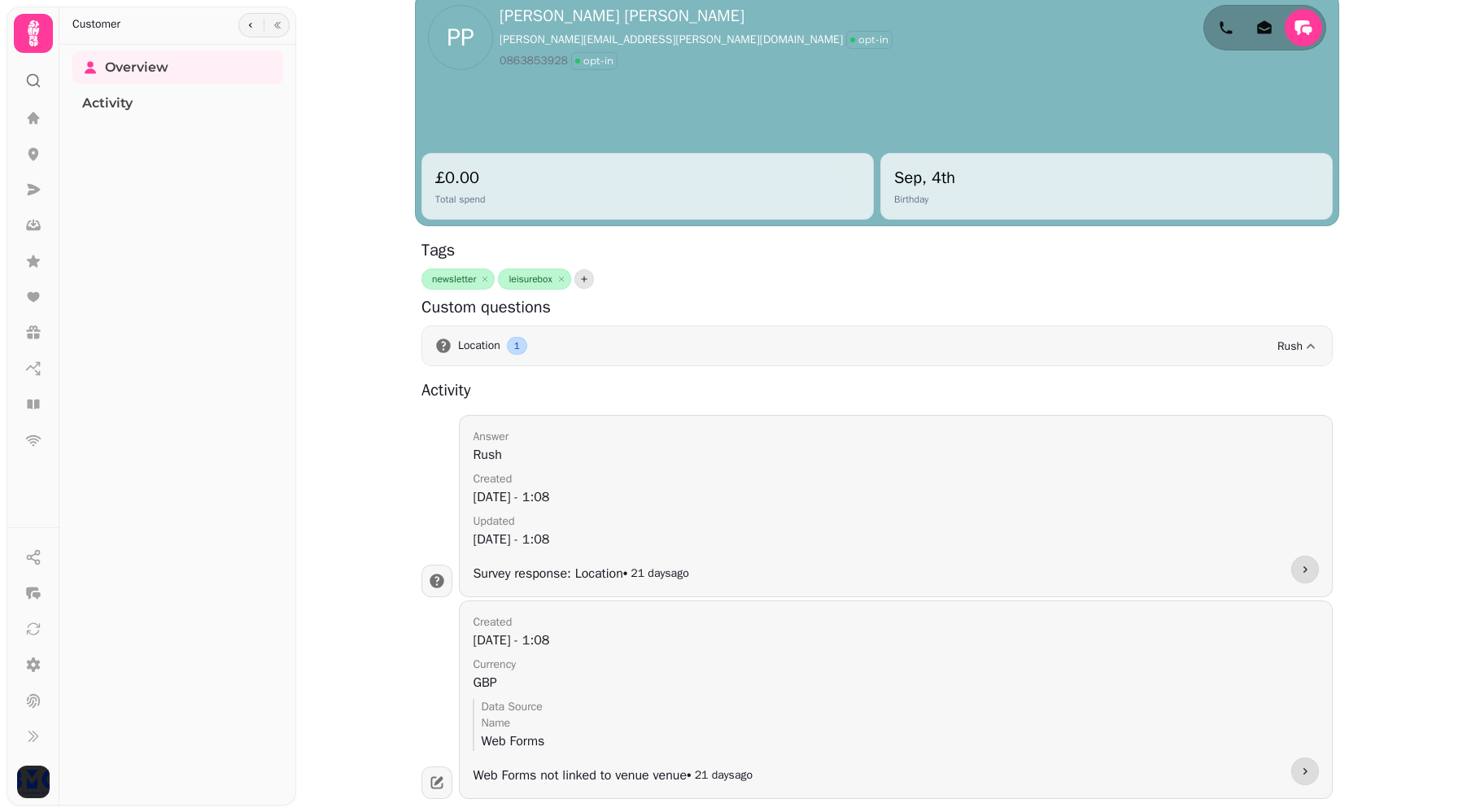 scroll, scrollTop: 0, scrollLeft: 0, axis: both 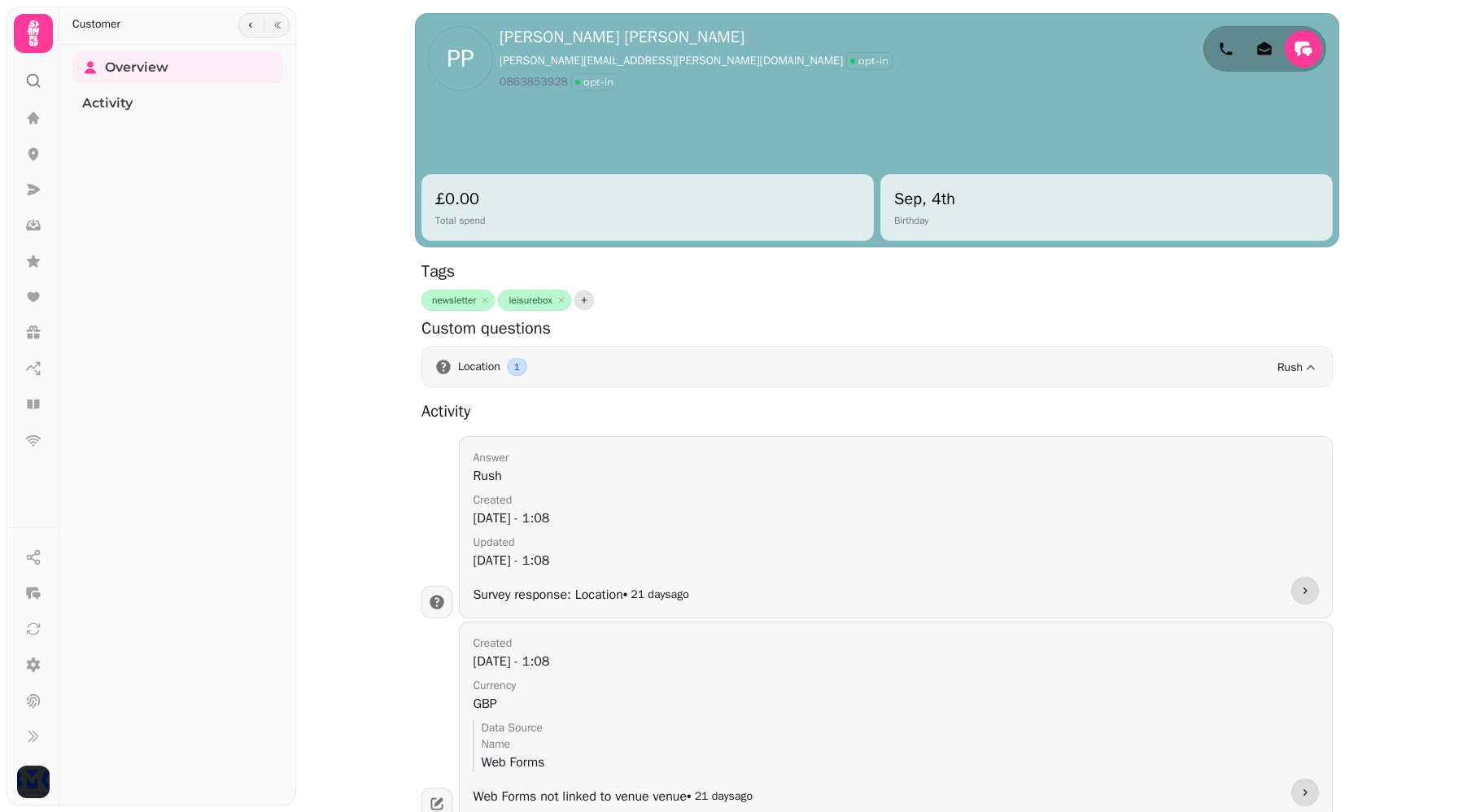 click on "1" at bounding box center [517, 367] 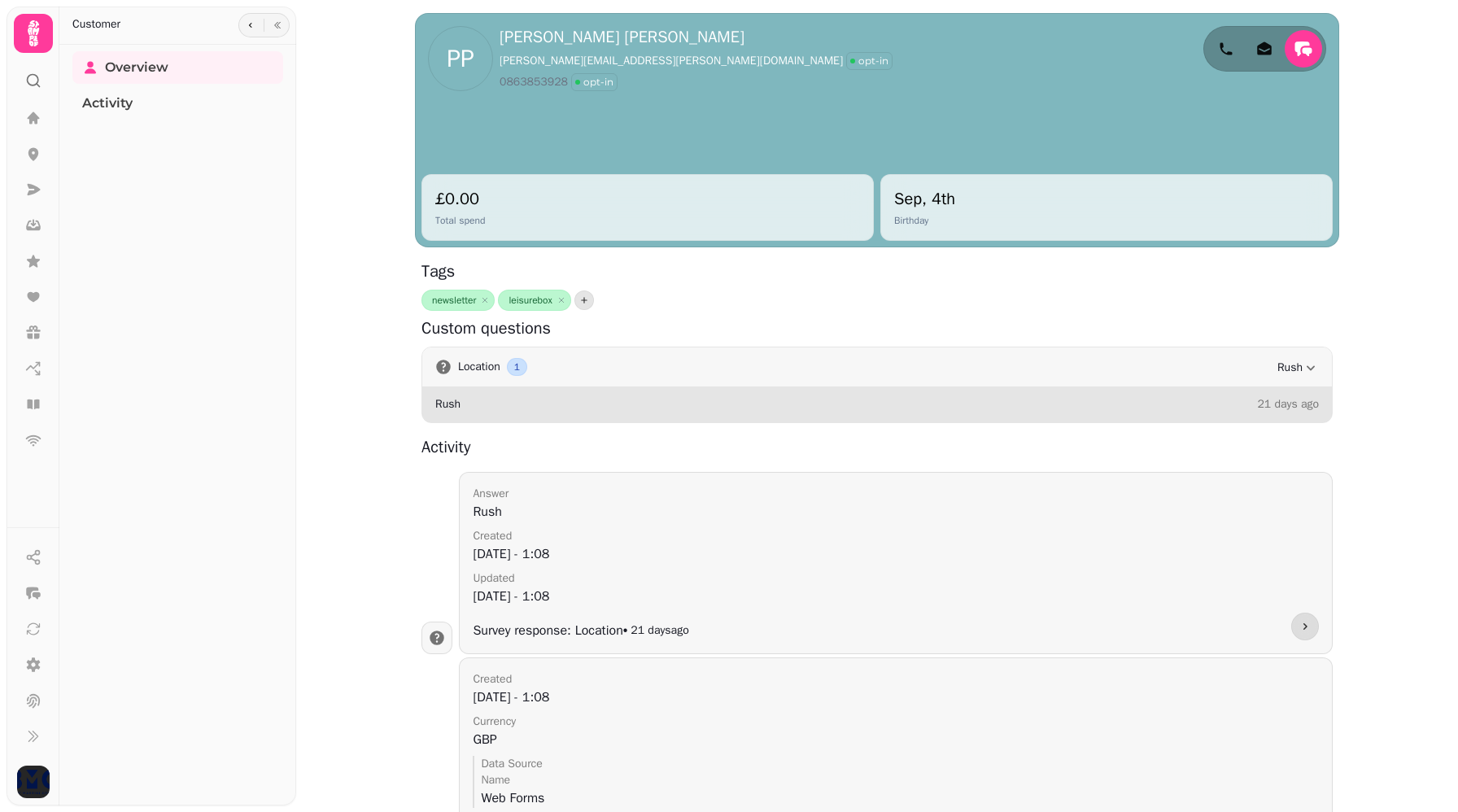 click on "1" at bounding box center [517, 367] 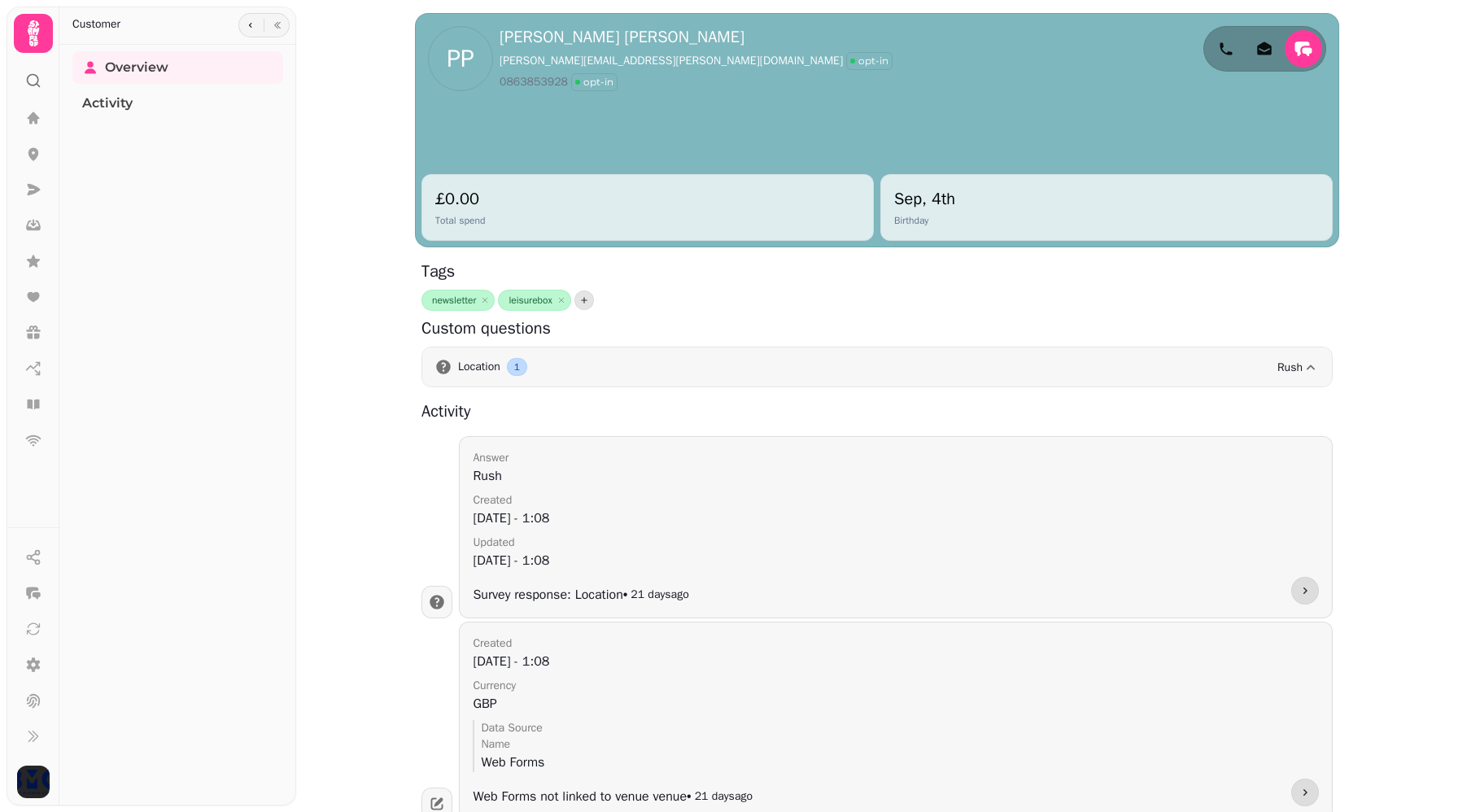 scroll, scrollTop: 21, scrollLeft: 0, axis: vertical 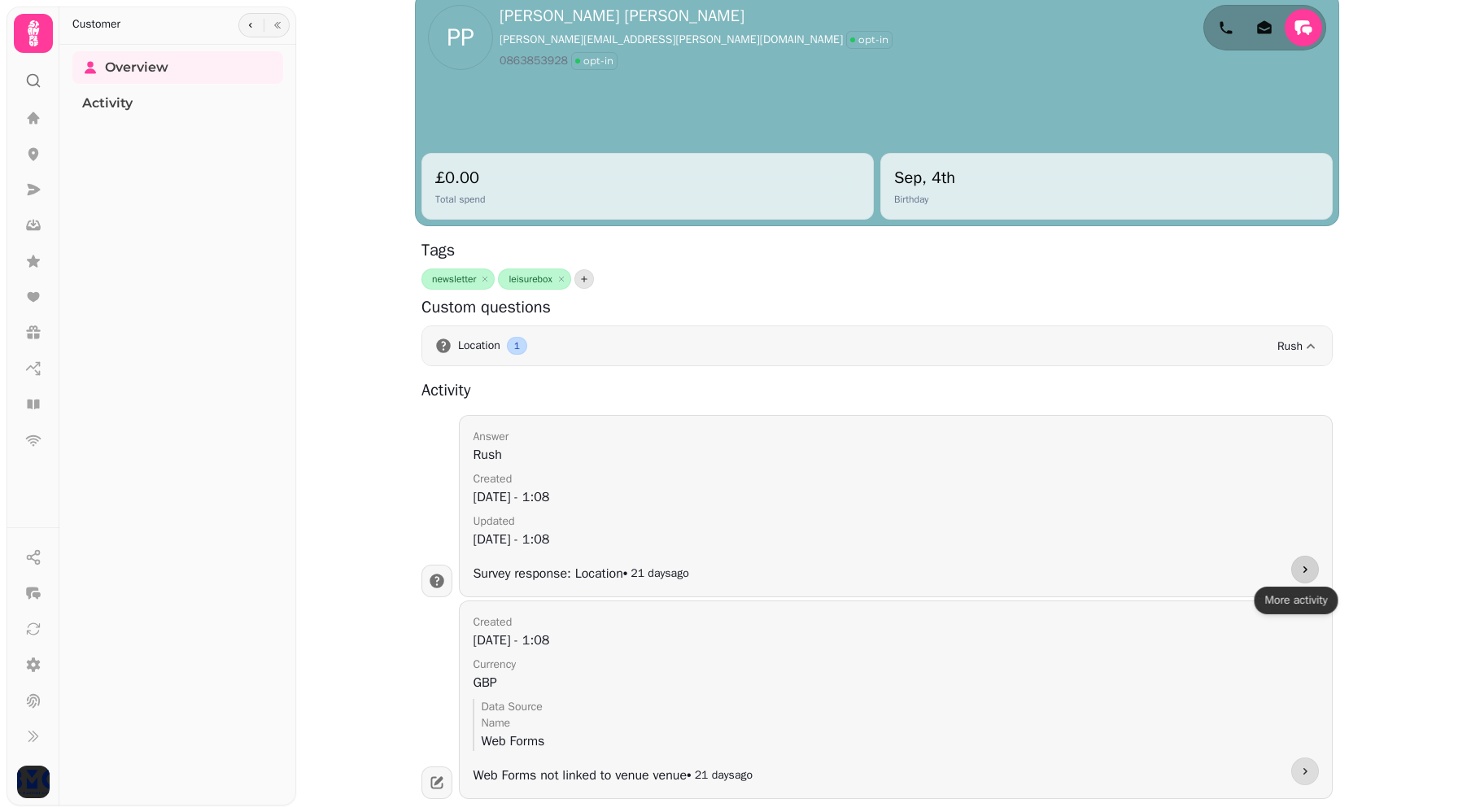 click 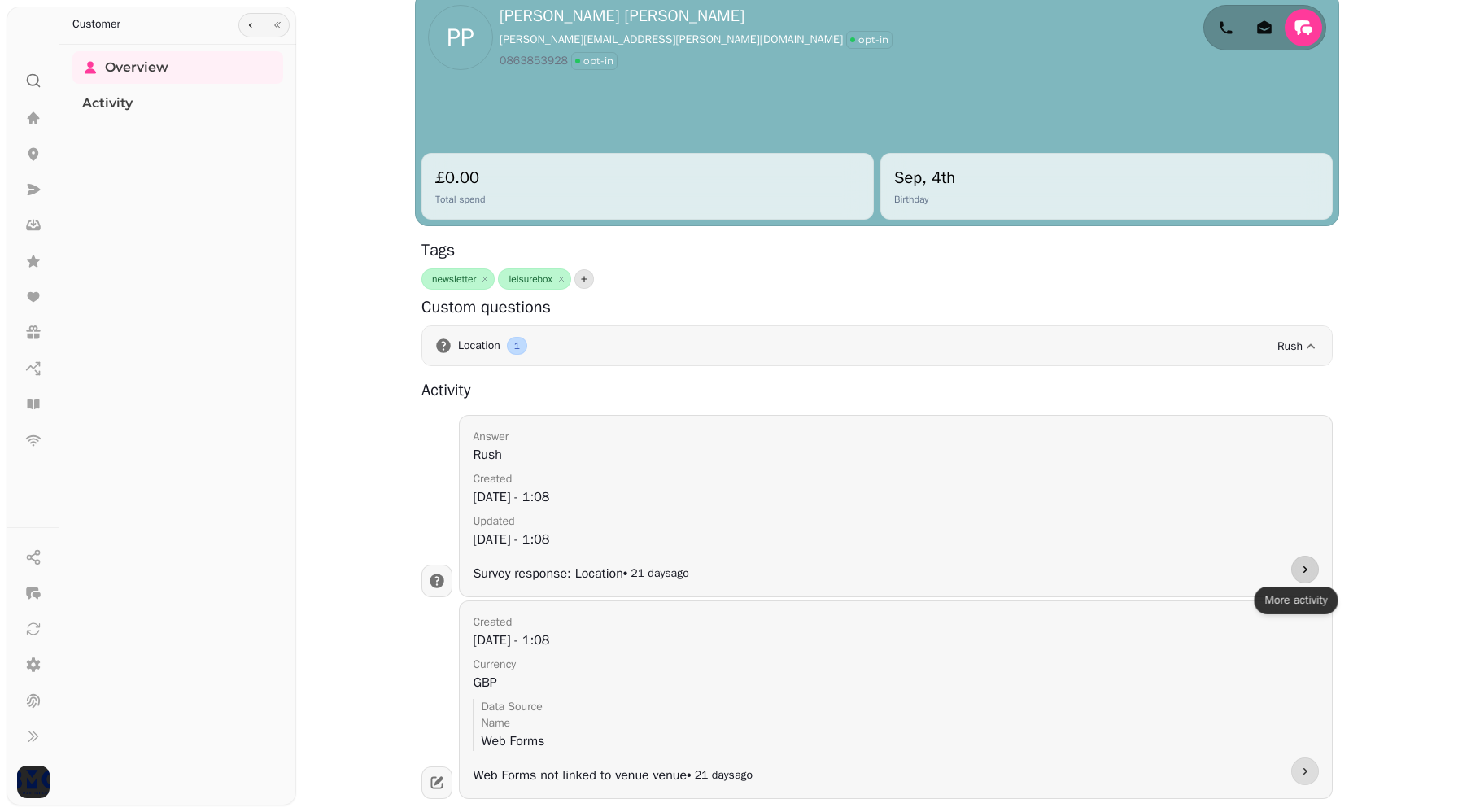 scroll, scrollTop: 0, scrollLeft: 0, axis: both 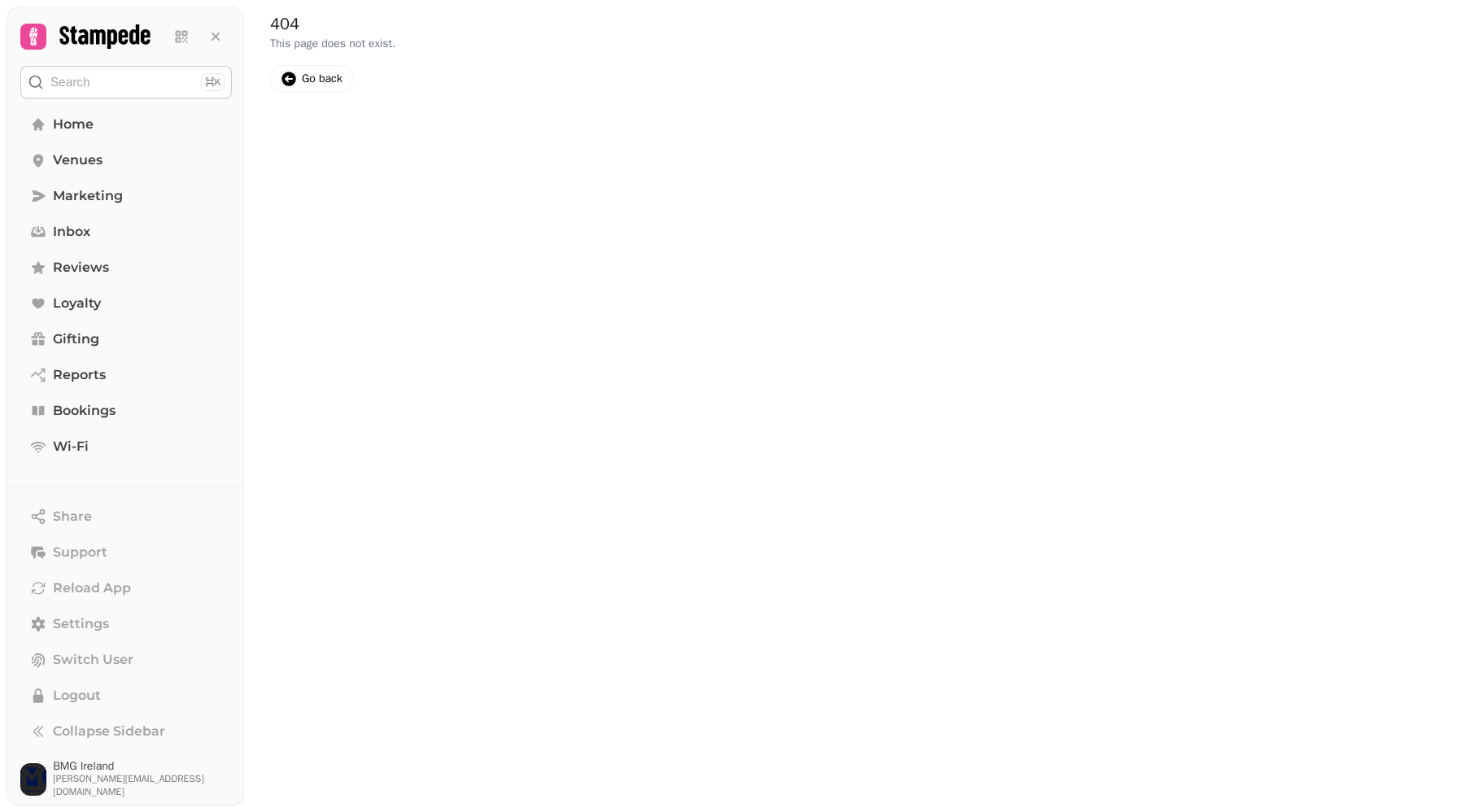 click 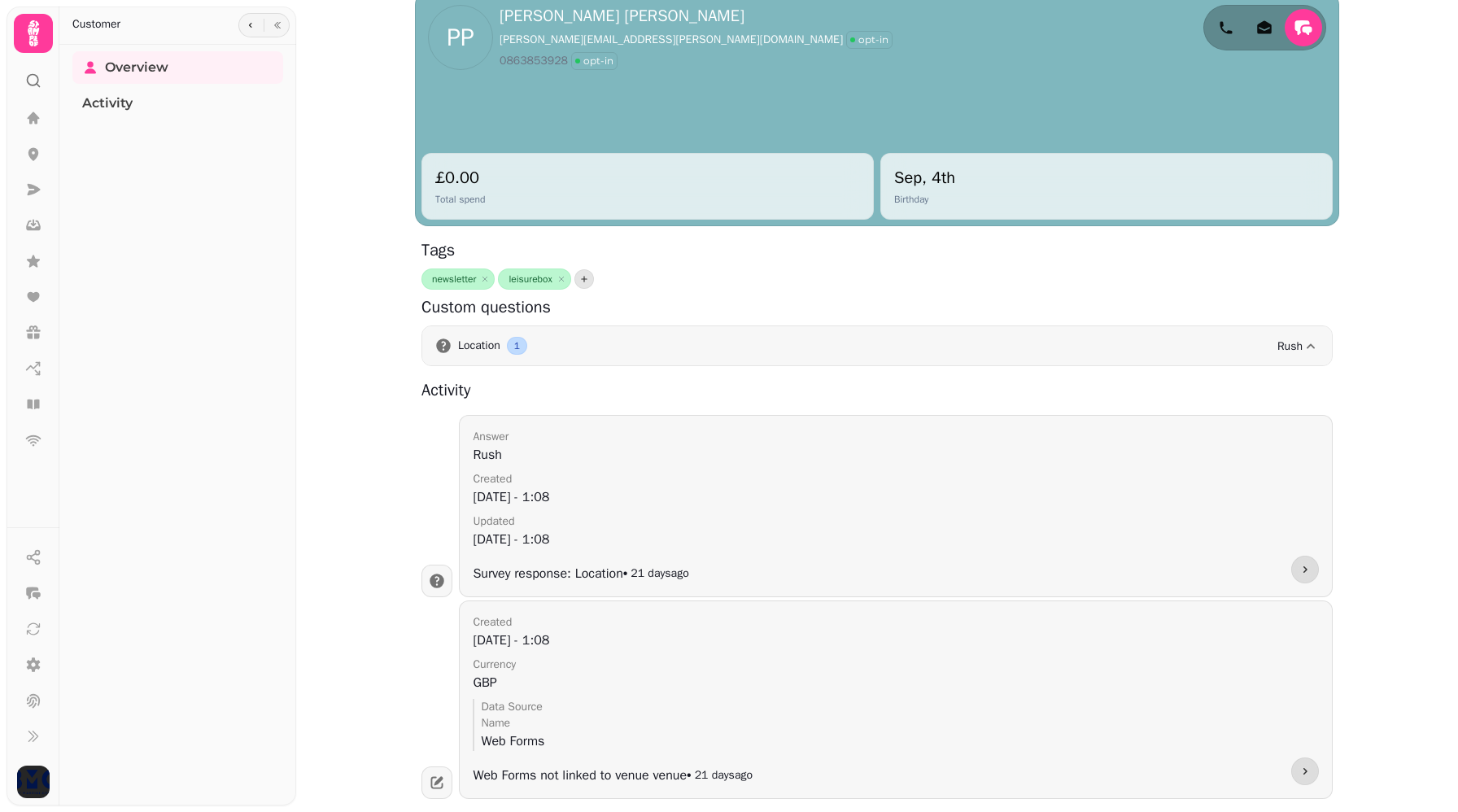 scroll, scrollTop: 0, scrollLeft: 0, axis: both 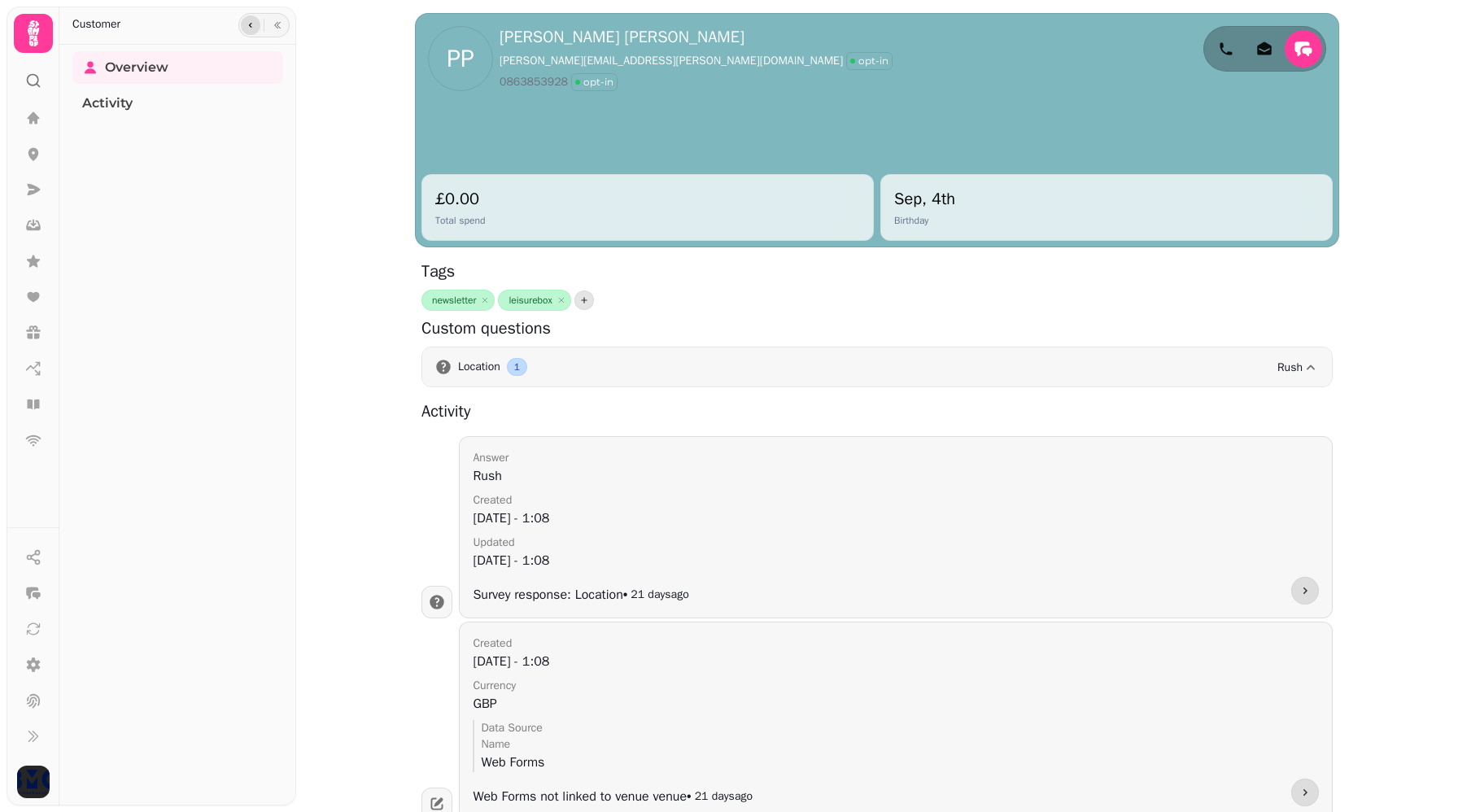 click at bounding box center [251, 25] 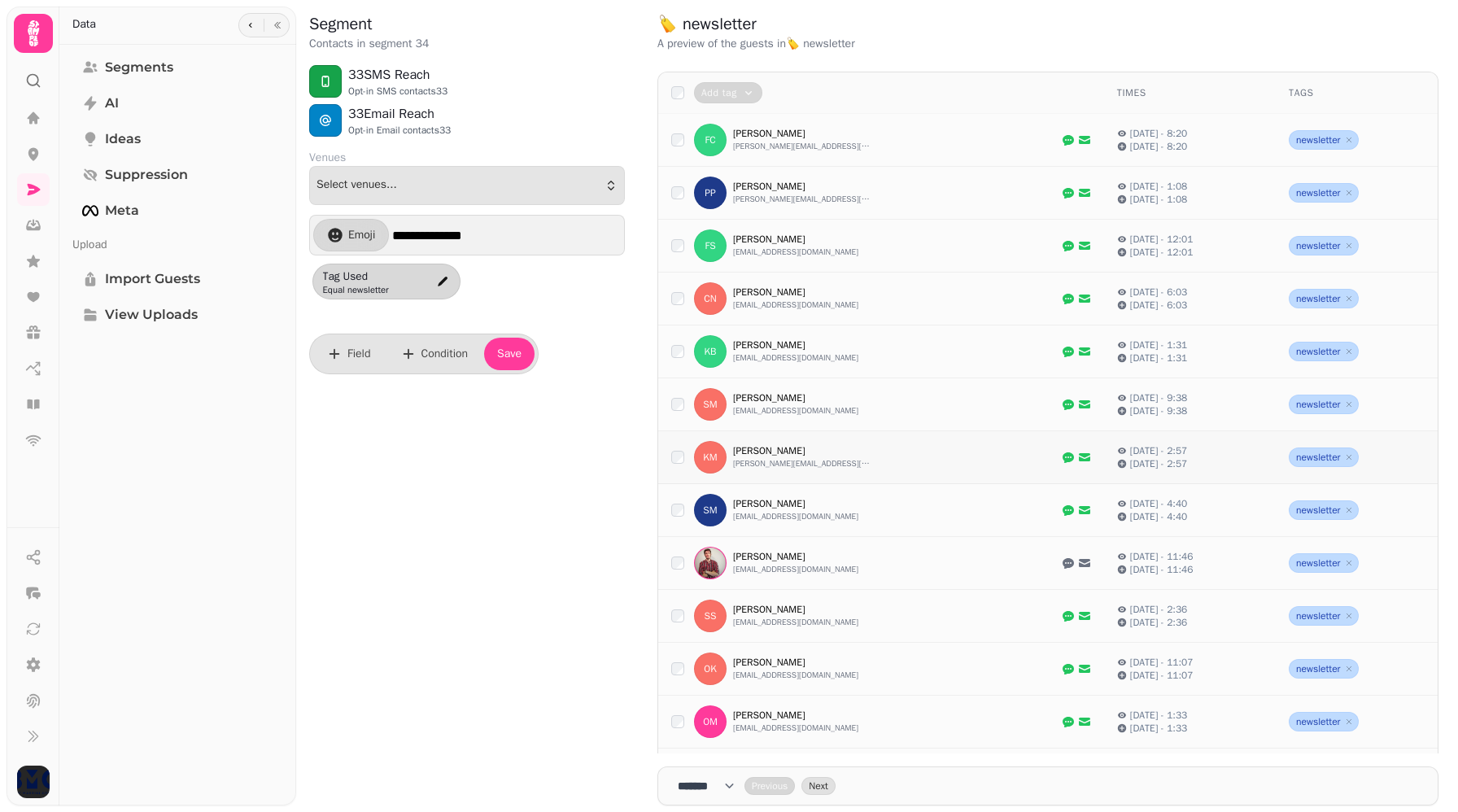 click on "katie.mcguinness@hotmail.com" at bounding box center [802, 464] 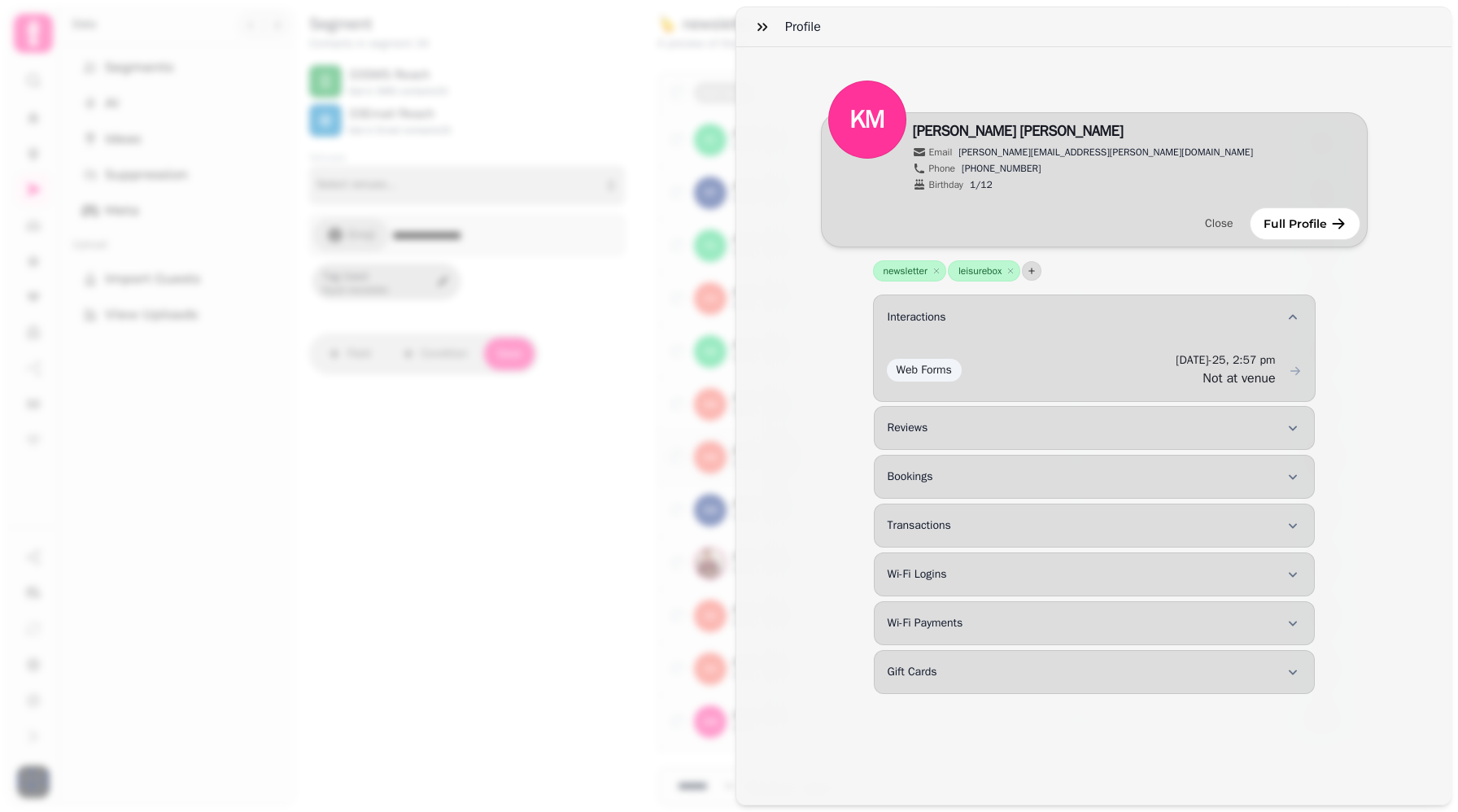 click on "Profile KM Edit Katie   Mcguinness Email katie.mcguinness@hotmail.com Phone +353871627192 Birthday 1/12 Close Full Profile newsletter Remove leisurebox Remove Interactions Web Forms 3rd Jul-25, 2:57 pm Not at venue Reviews Bookings Transactions Wi-Fi Logins Wi-Fi Payments Gift Cards" at bounding box center (729, 419) 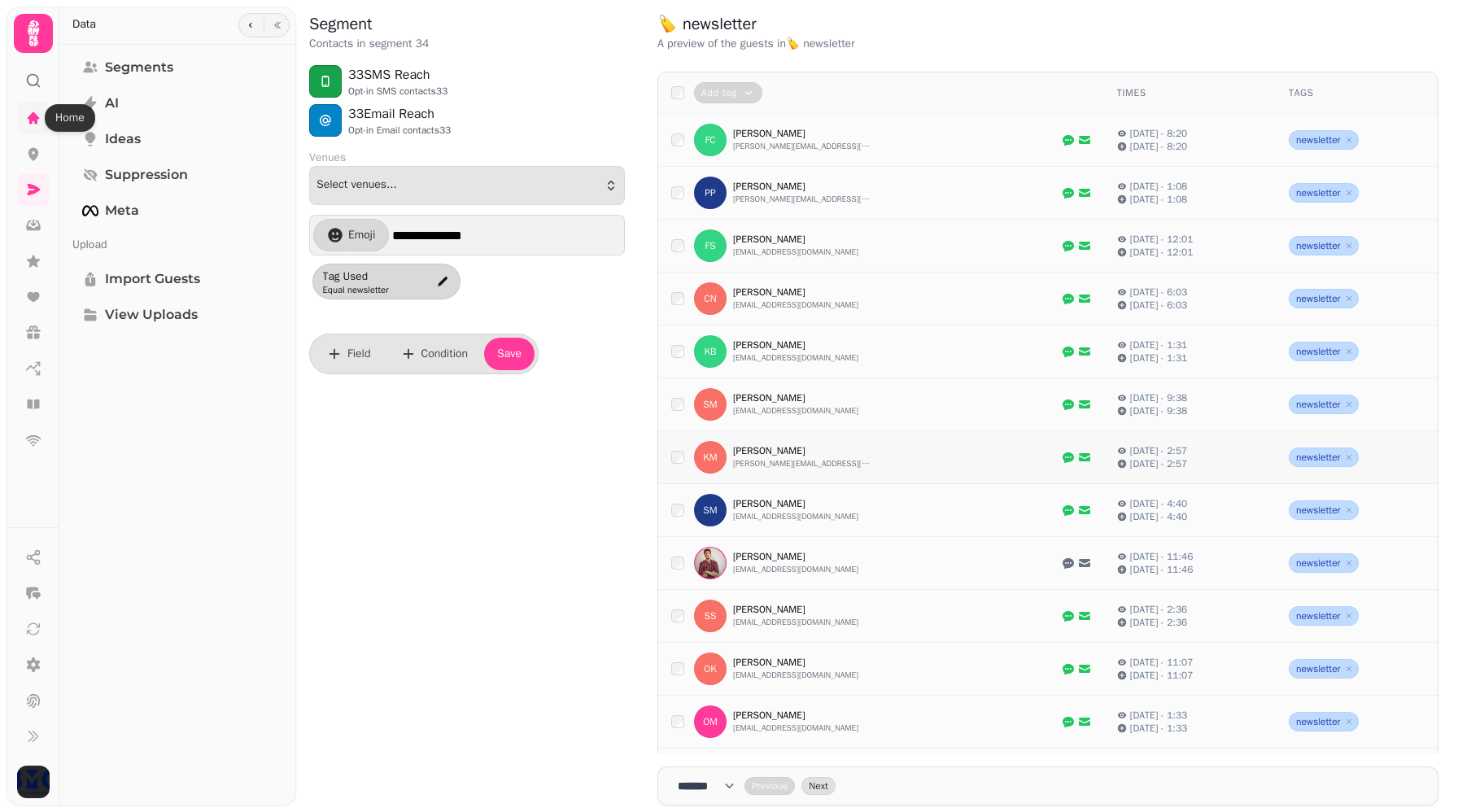 click 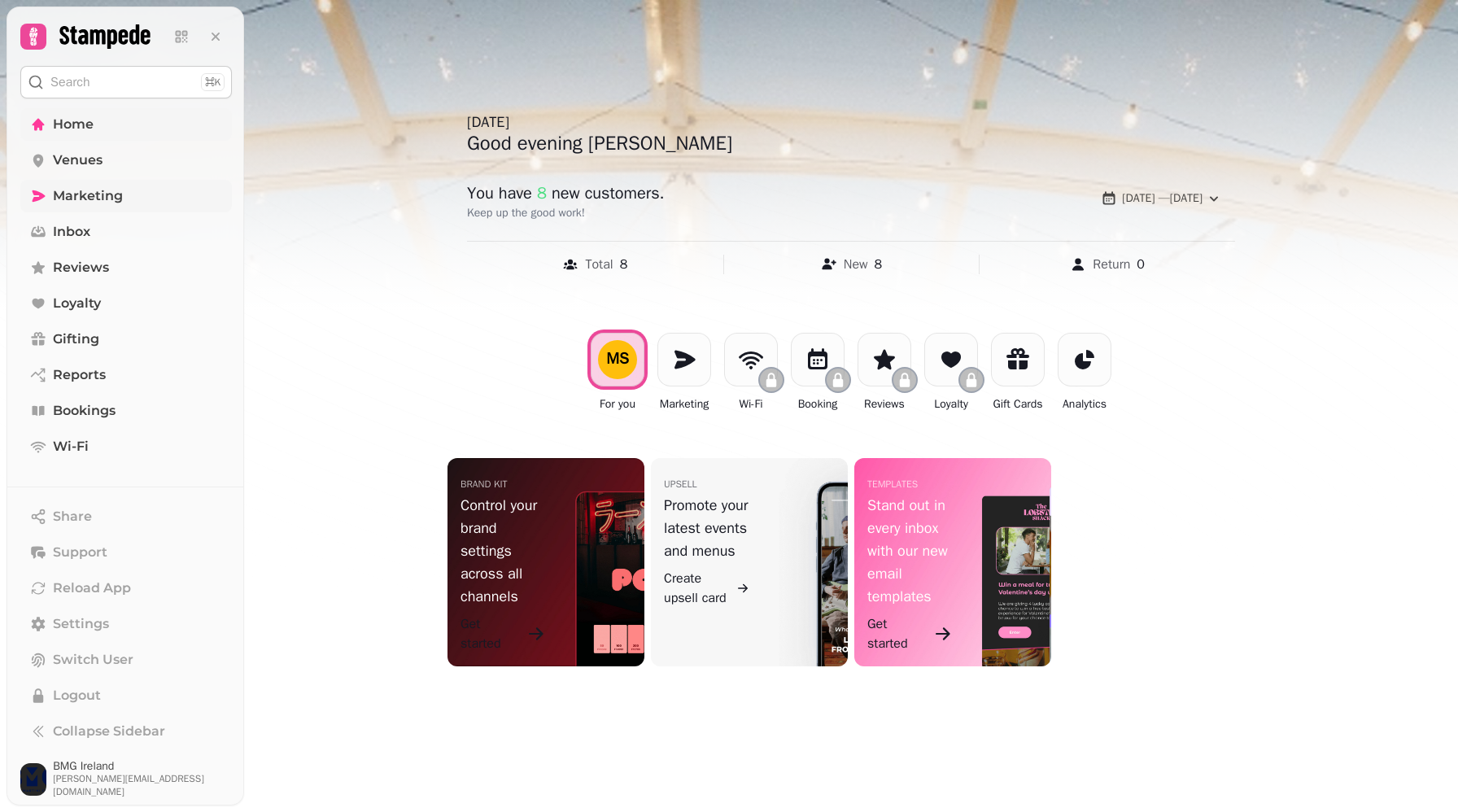 click on "Marketing" at bounding box center (88, 196) 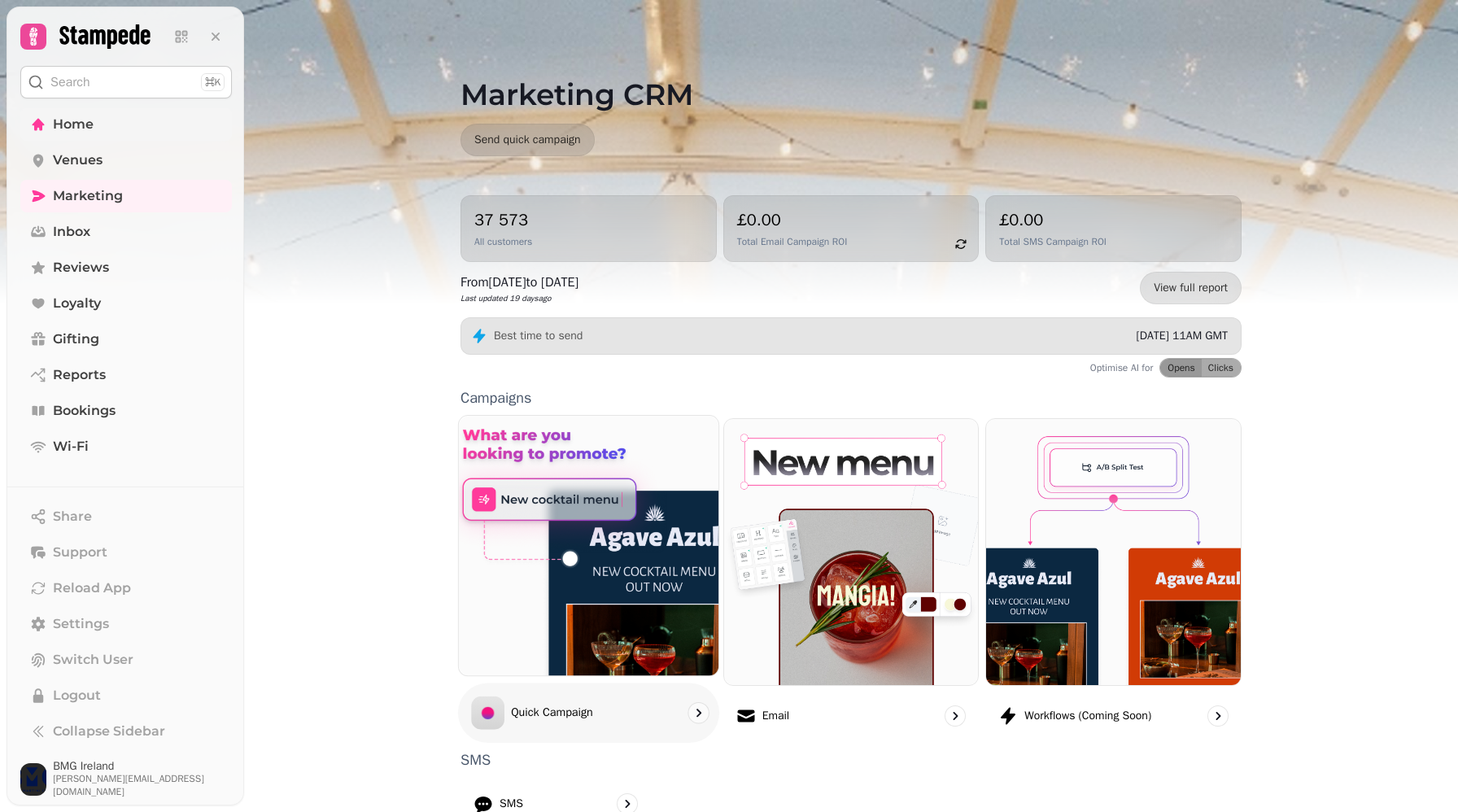 scroll, scrollTop: 203, scrollLeft: 0, axis: vertical 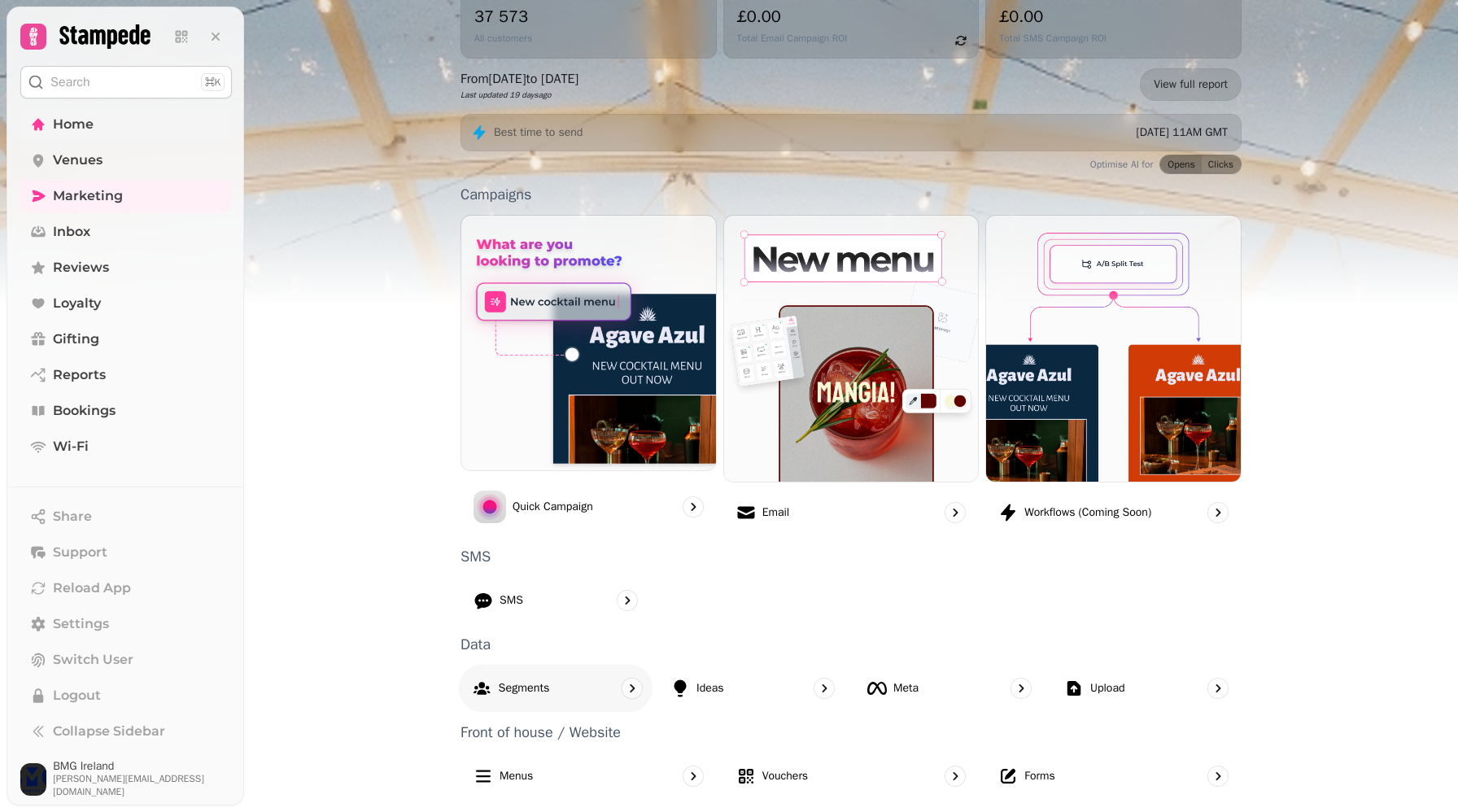 click on "Segments" at bounding box center (556, 688) 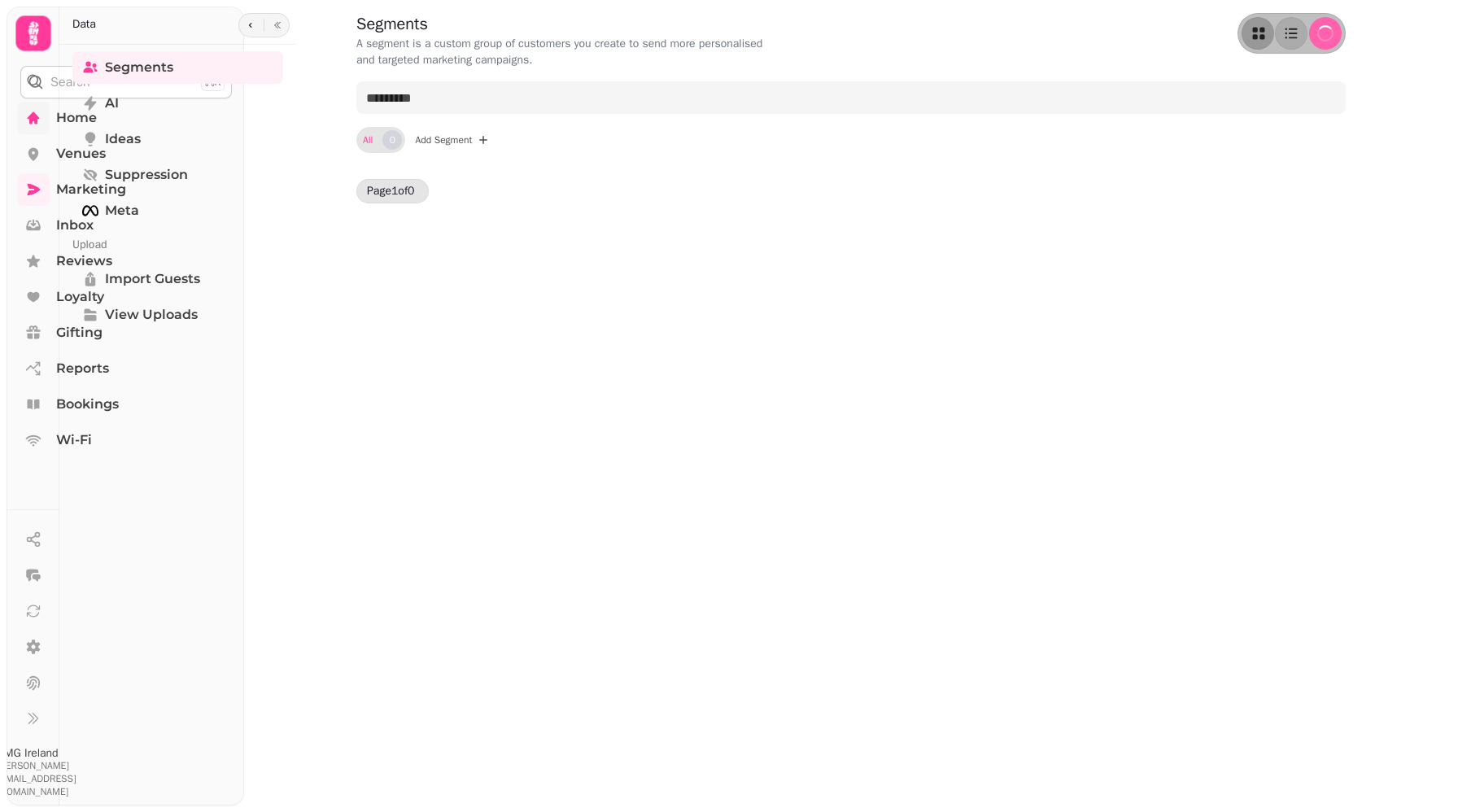 scroll, scrollTop: 0, scrollLeft: 0, axis: both 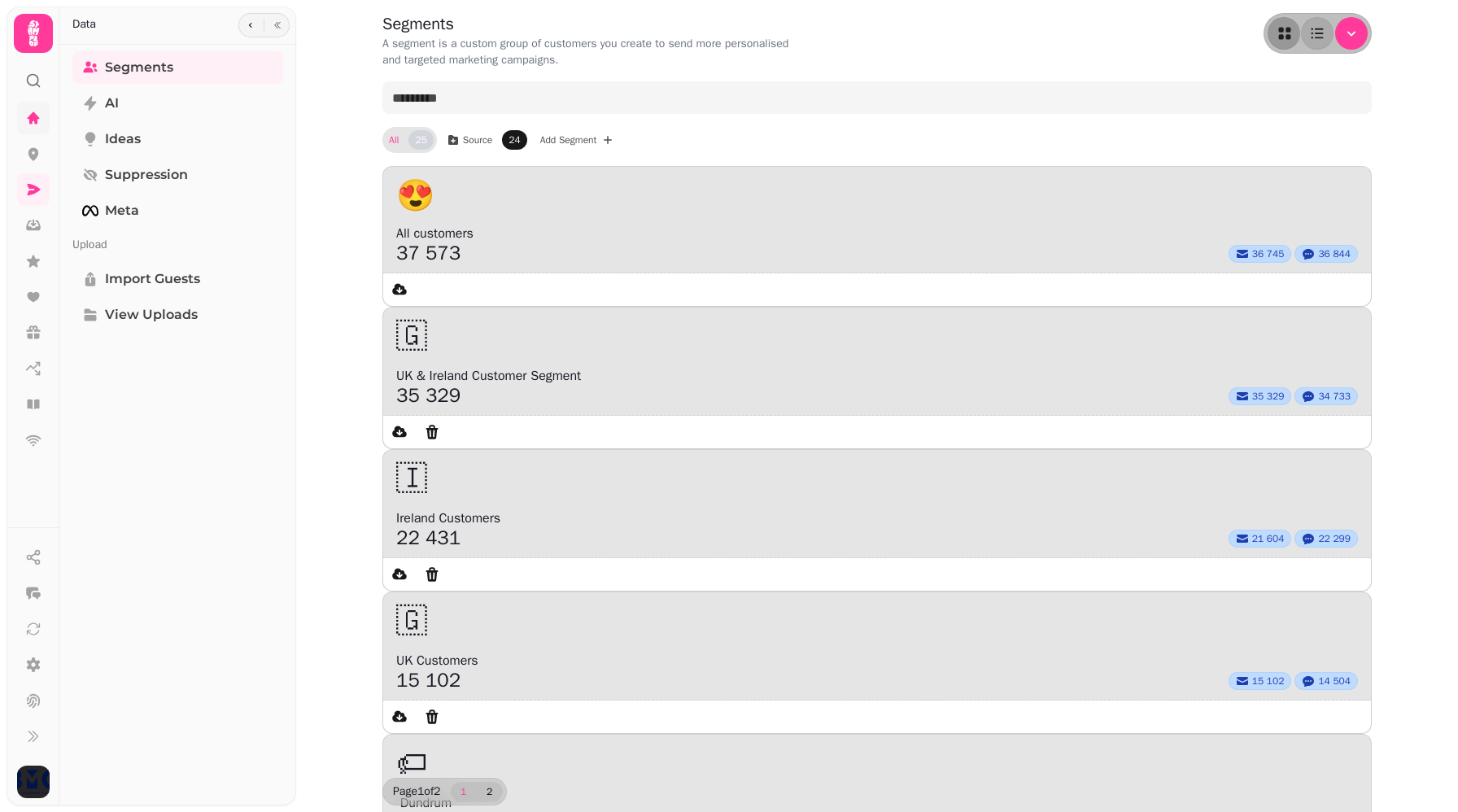 click on "2" at bounding box center (490, 792) 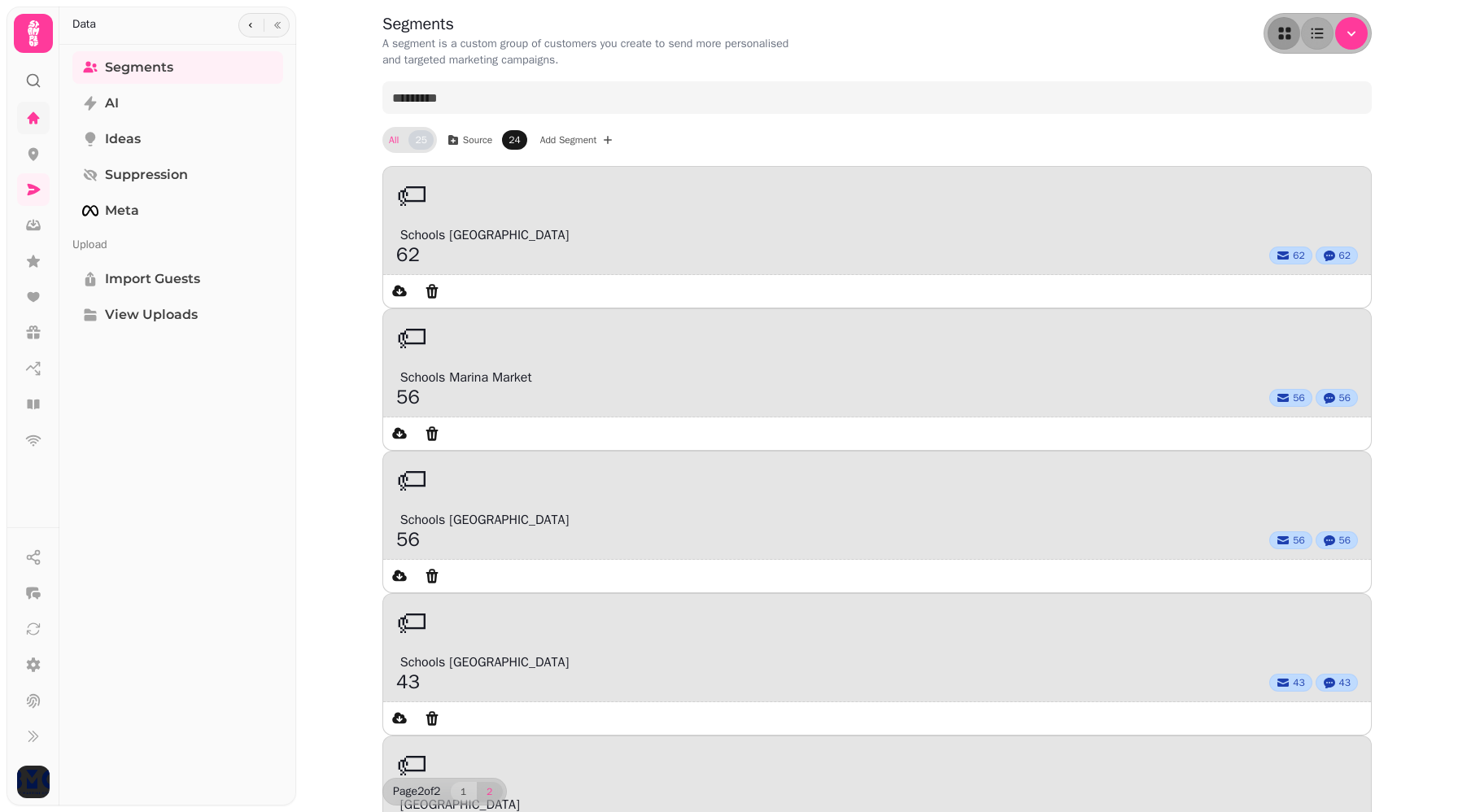 click on "6" at bounding box center (402, 1251) 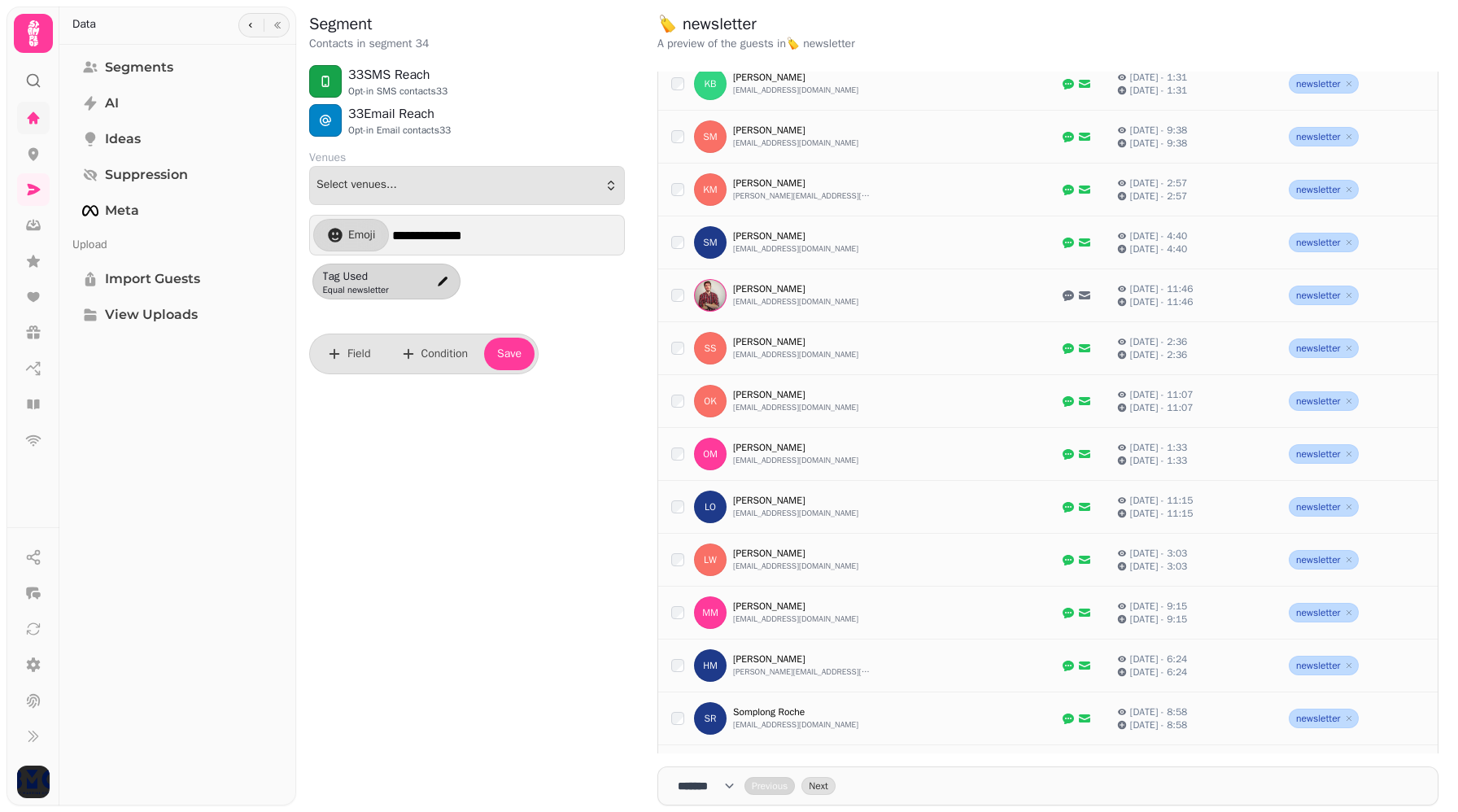 scroll, scrollTop: 255, scrollLeft: 0, axis: vertical 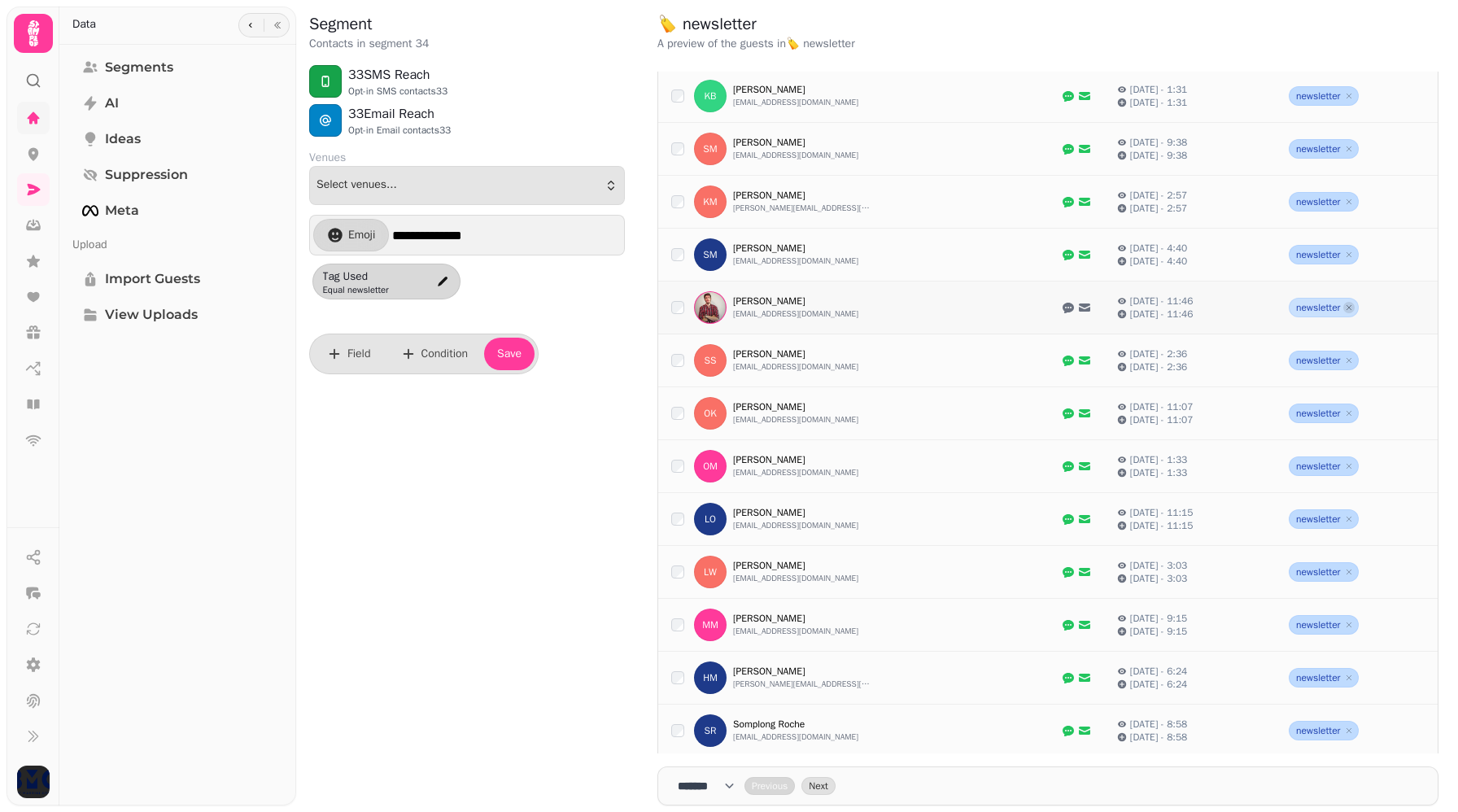 click at bounding box center (1349, 308) 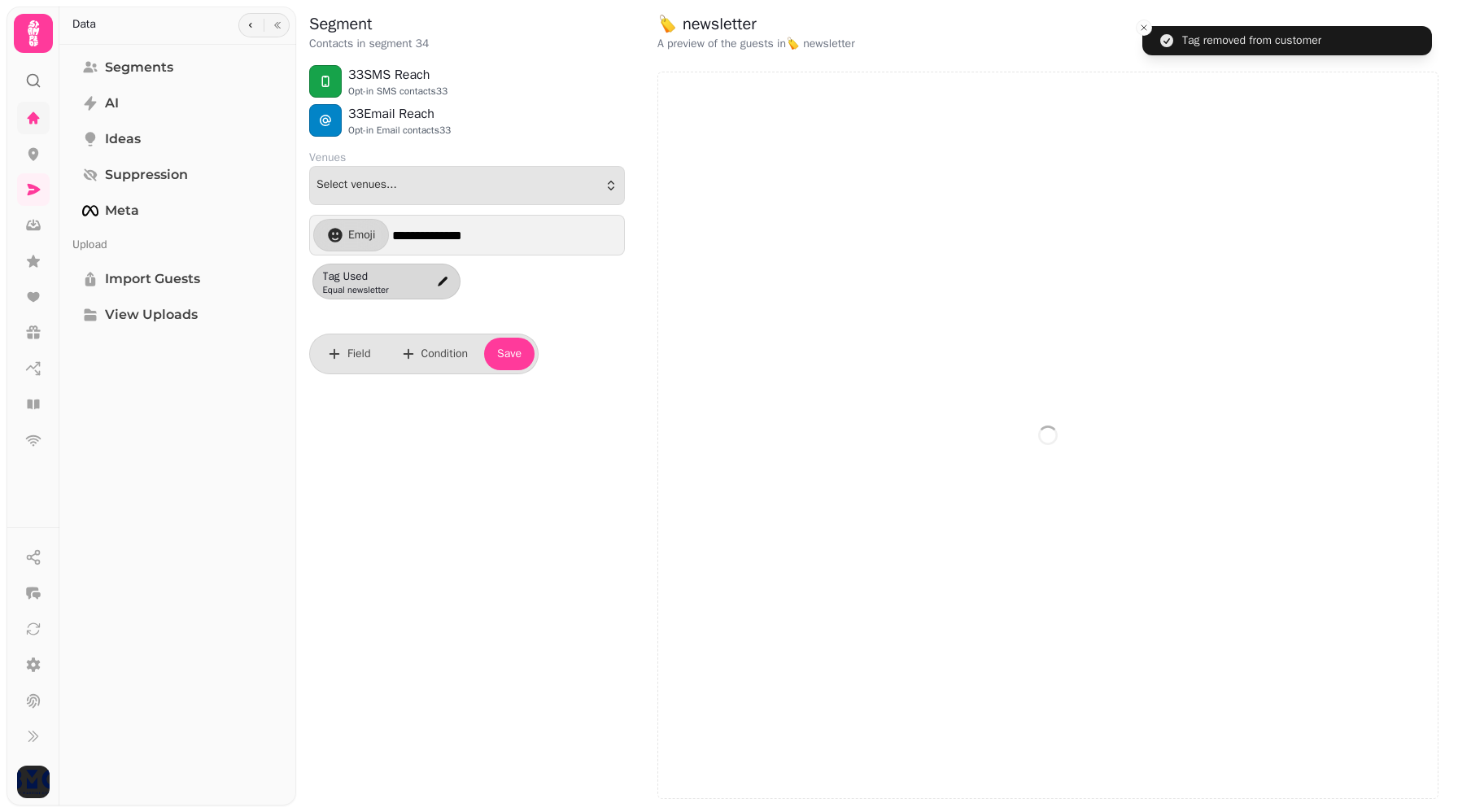 select on "**" 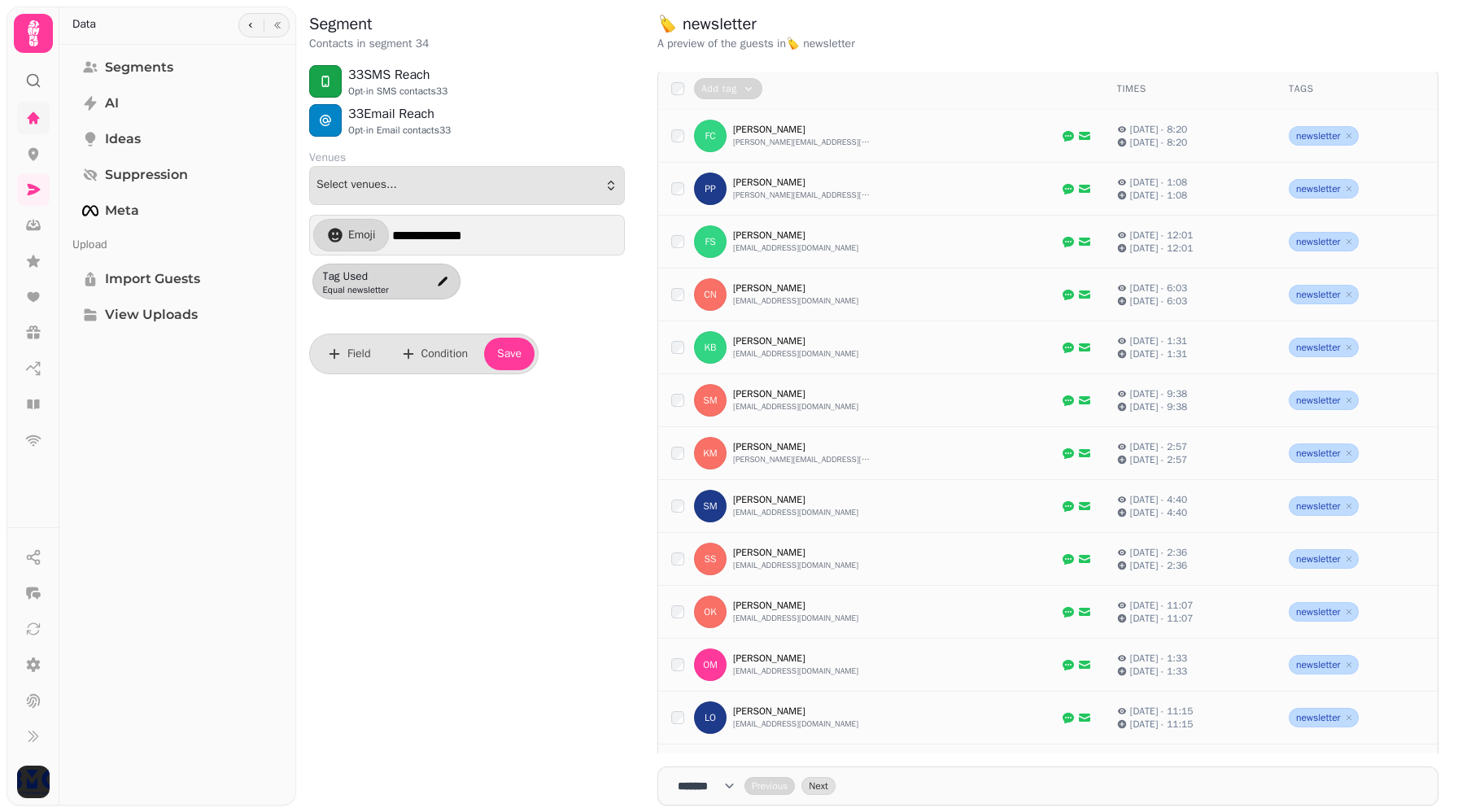 scroll, scrollTop: 0, scrollLeft: 0, axis: both 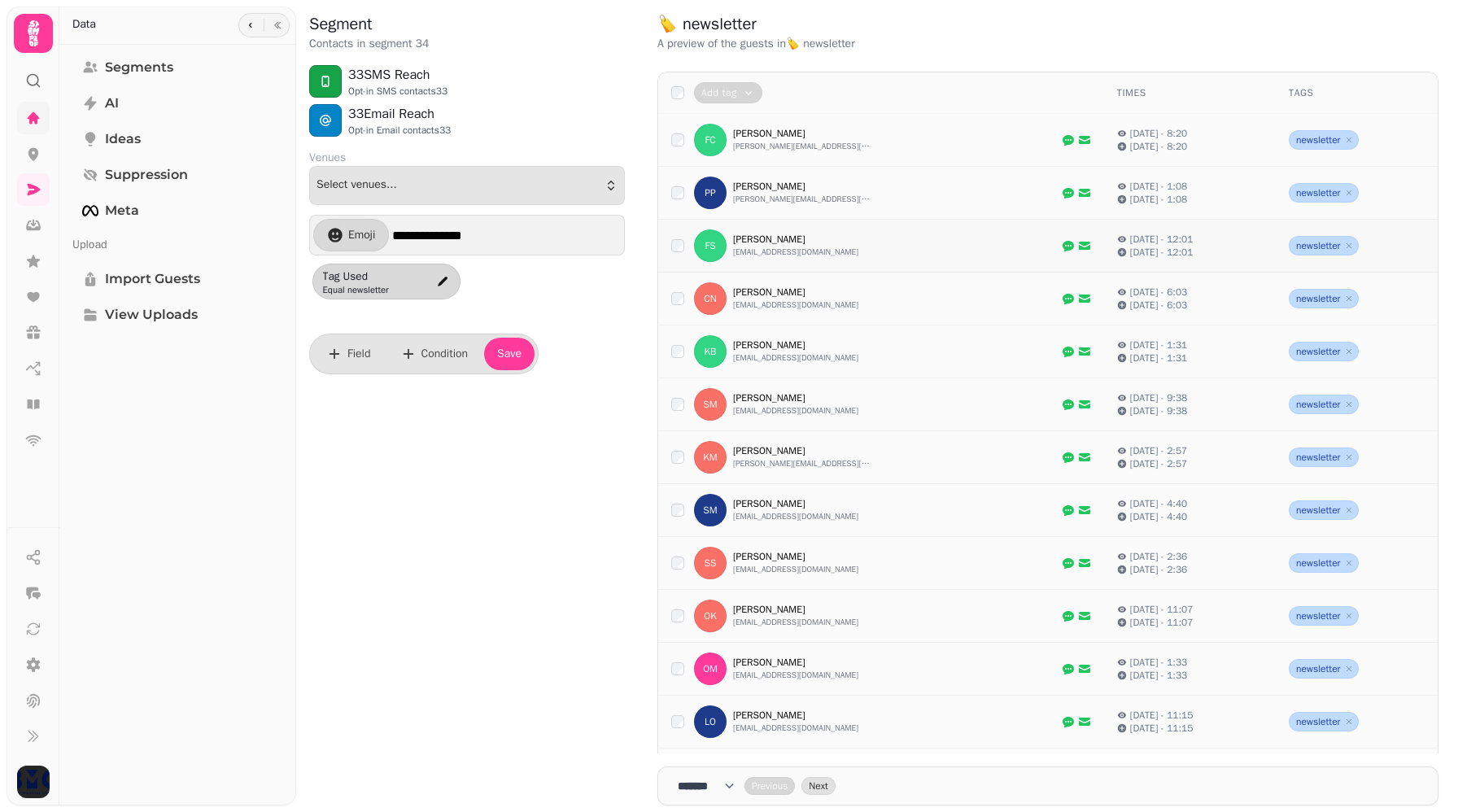 click on "Filipa Silva" at bounding box center [796, 239] 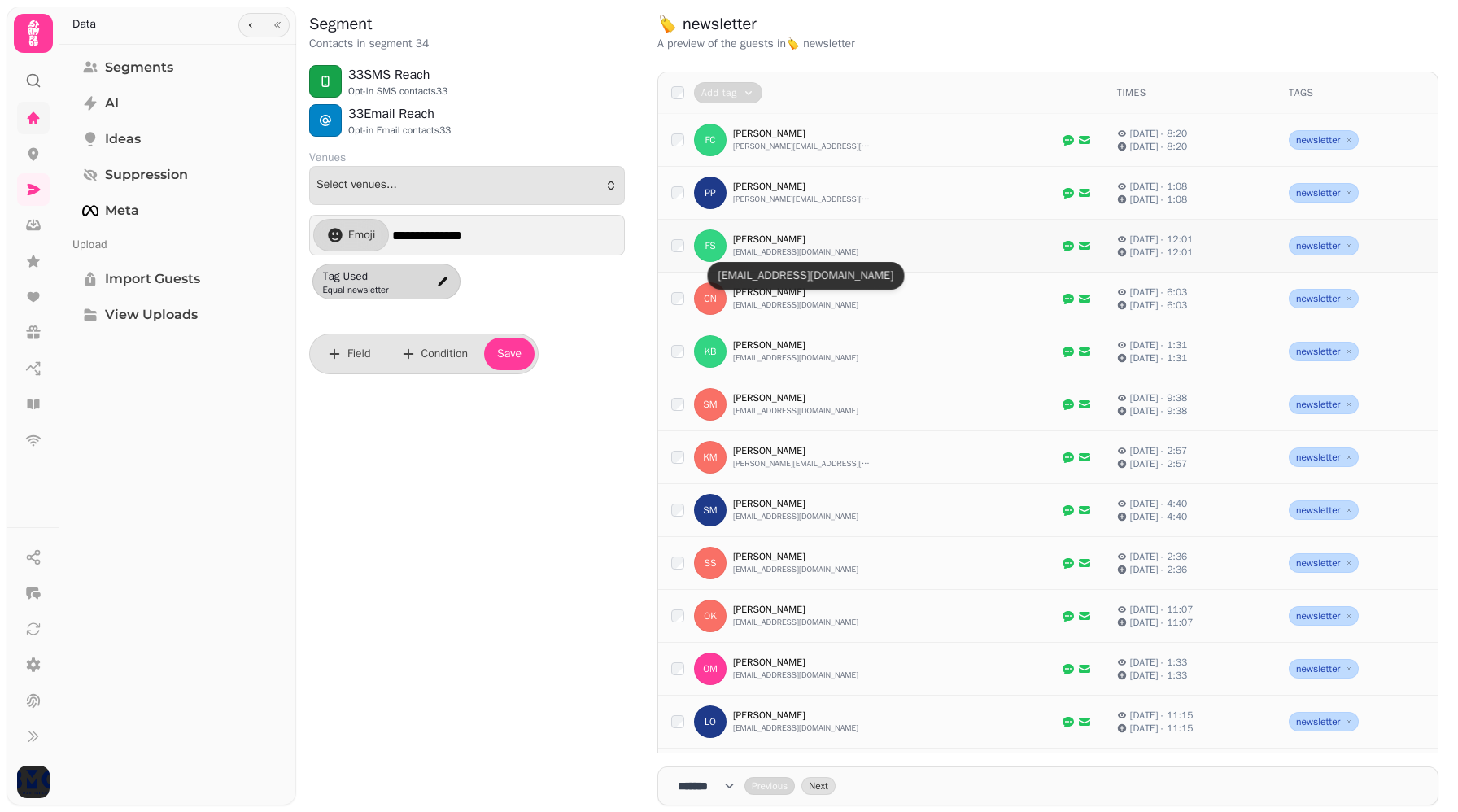click on "filipadiasilva@live.com.pt" at bounding box center (796, 252) 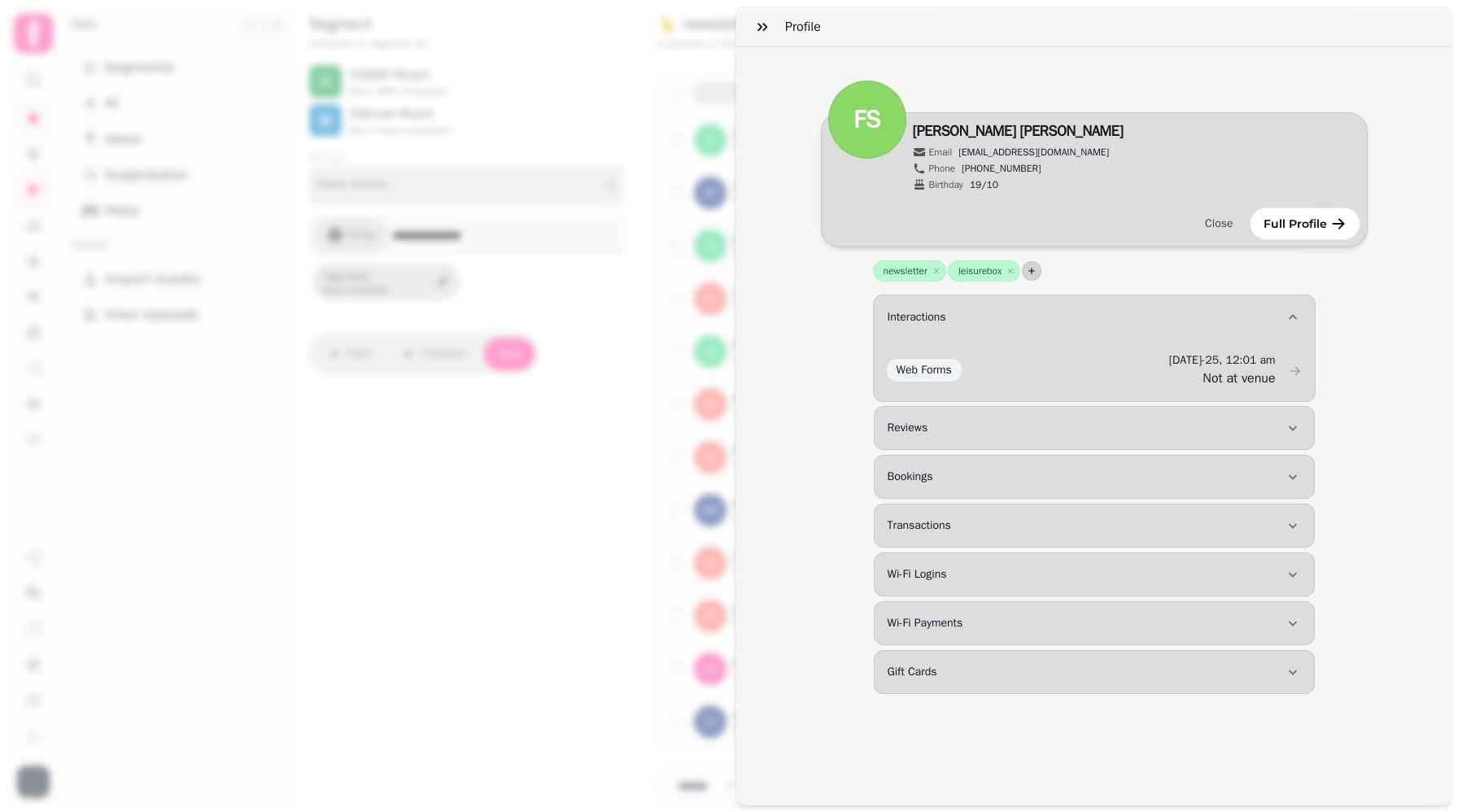click 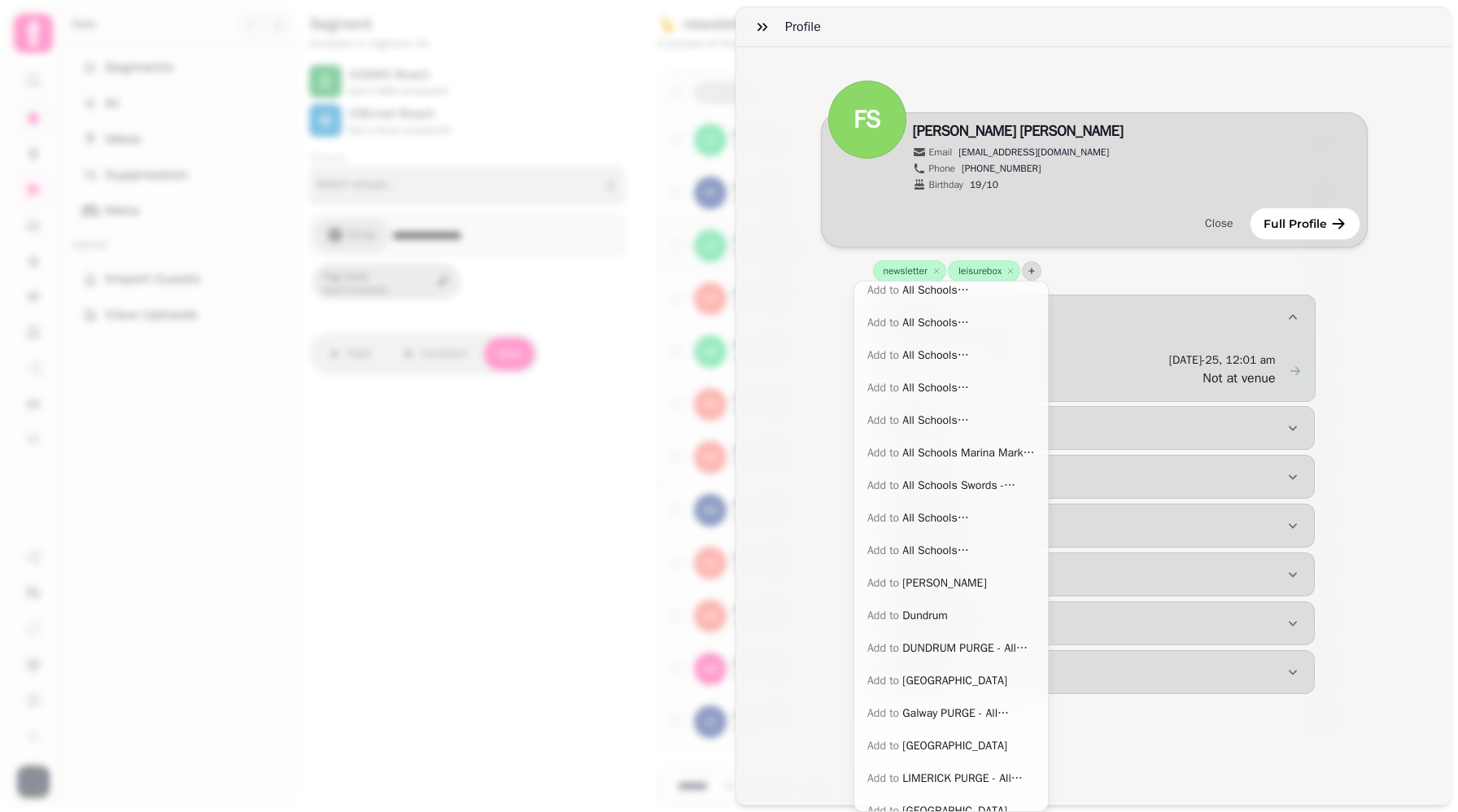 scroll, scrollTop: 4, scrollLeft: 0, axis: vertical 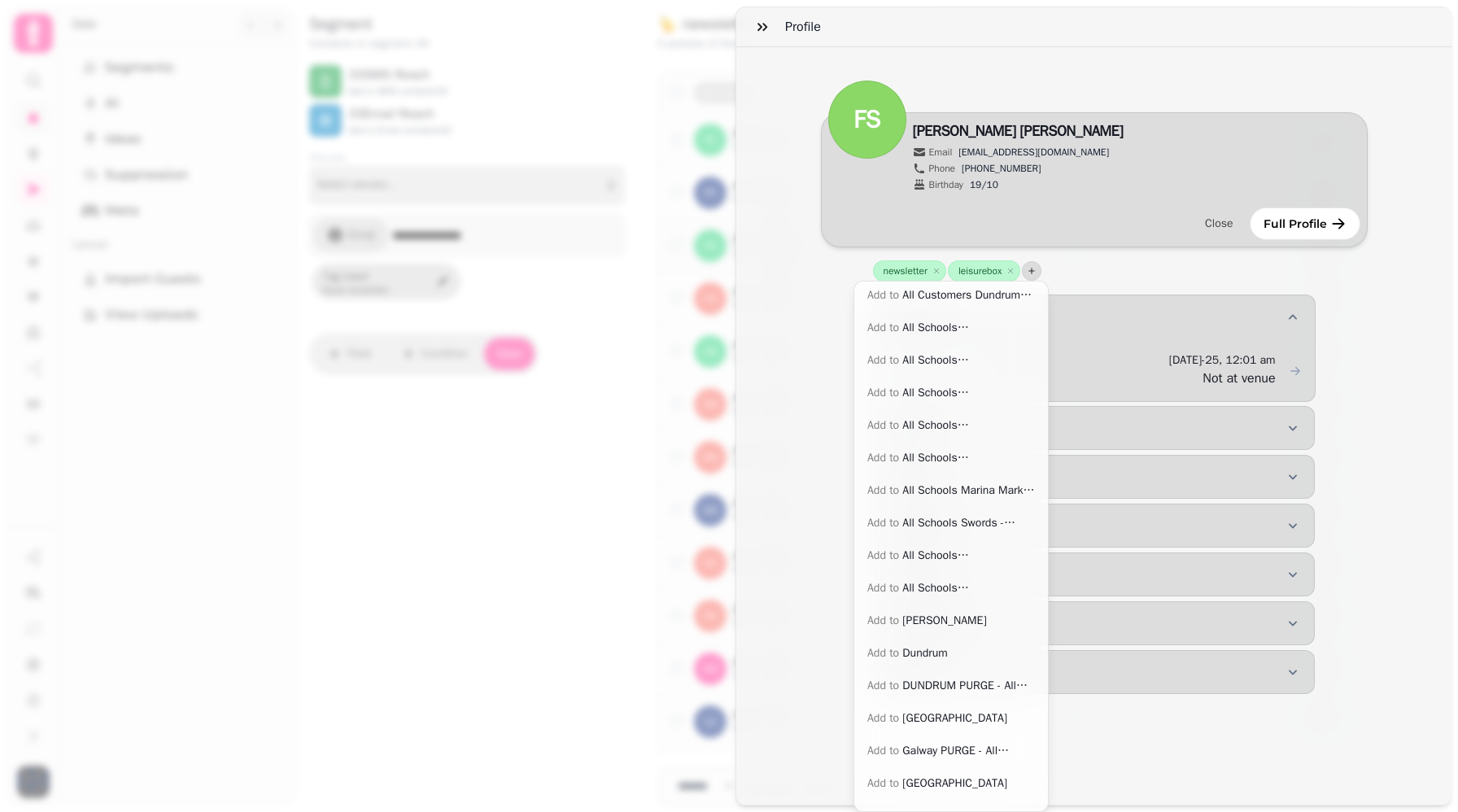click on "Add to   All Customers Dundrum - 2024_2025.csv" at bounding box center (951, 295) 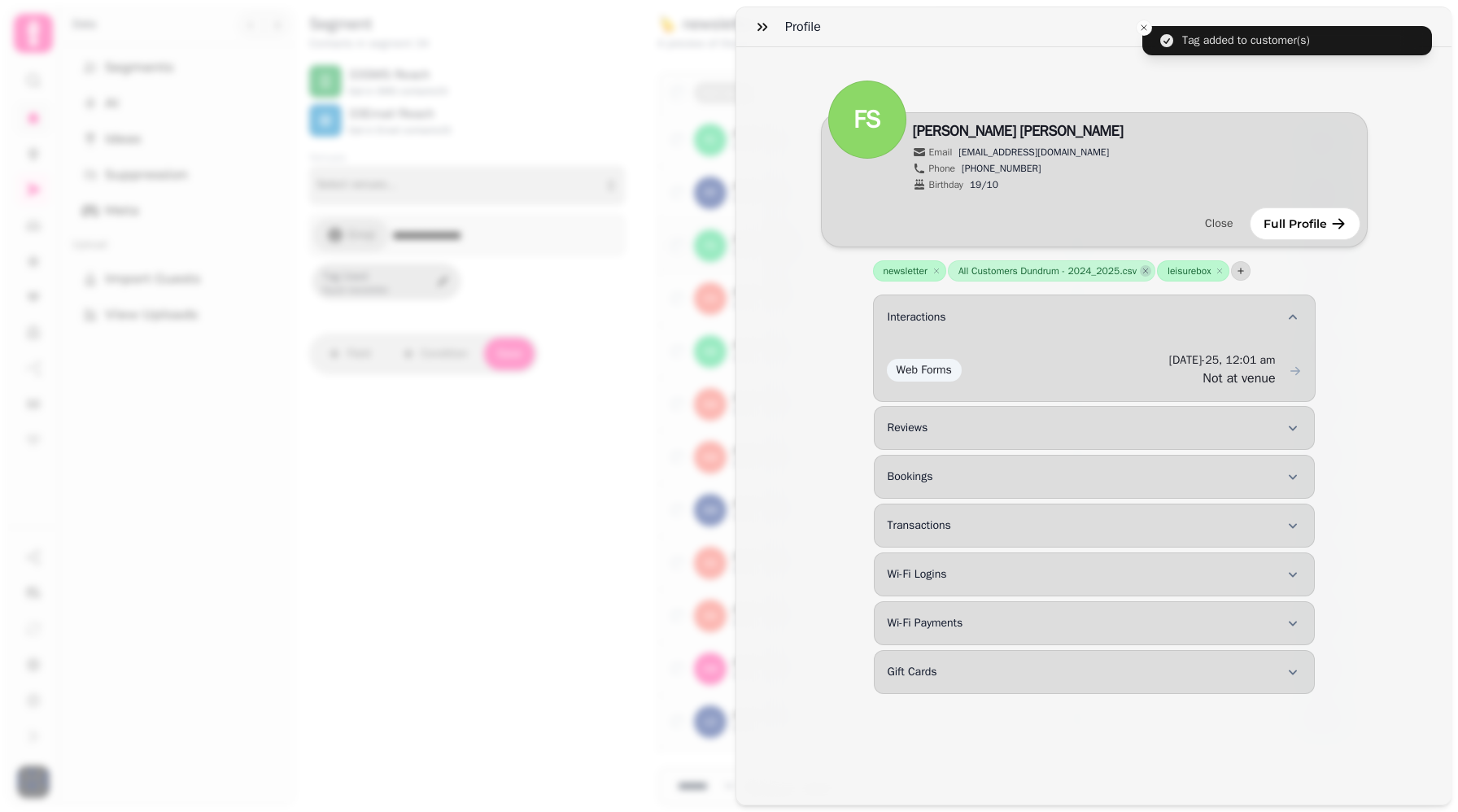 click at bounding box center (1146, 271) 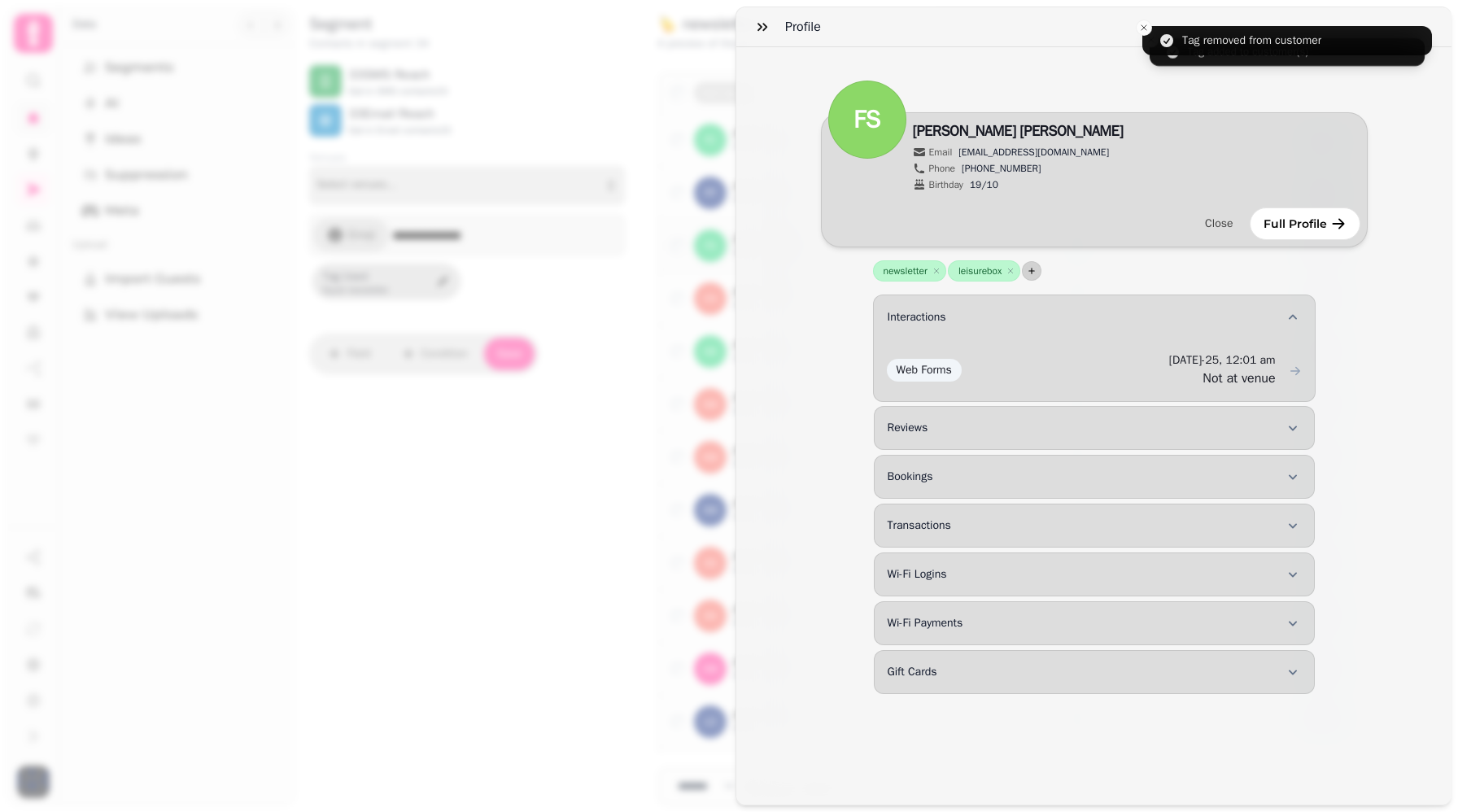 click at bounding box center [1032, 271] 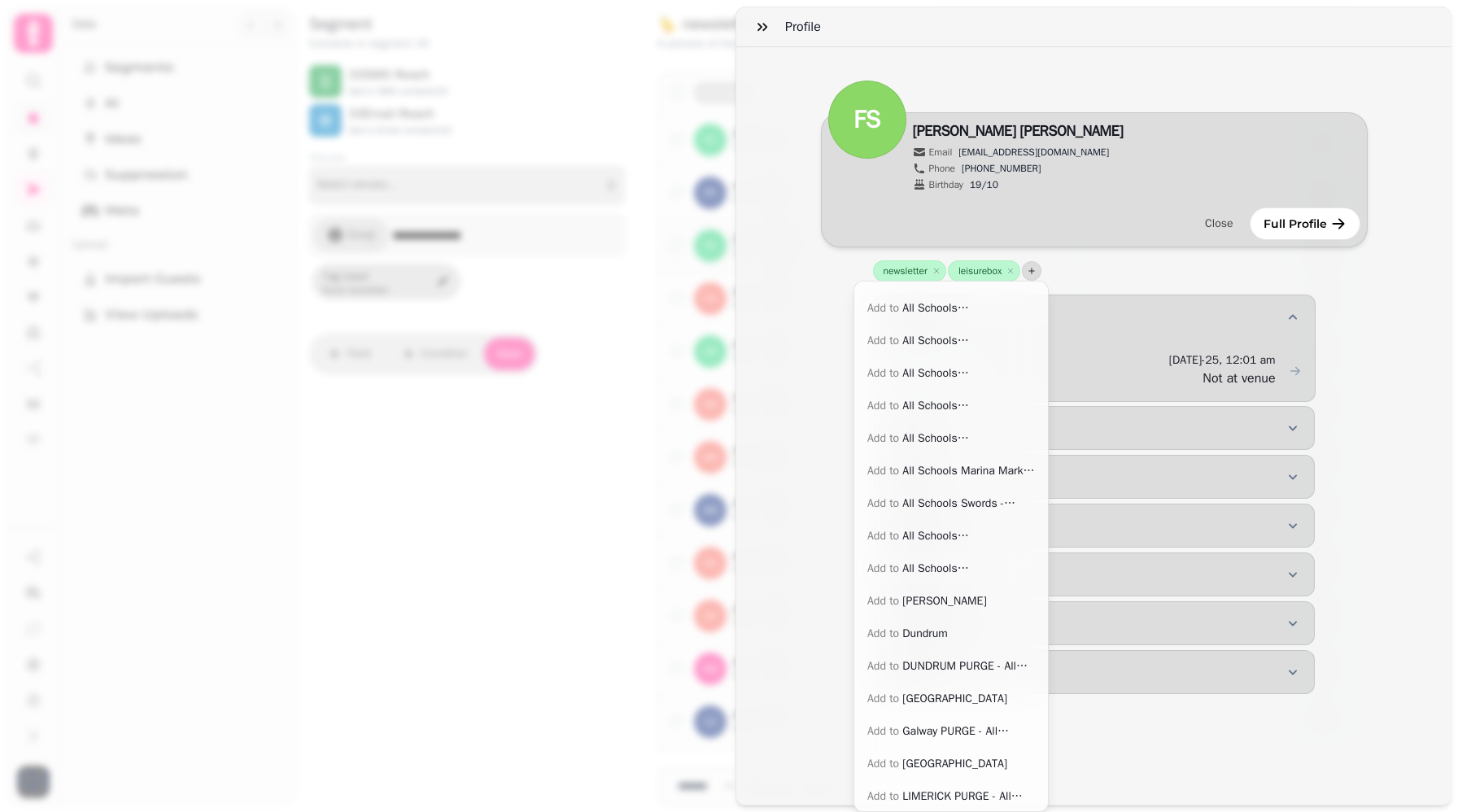 scroll, scrollTop: 0, scrollLeft: 0, axis: both 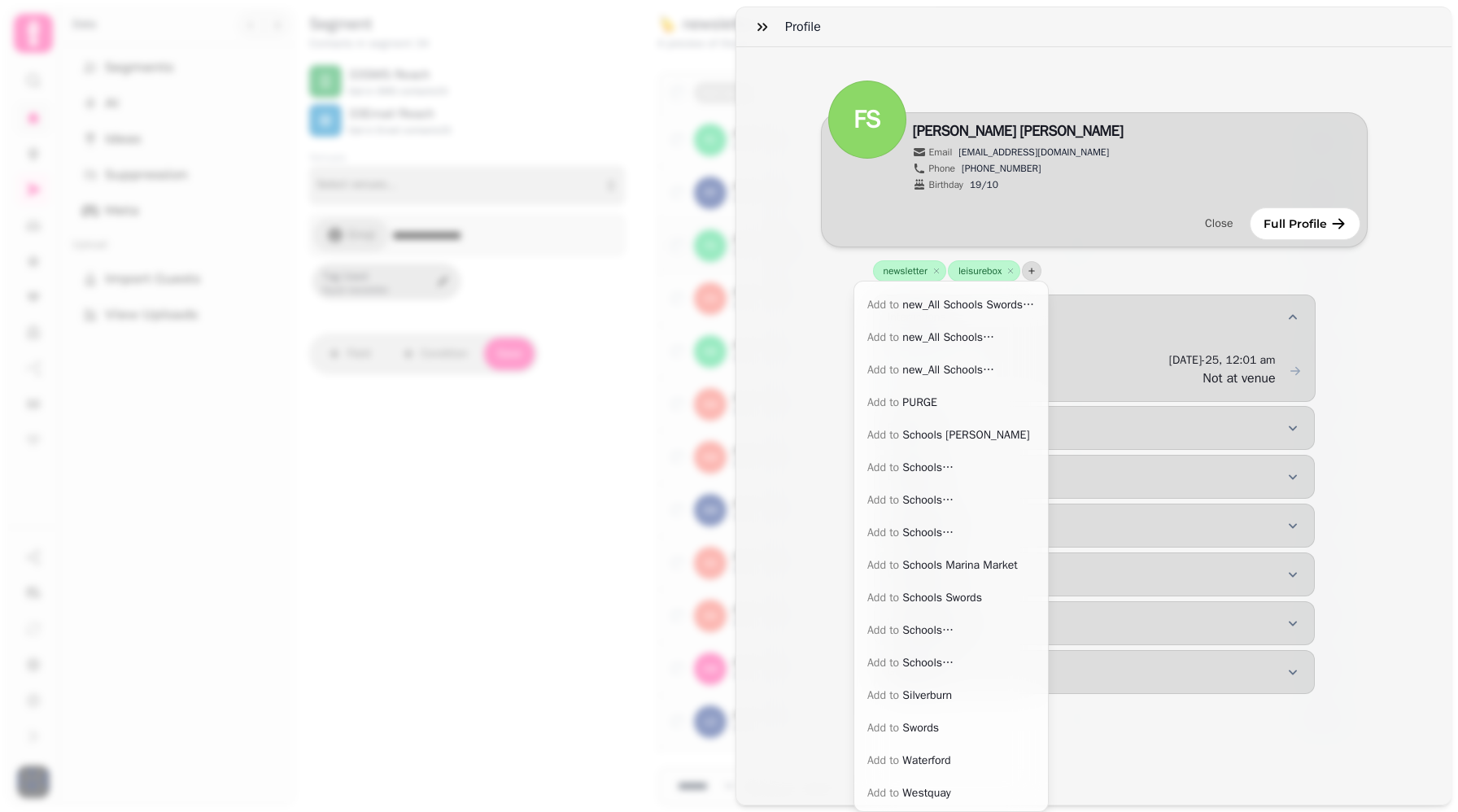 click on "FS Edit Filipa   Silva Email filipadiasilva@live.com.pt Phone +353936461359 Birthday 19/10 Close Full Profile newsletter Remove leisurebox Remove Interactions Web Forms 21st Jun-25, 12:01 am Not at venue Reviews Bookings Transactions Wi-Fi Logins Wi-Fi Payments Gift Cards" at bounding box center (1094, 426) 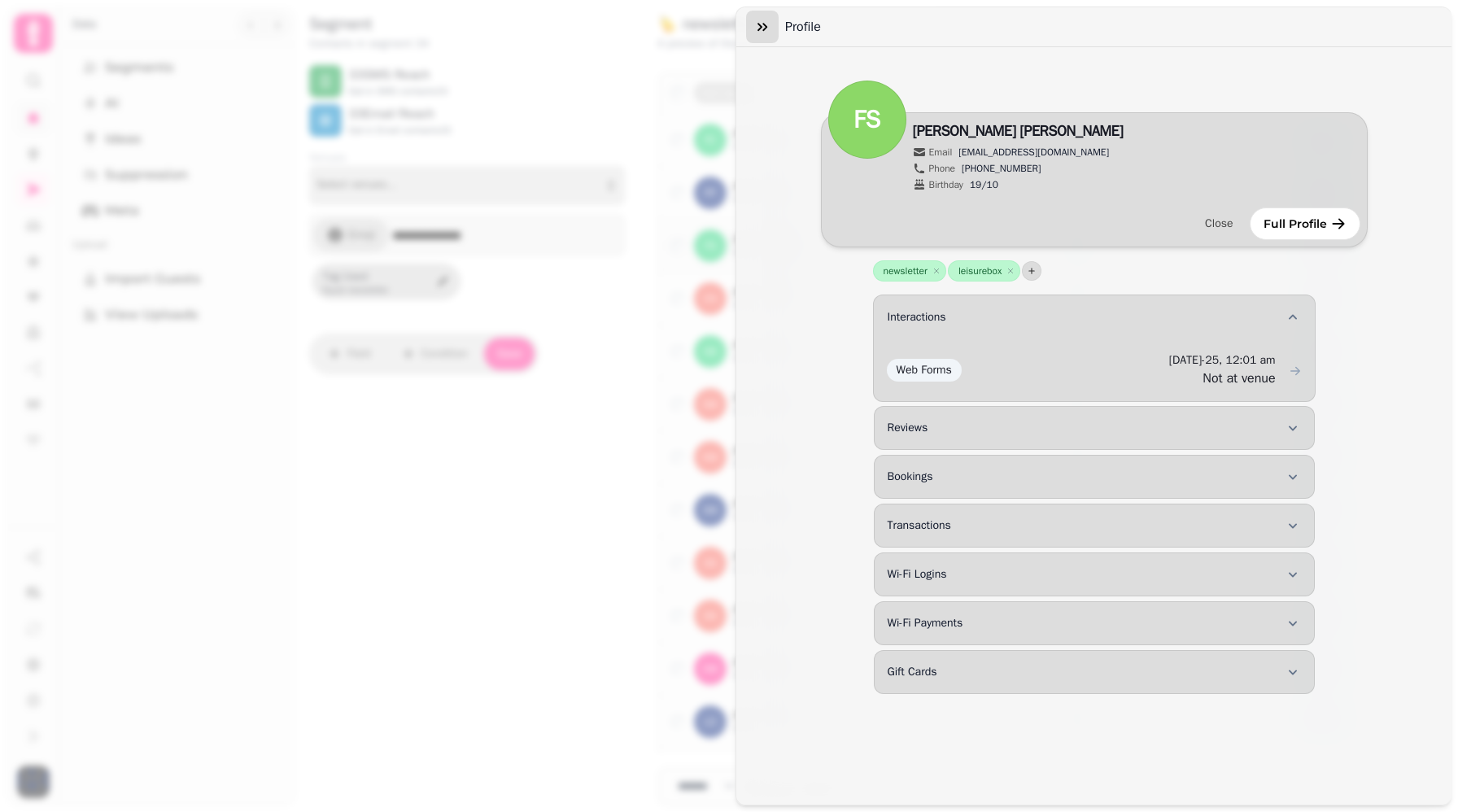 click 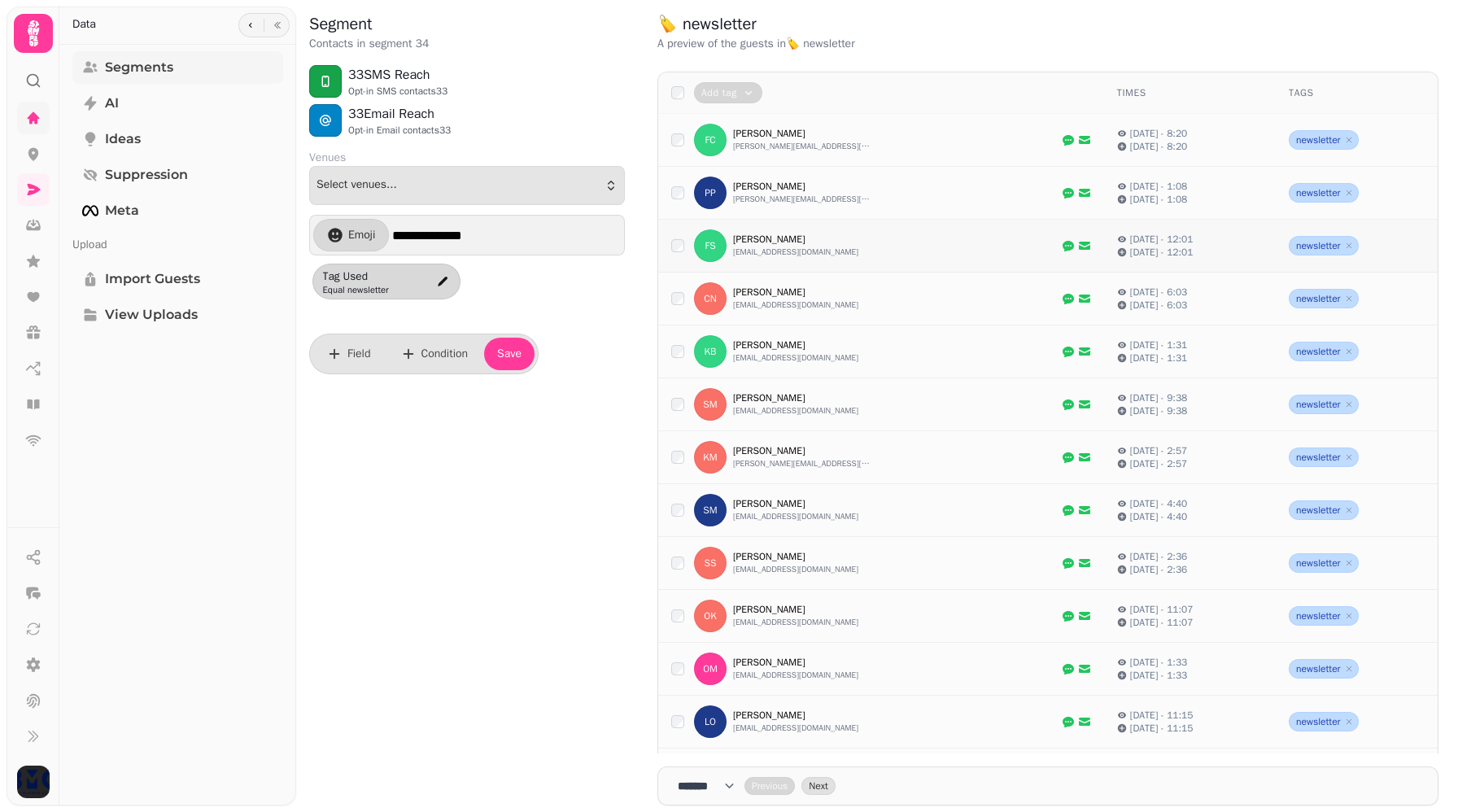 click on "Segments" at bounding box center [139, 68] 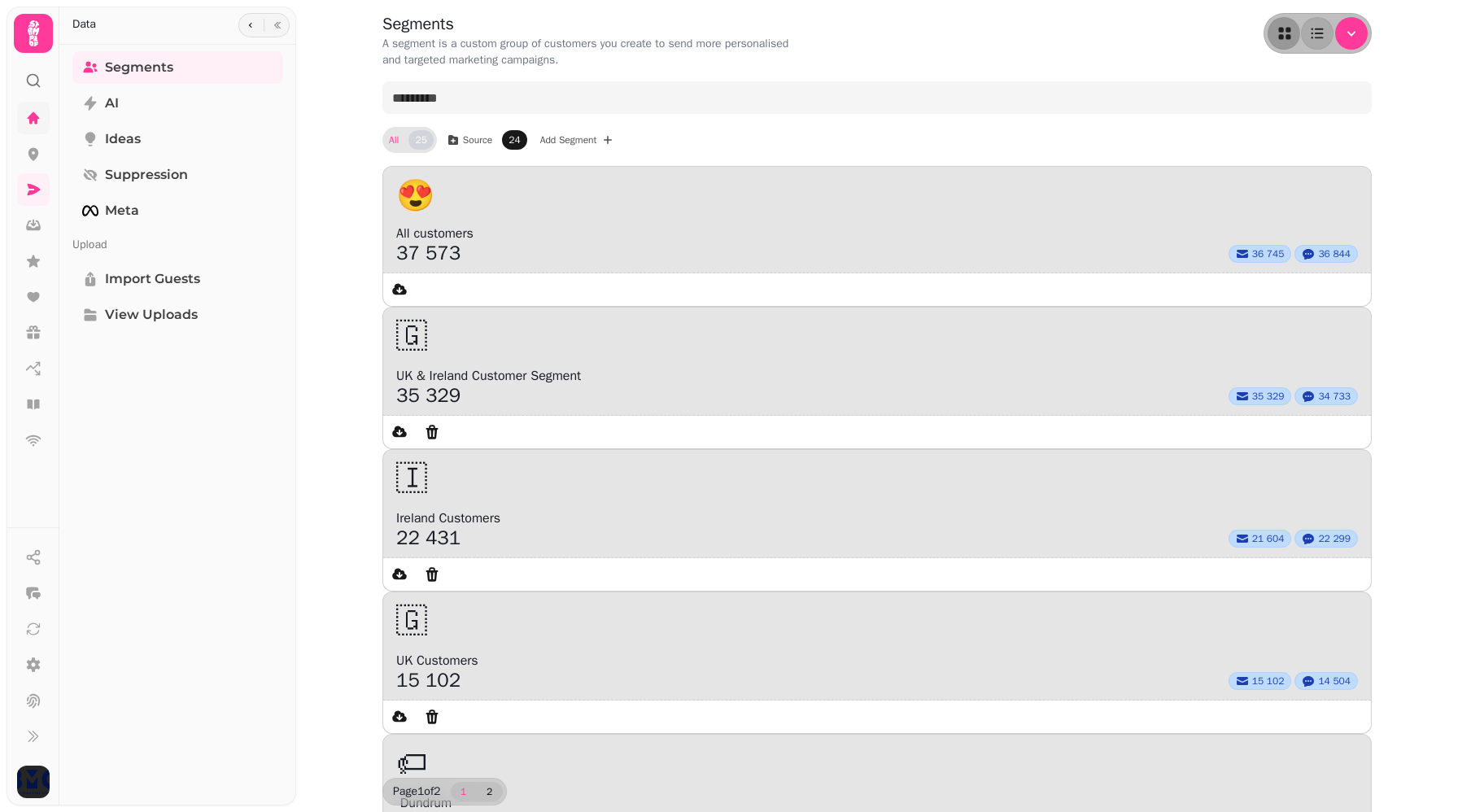 click on "2" at bounding box center (490, 792) 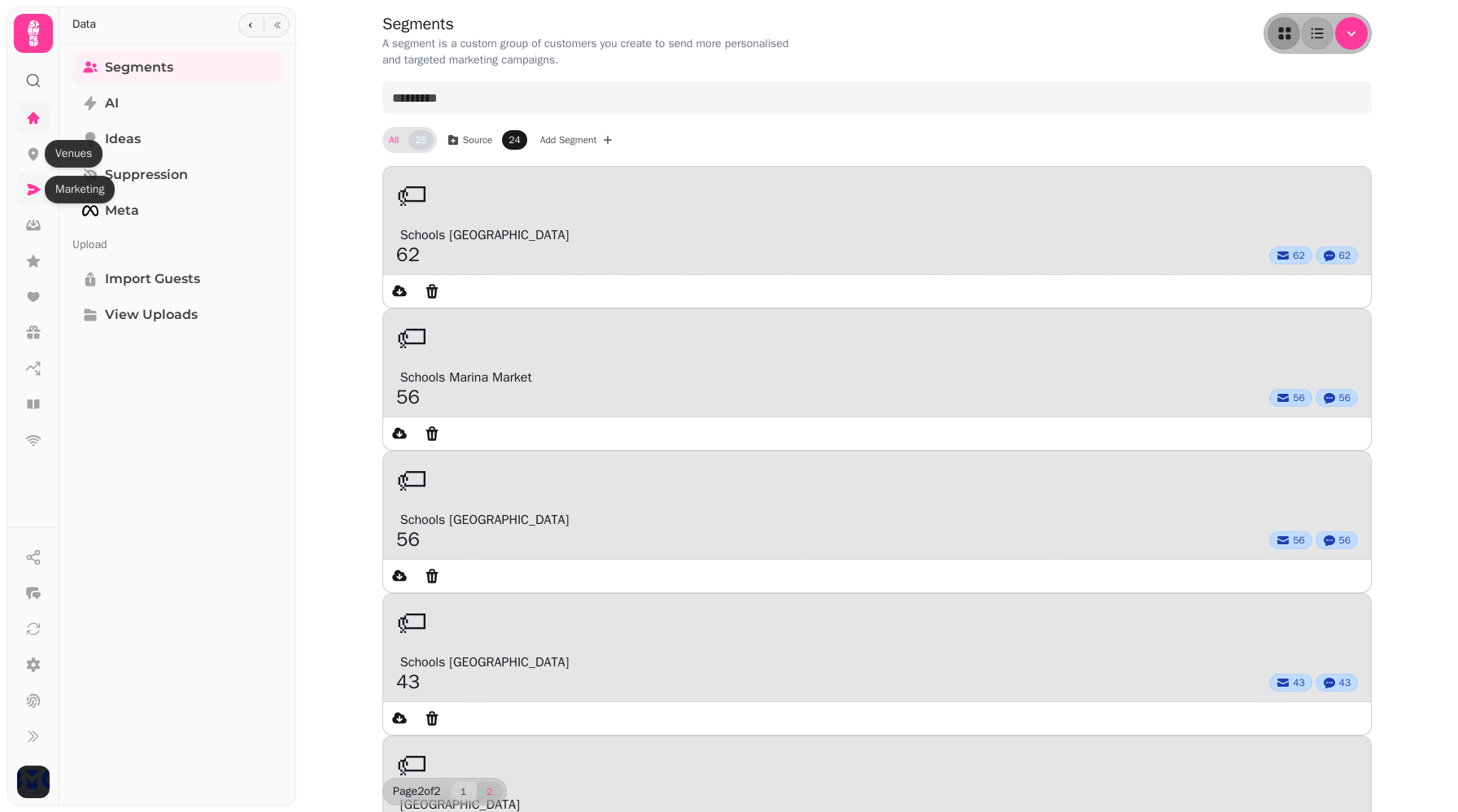 click 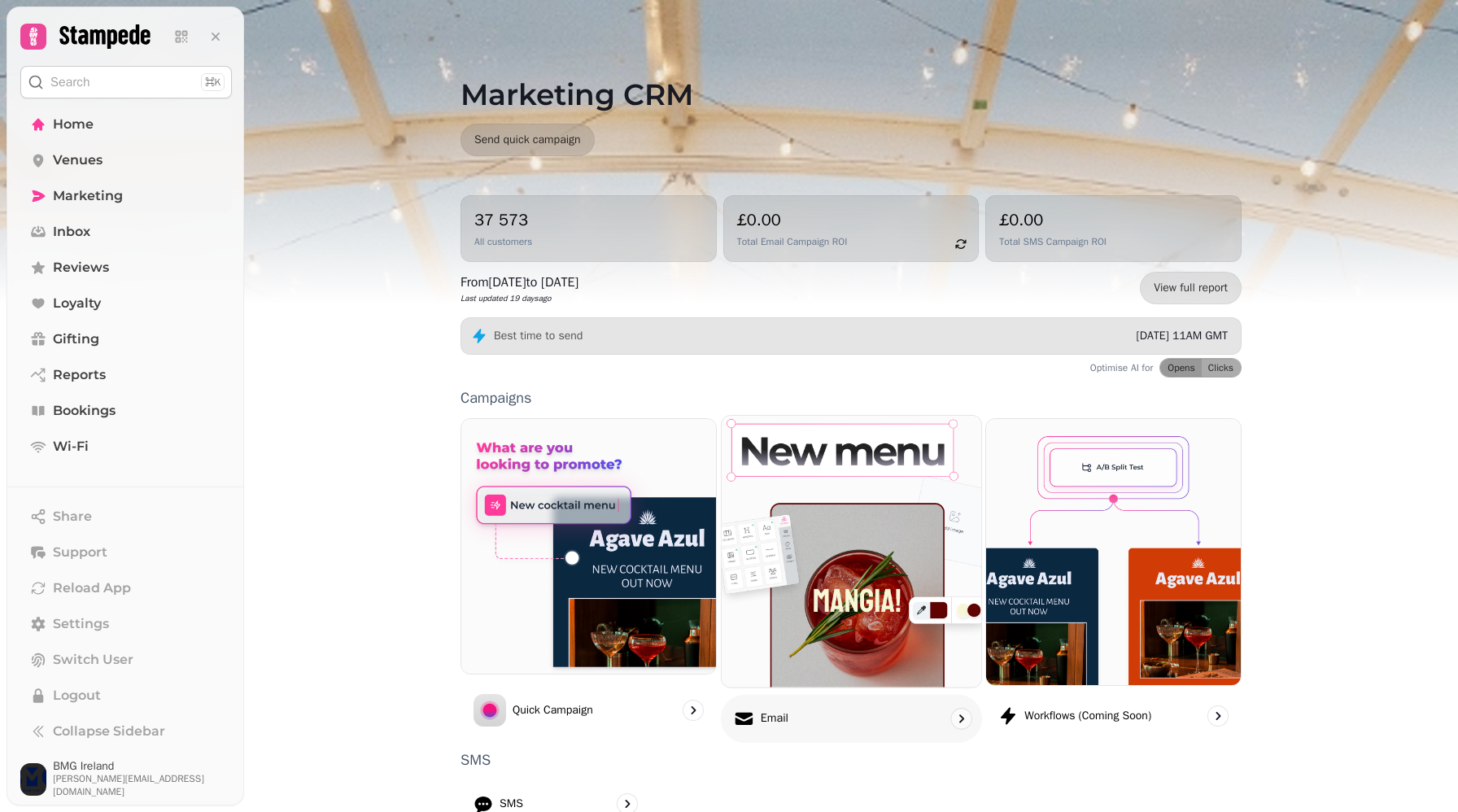 click at bounding box center (851, 551) 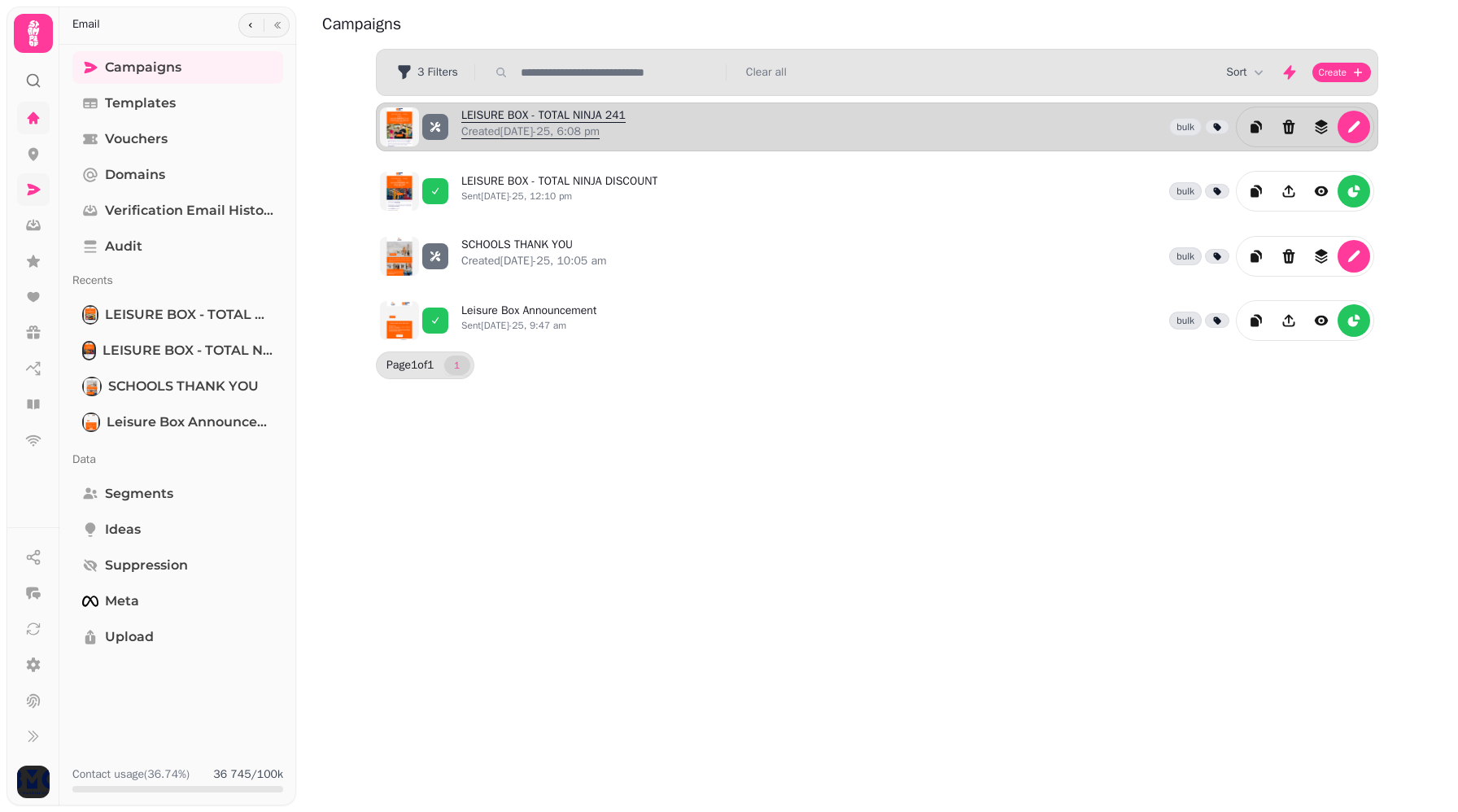 click on "LEISURE BOX - TOTAL NINJA 241 Created  20th Jul-25, 6:08 pm" at bounding box center [543, 127] 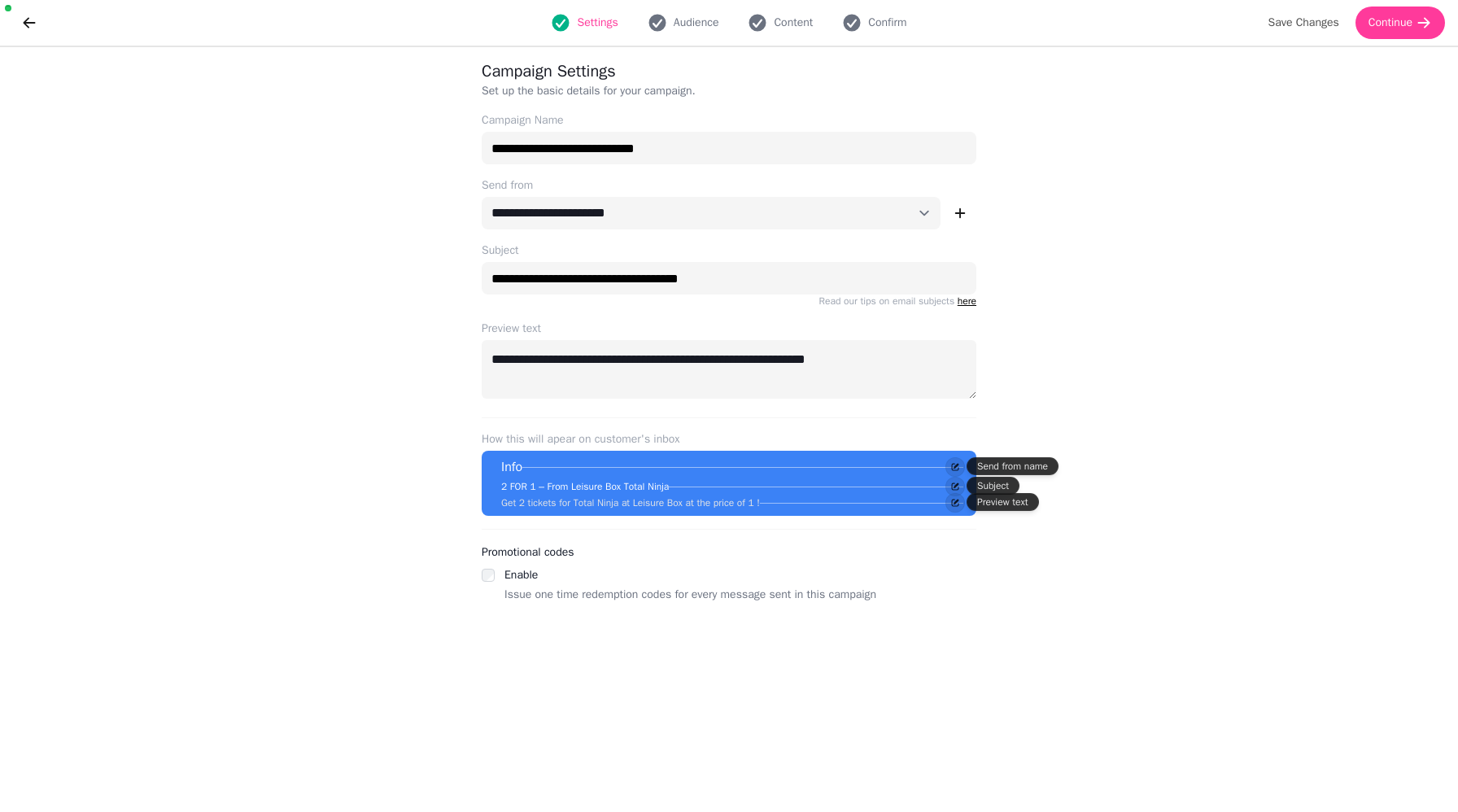 click on "Settings Audience Content Confirm" at bounding box center [729, 23] 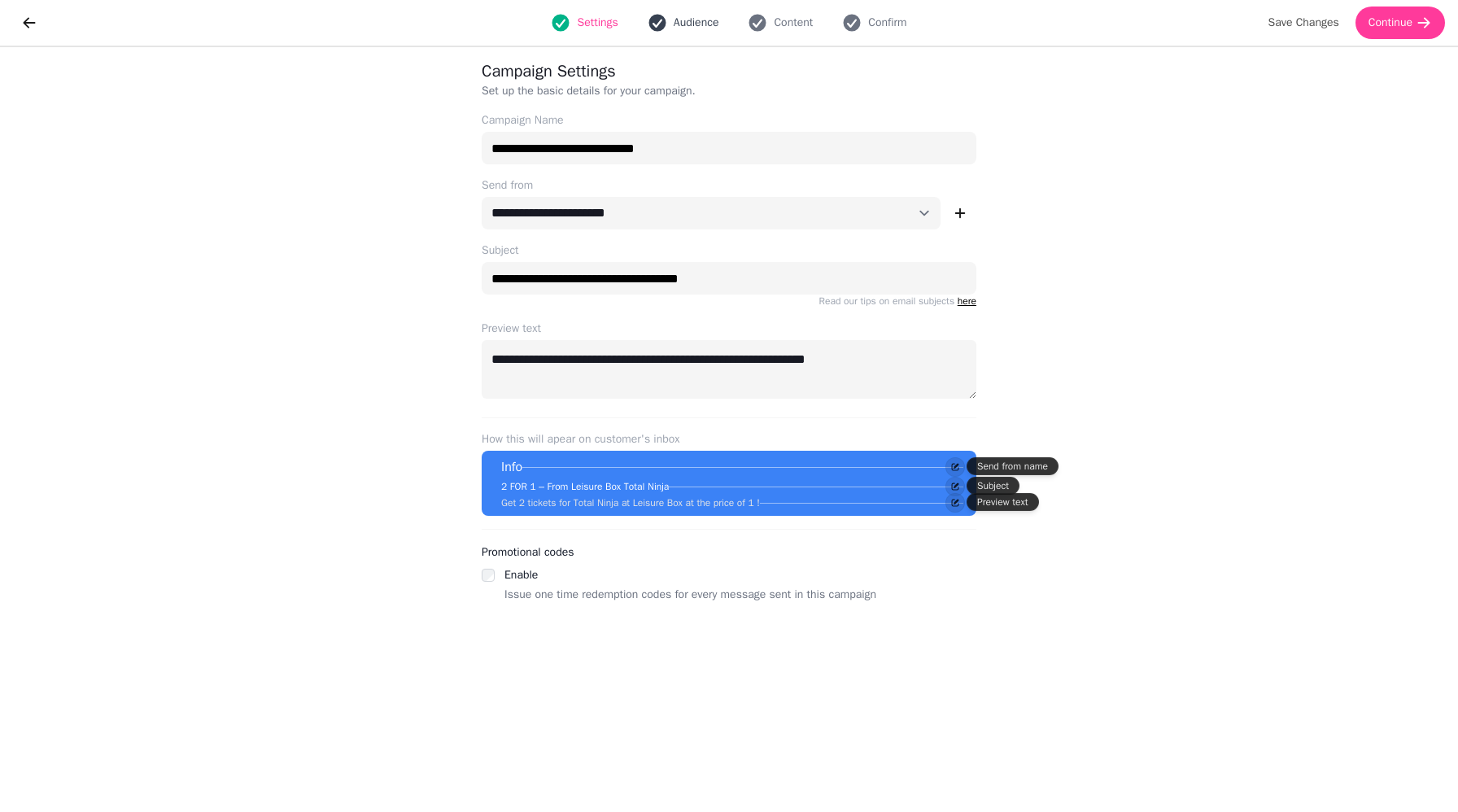 click on "Audience" at bounding box center (696, 23) 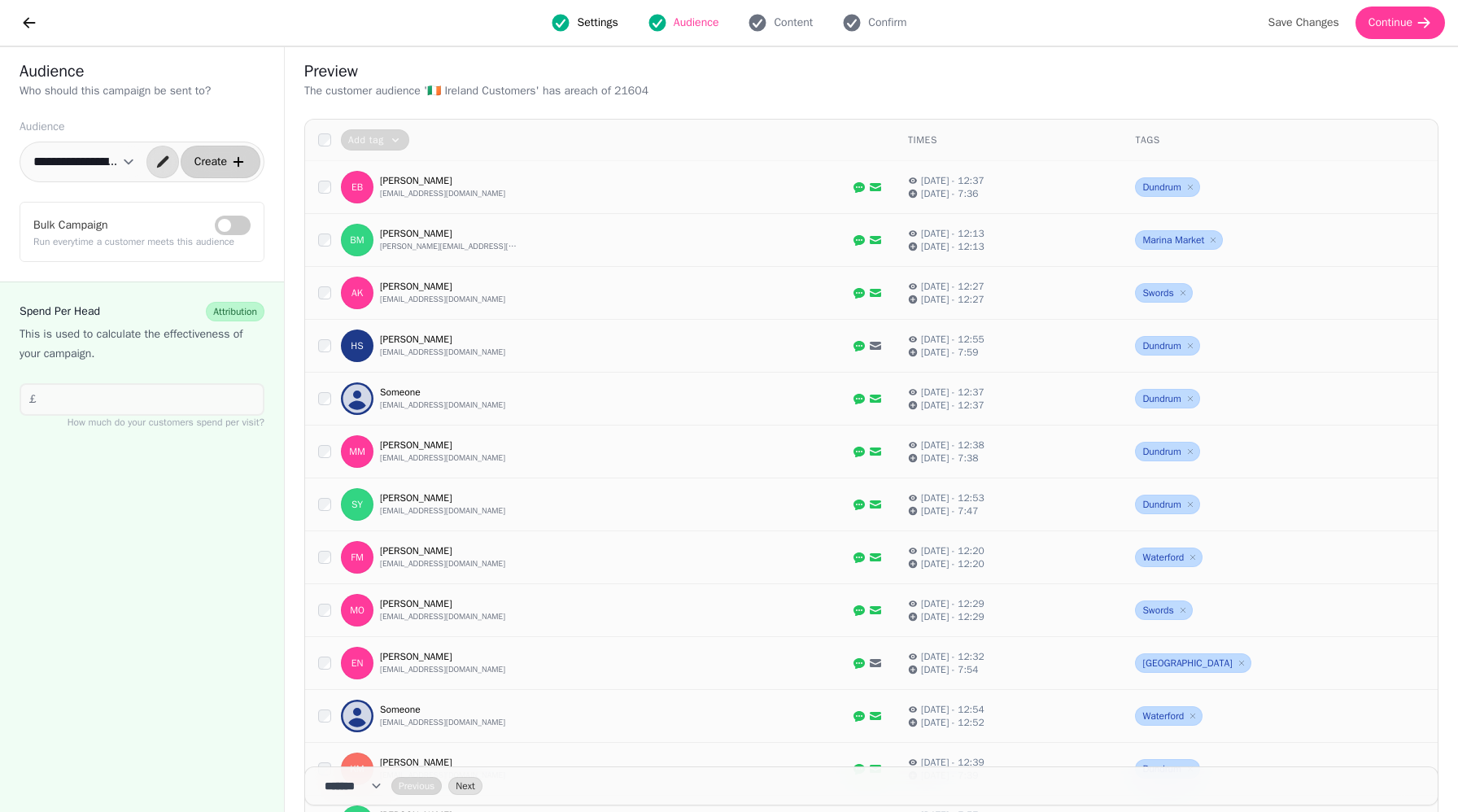 click on "Create" at bounding box center (211, 162) 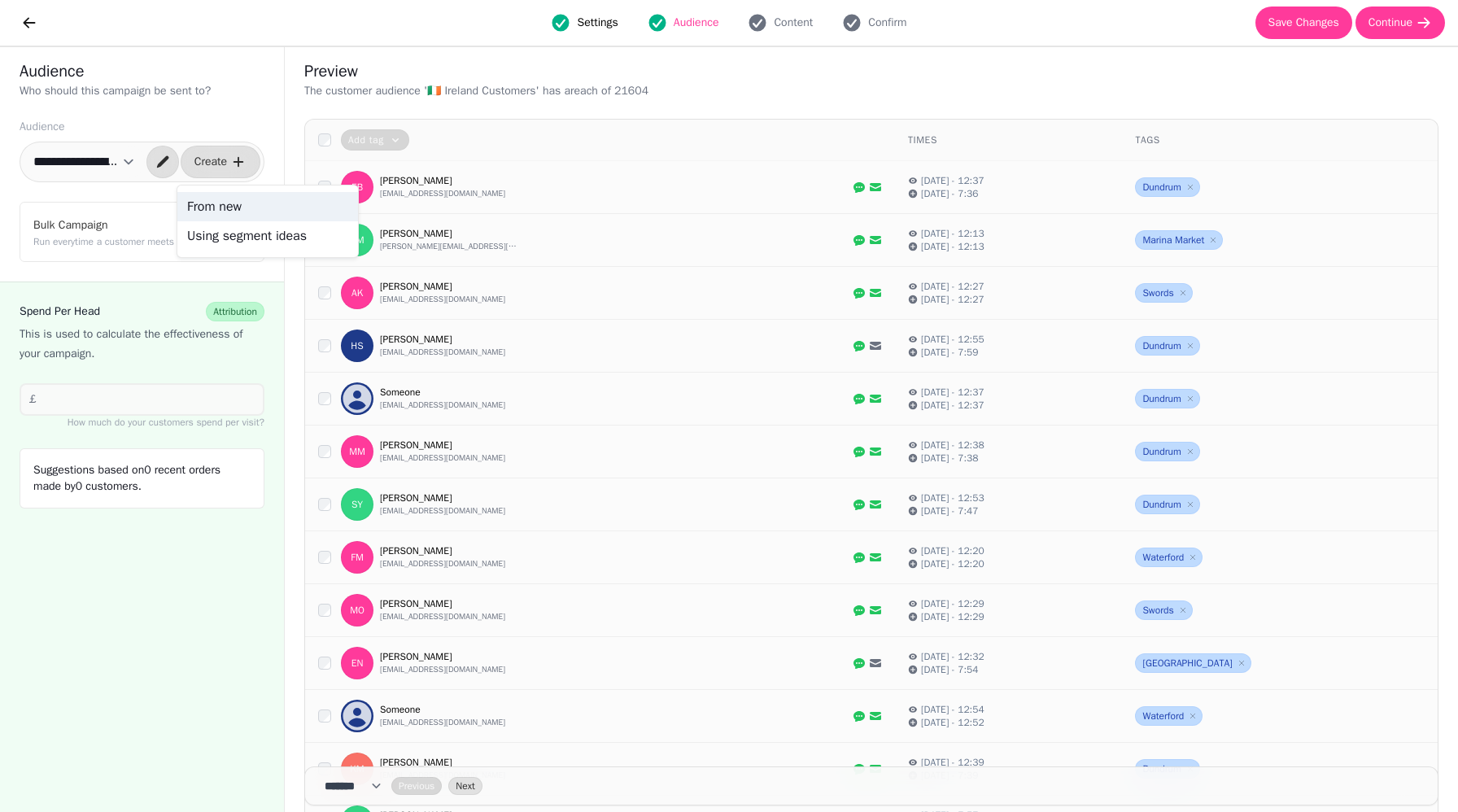 click on "From new" at bounding box center [268, 207] 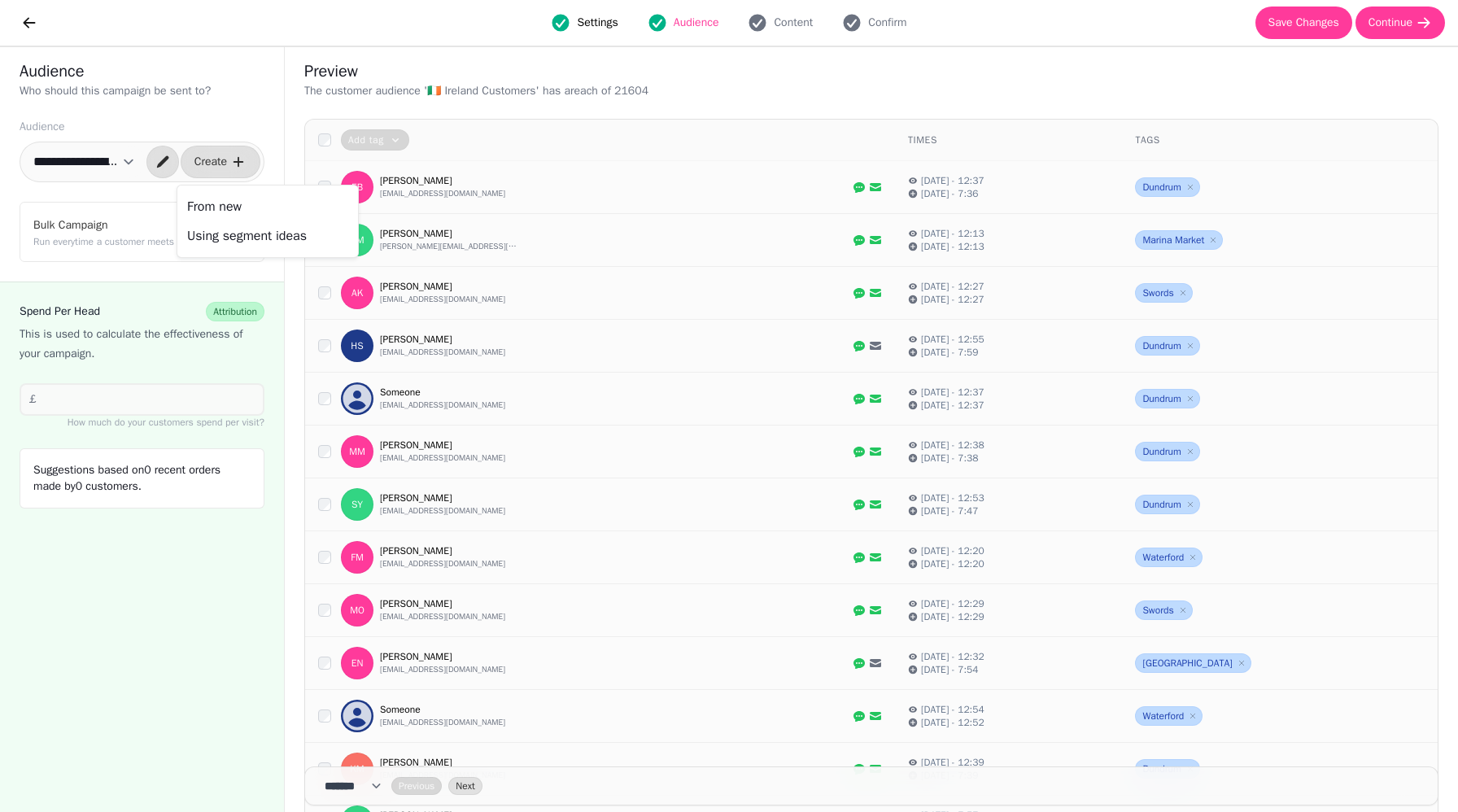 select on "**" 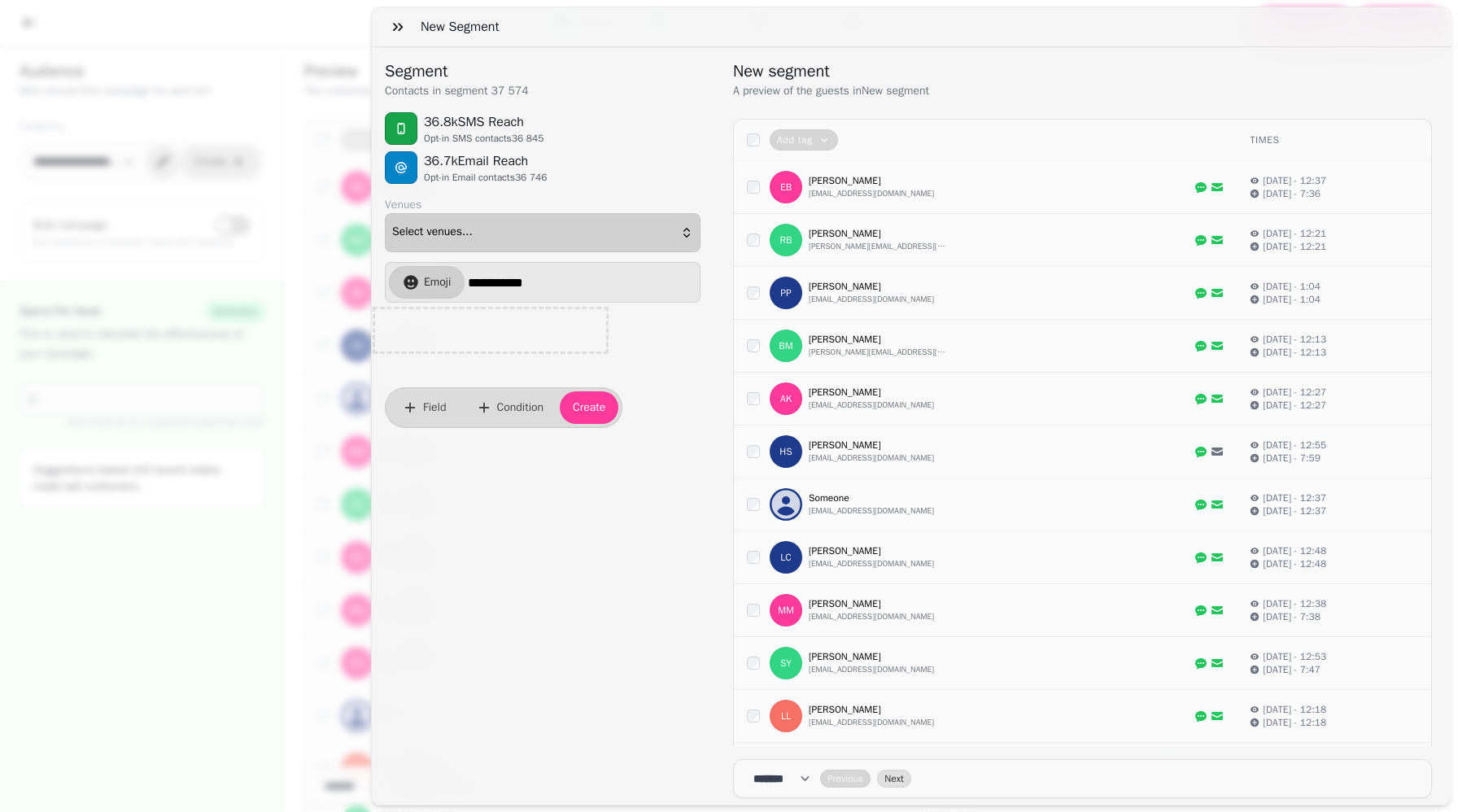 click on "Select venues..." at bounding box center (543, 233) 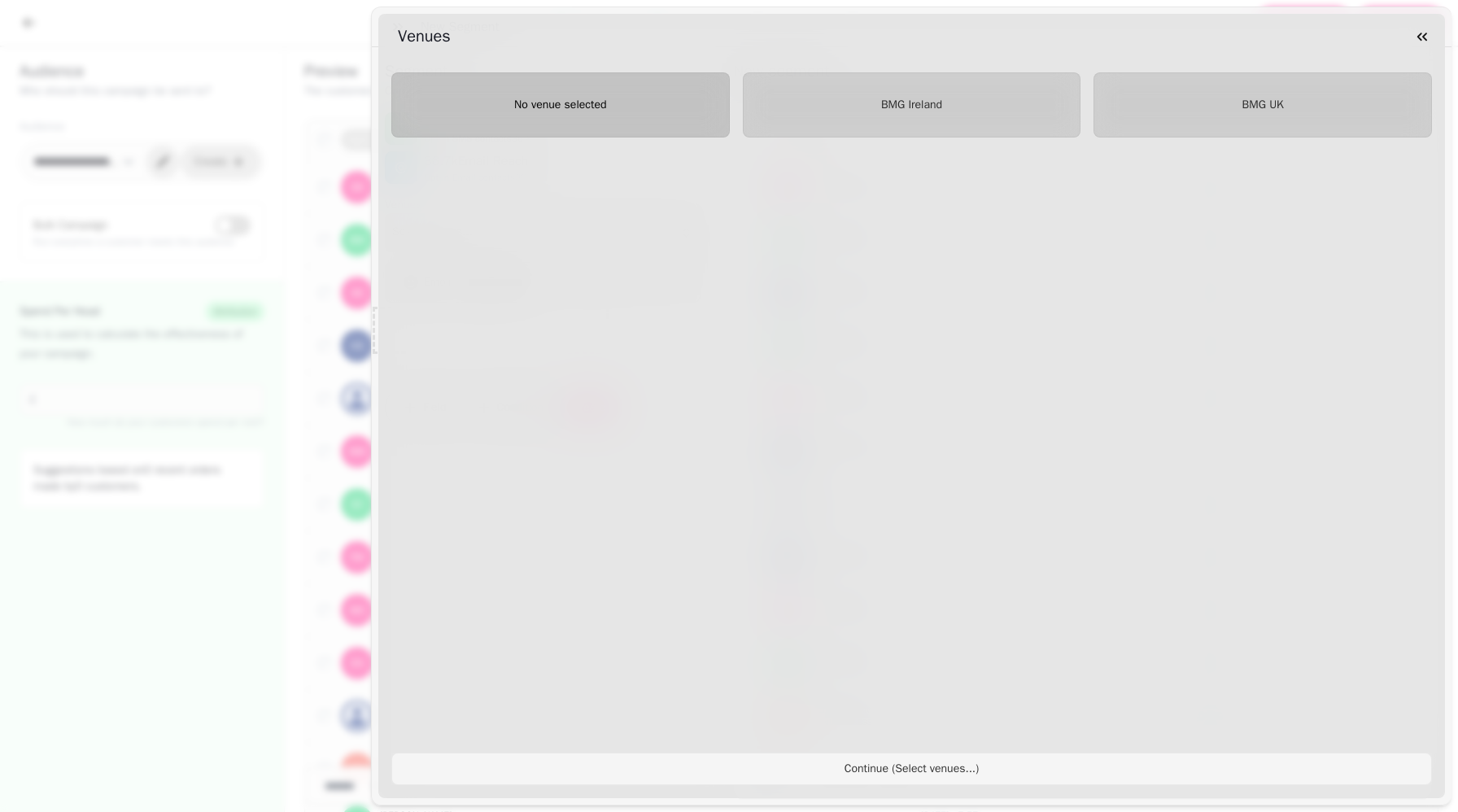 click on "No venue selected" at bounding box center [561, 105] 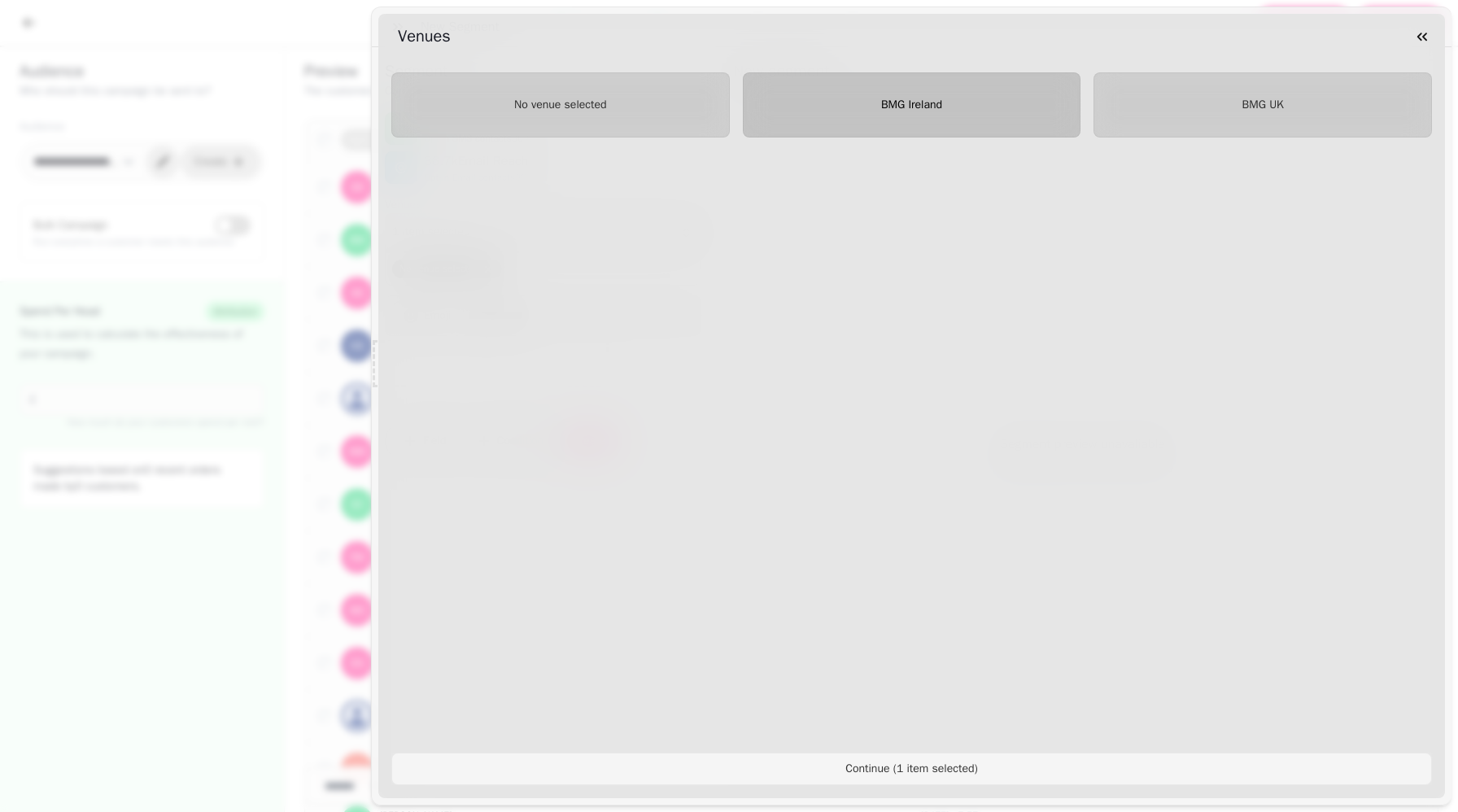 click on "BMG Ireland" at bounding box center (912, 105) 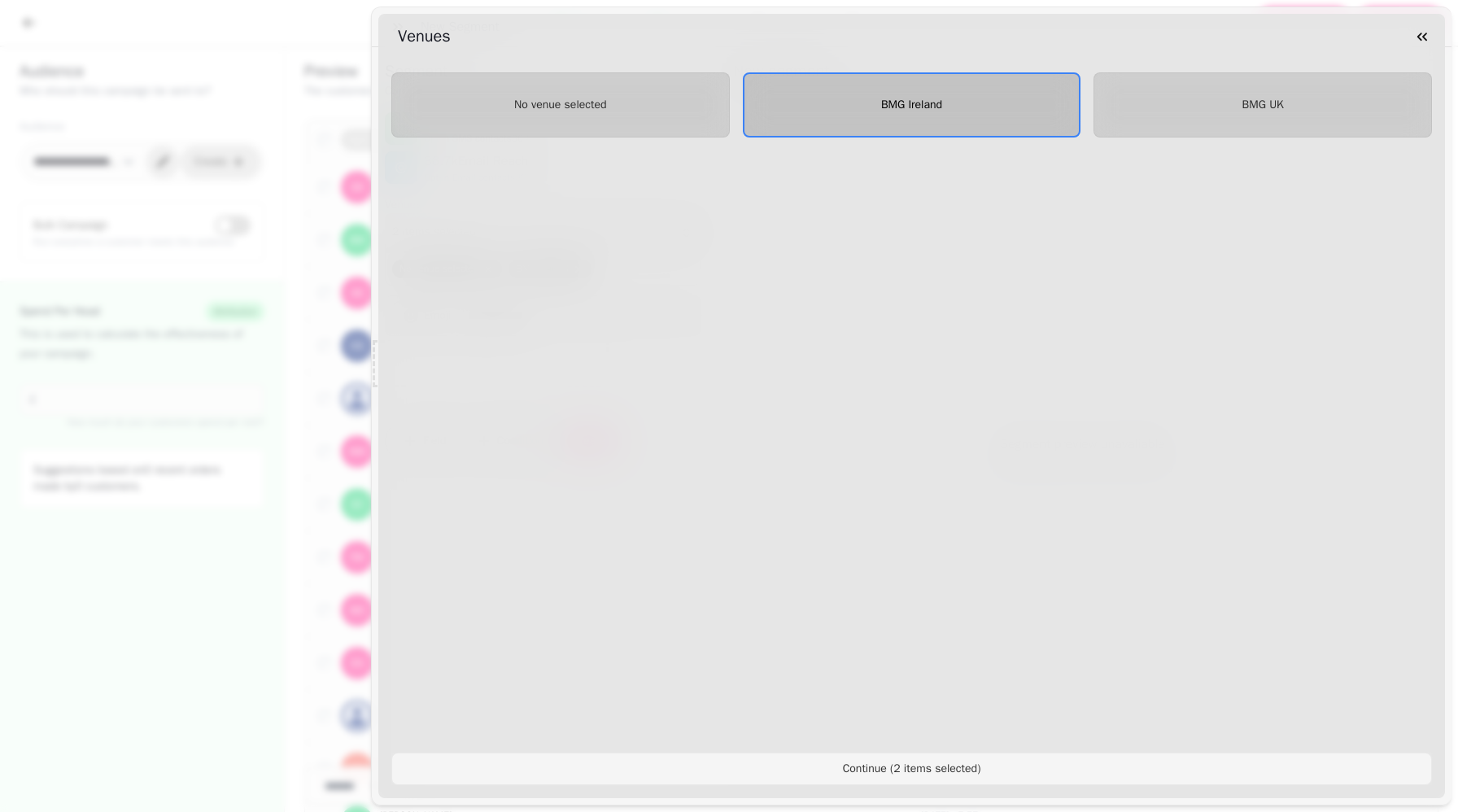 click on "BMG Ireland" at bounding box center [912, 105] 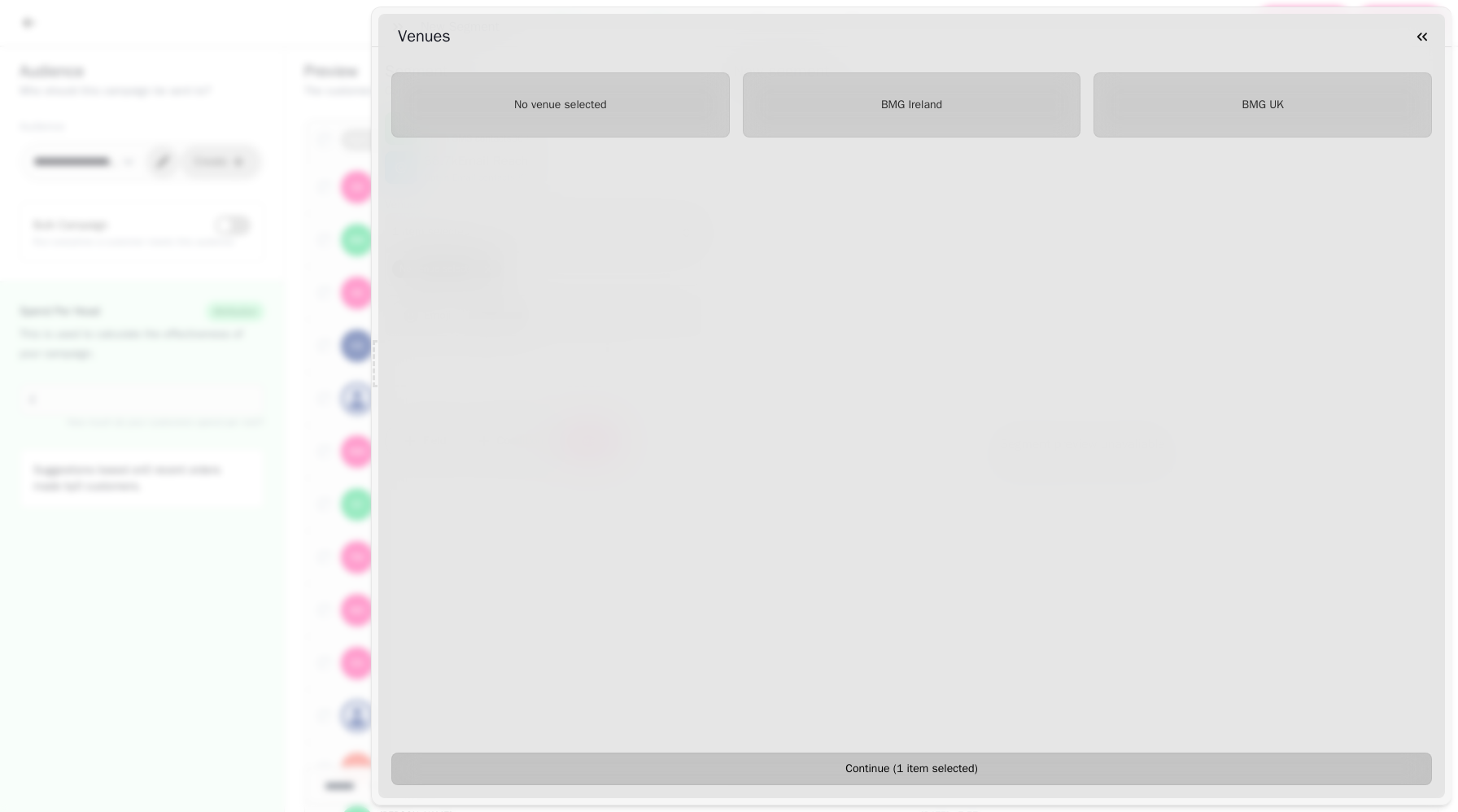 click on "Continue ( 1 item selected )" at bounding box center [911, 769] 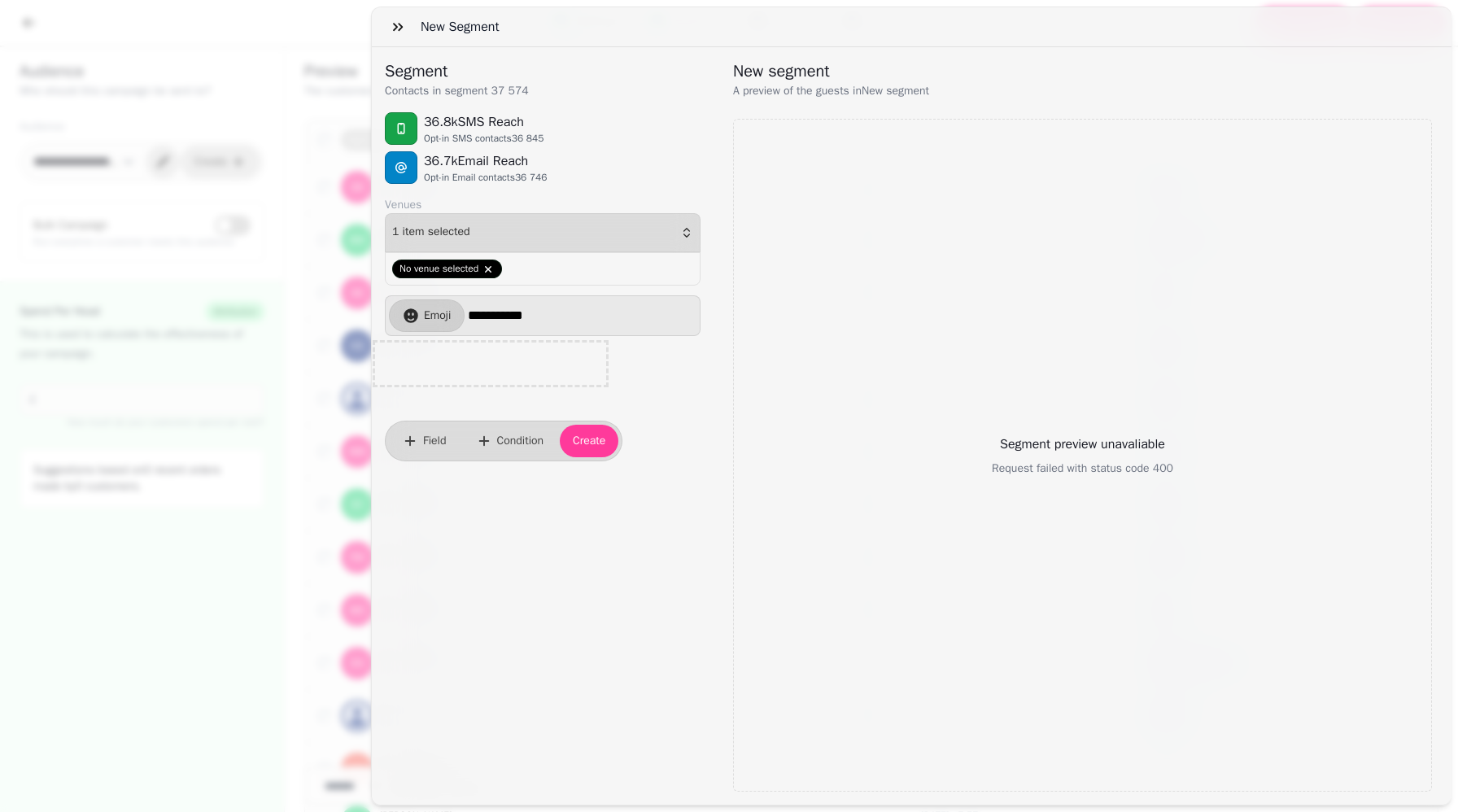 click at bounding box center (491, 364) 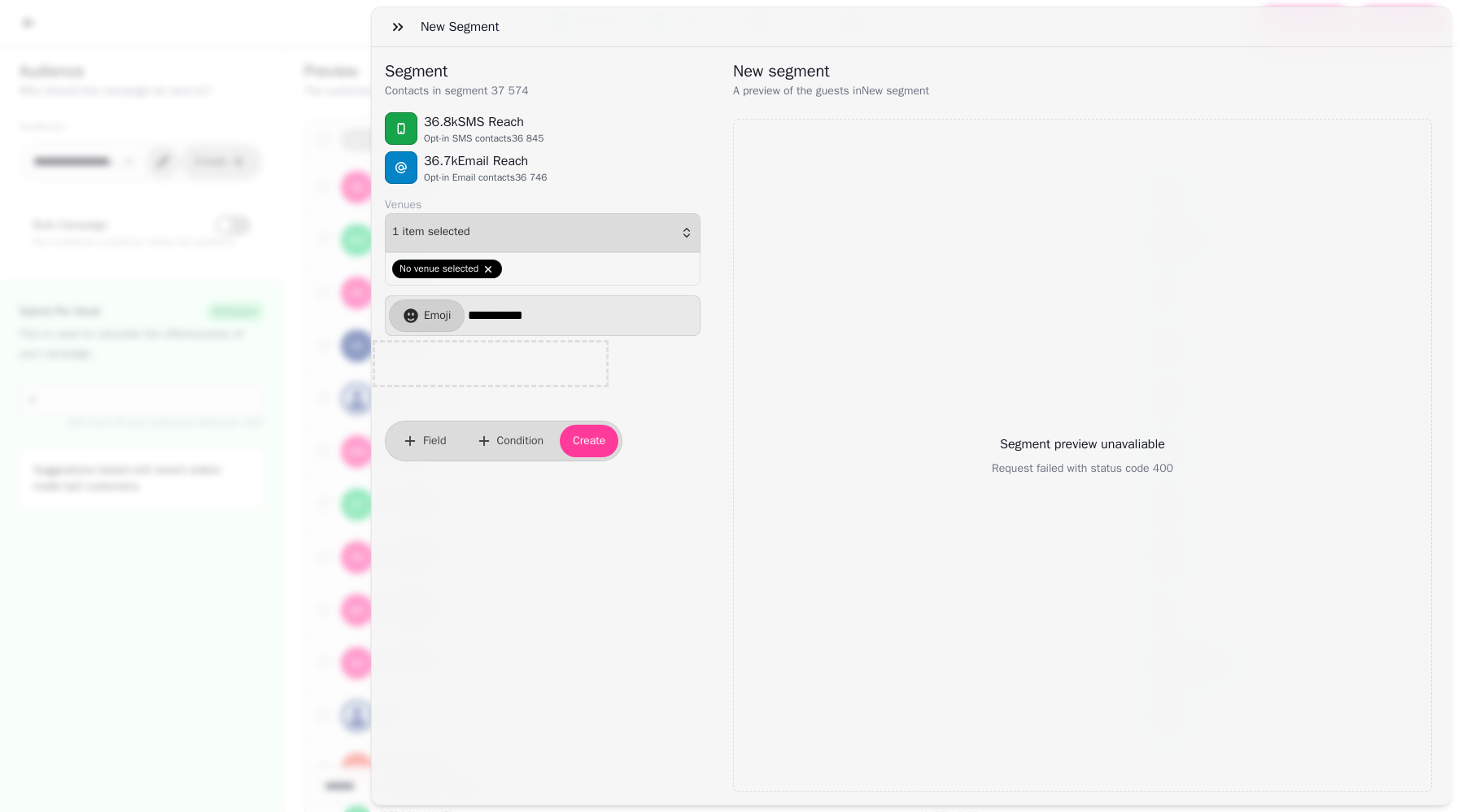 click on "**********" at bounding box center [582, 316] 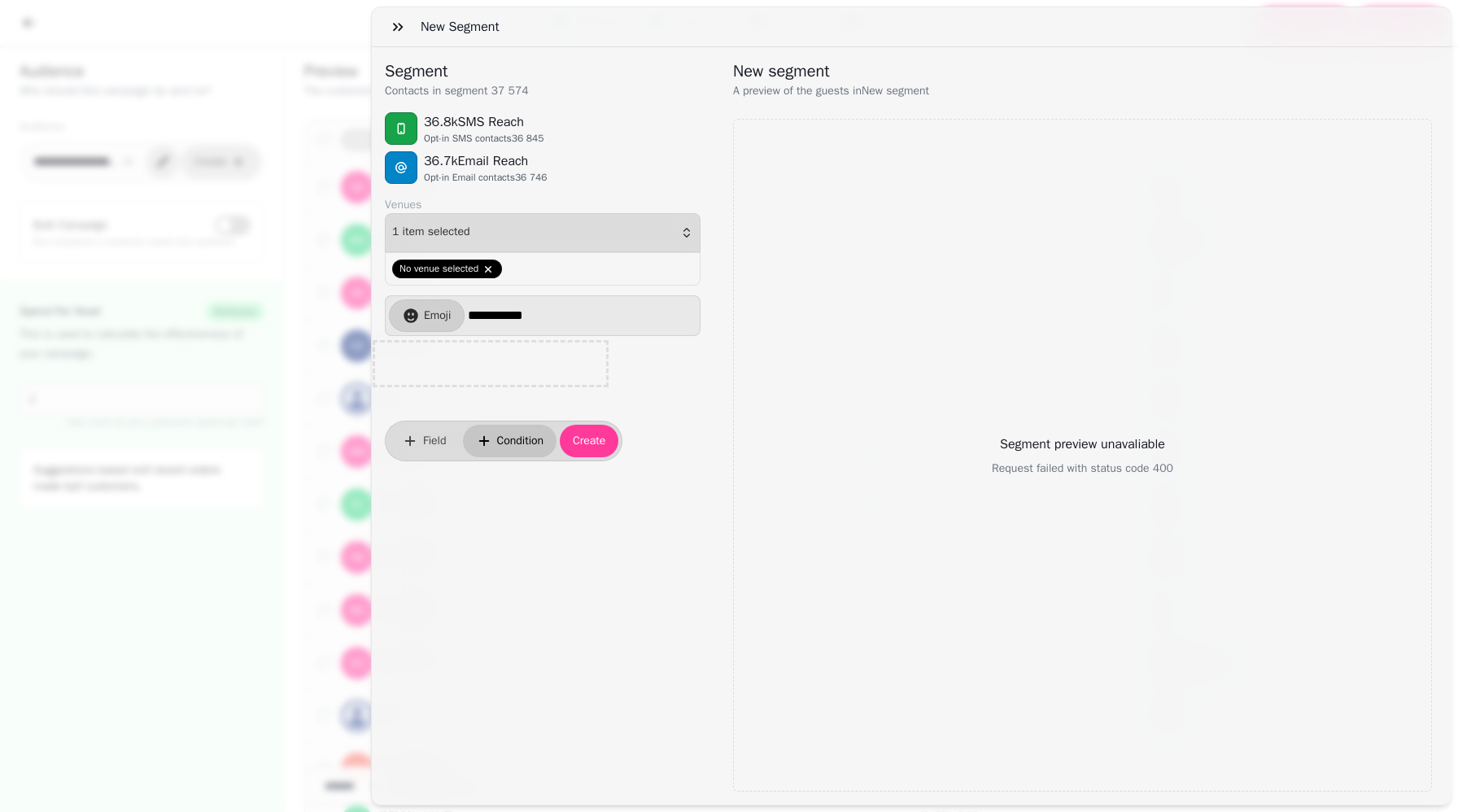 click on "Condition" at bounding box center (521, 441) 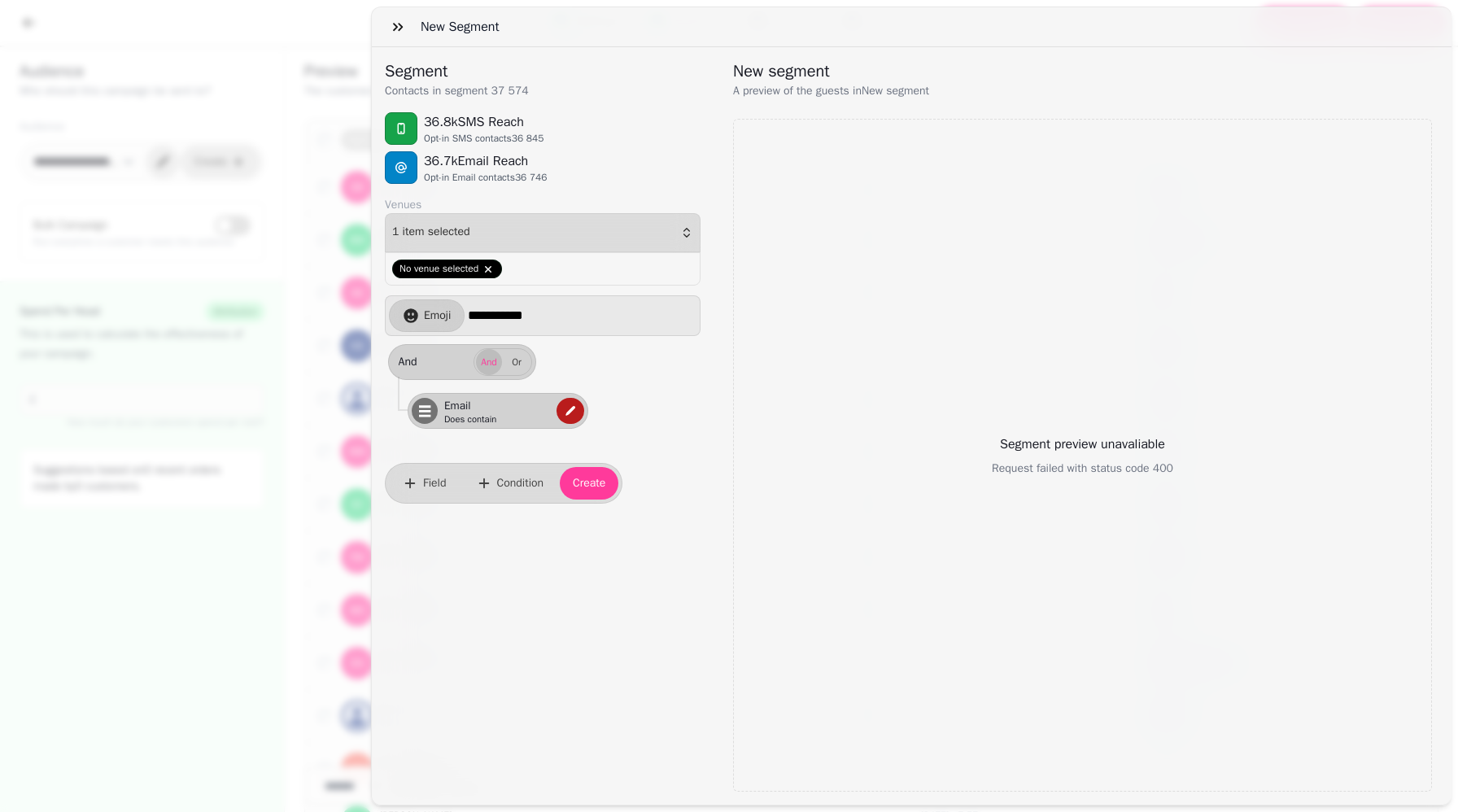 click 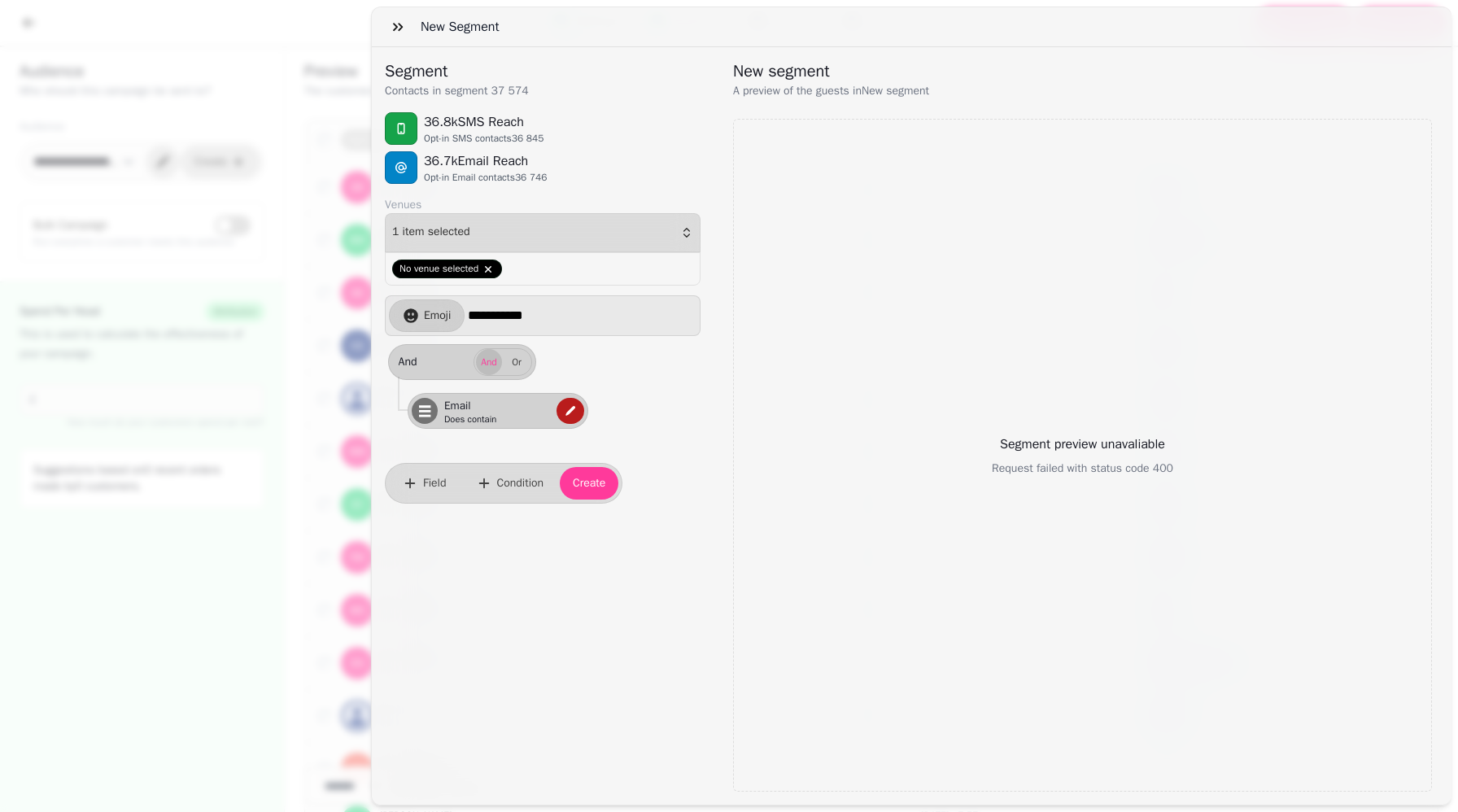 select on "*****" 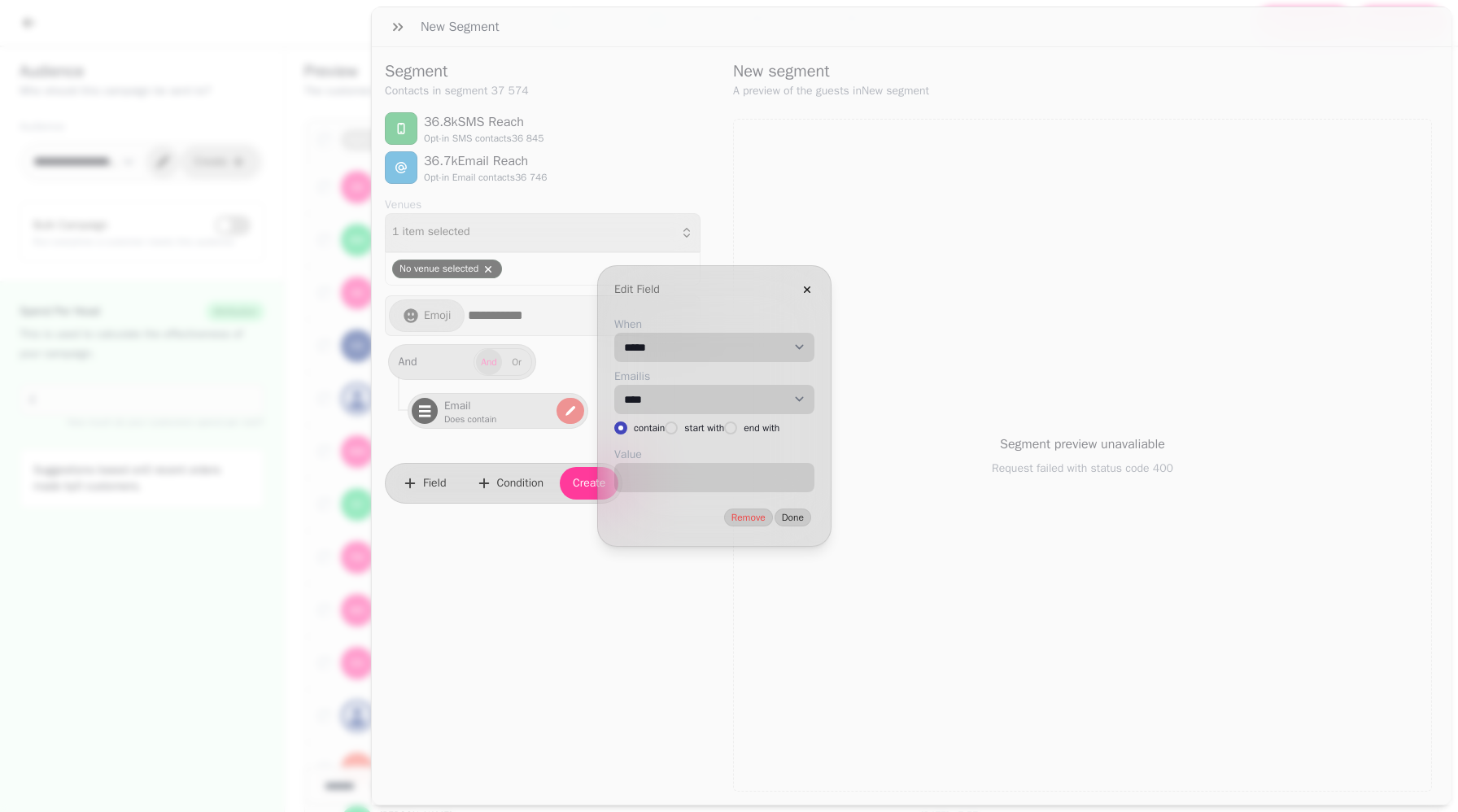 click on "**********" at bounding box center [714, 347] 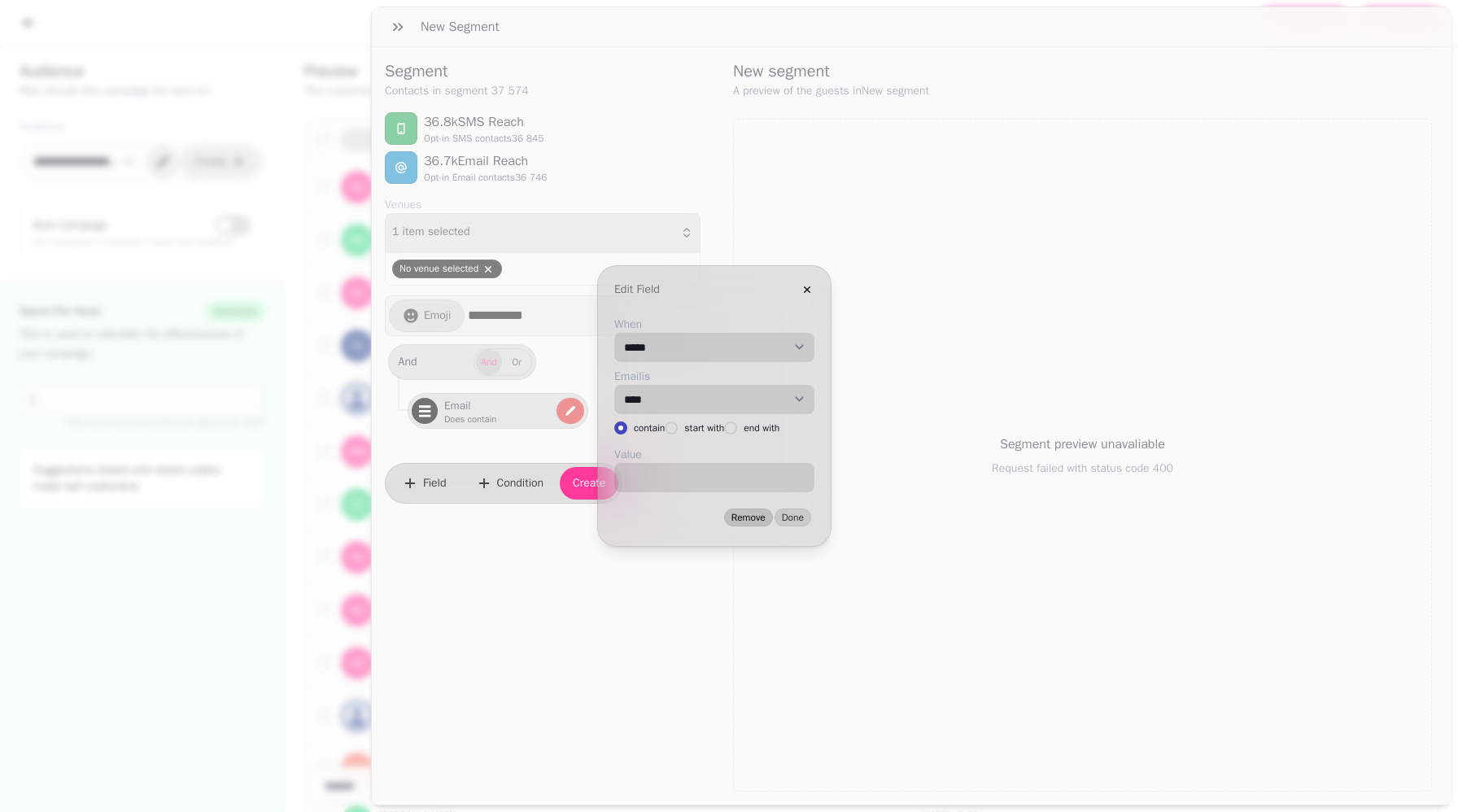 click on "Remove" at bounding box center (749, 517) 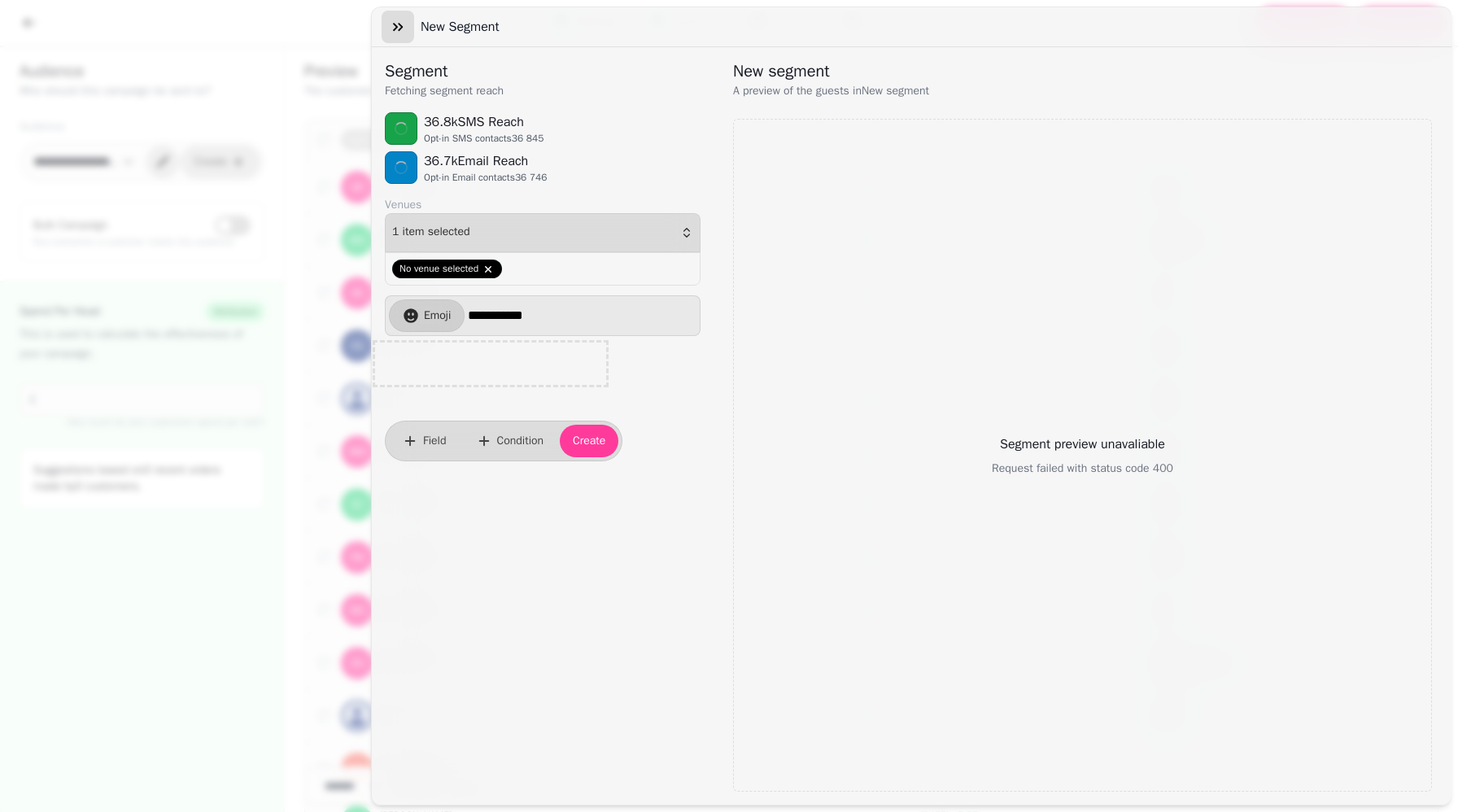 click 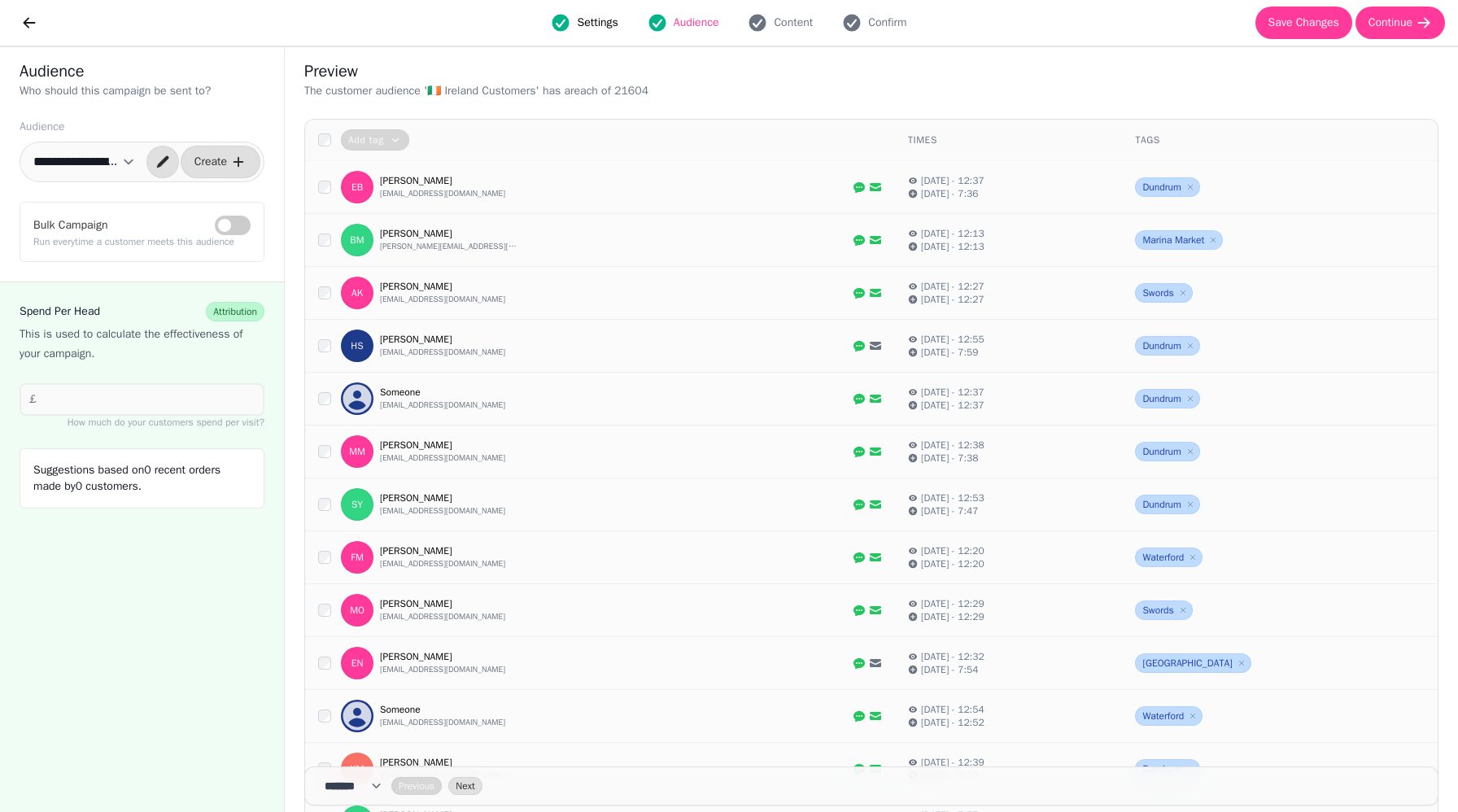 click on "**********" at bounding box center (84, 162) 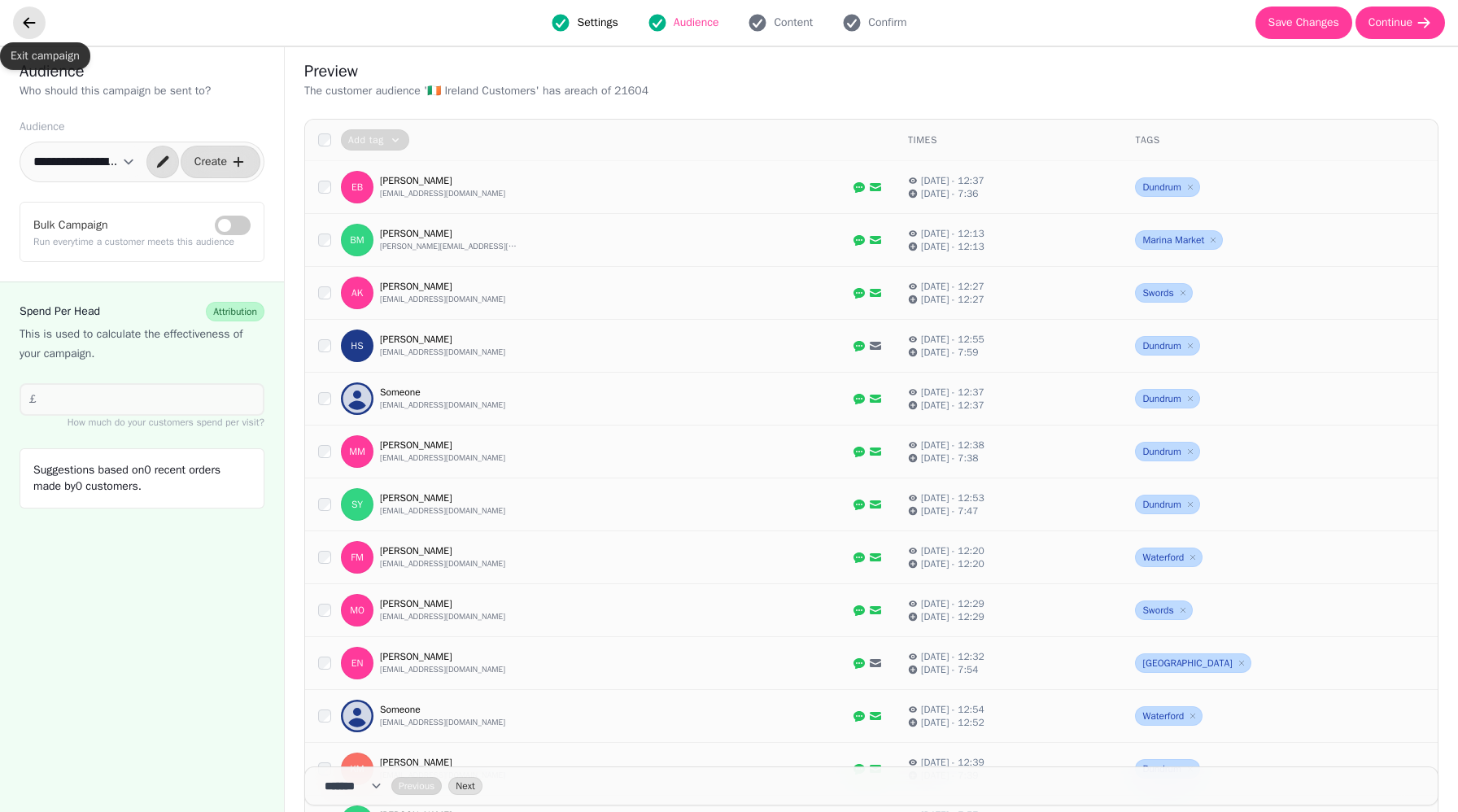 click 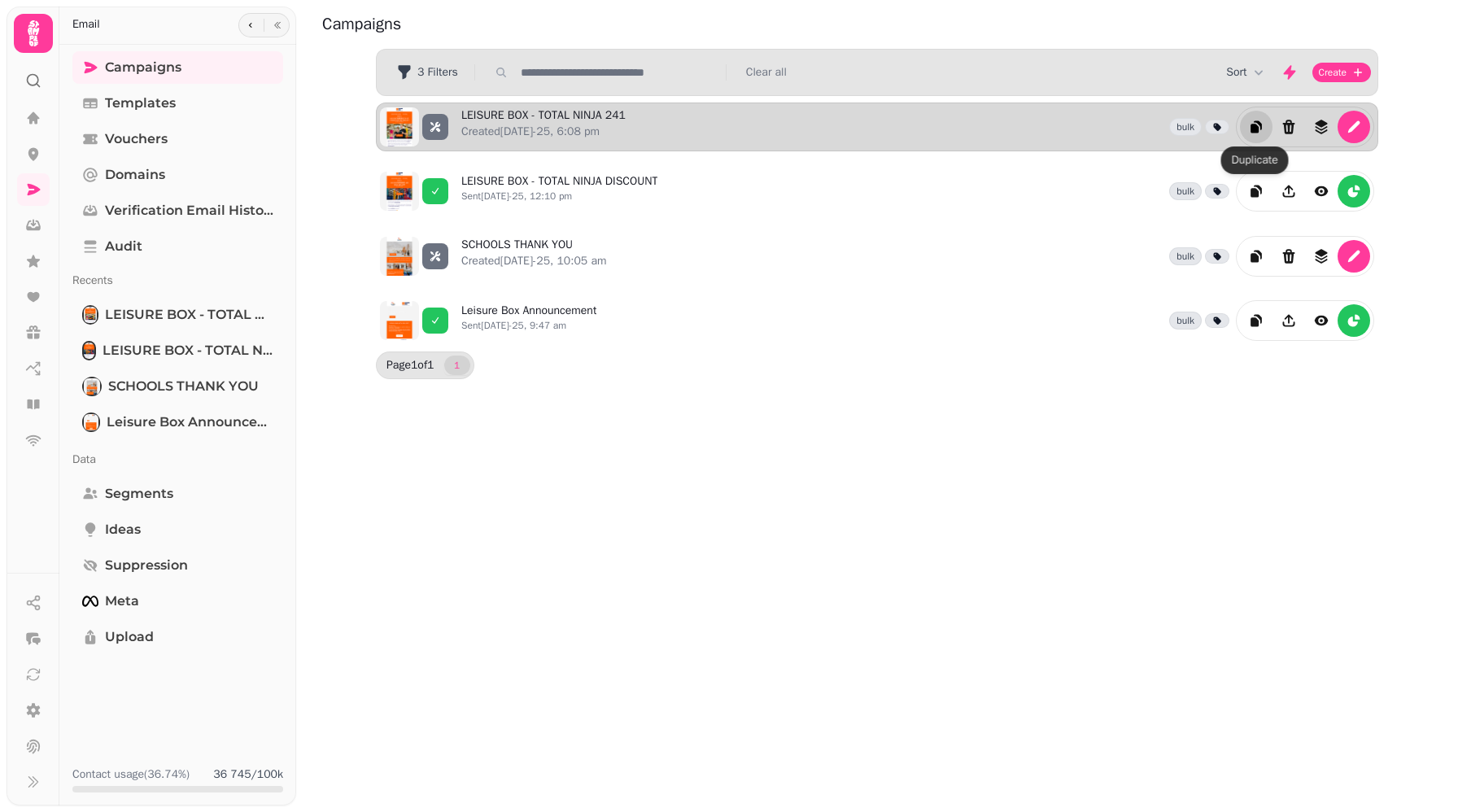 click 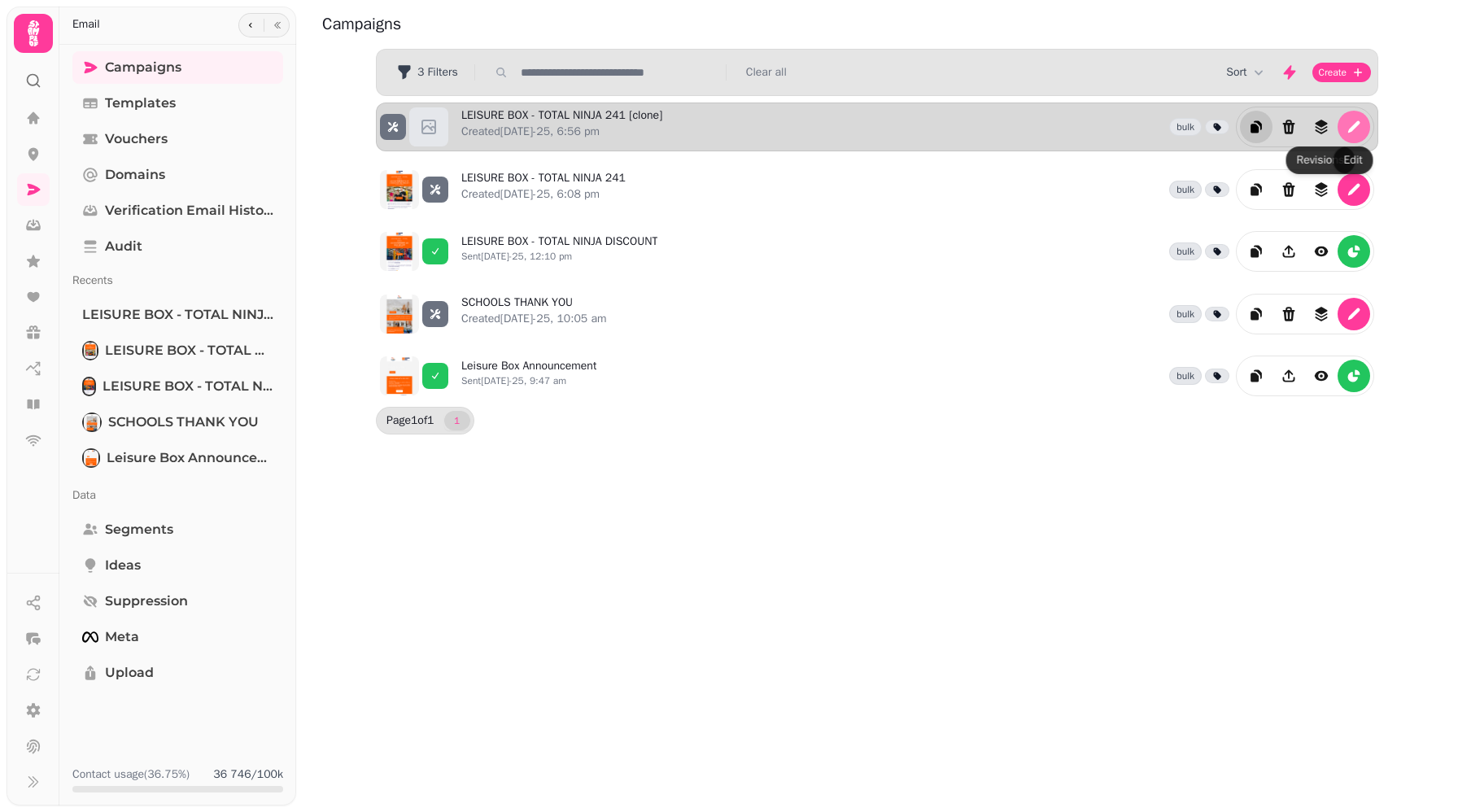 click 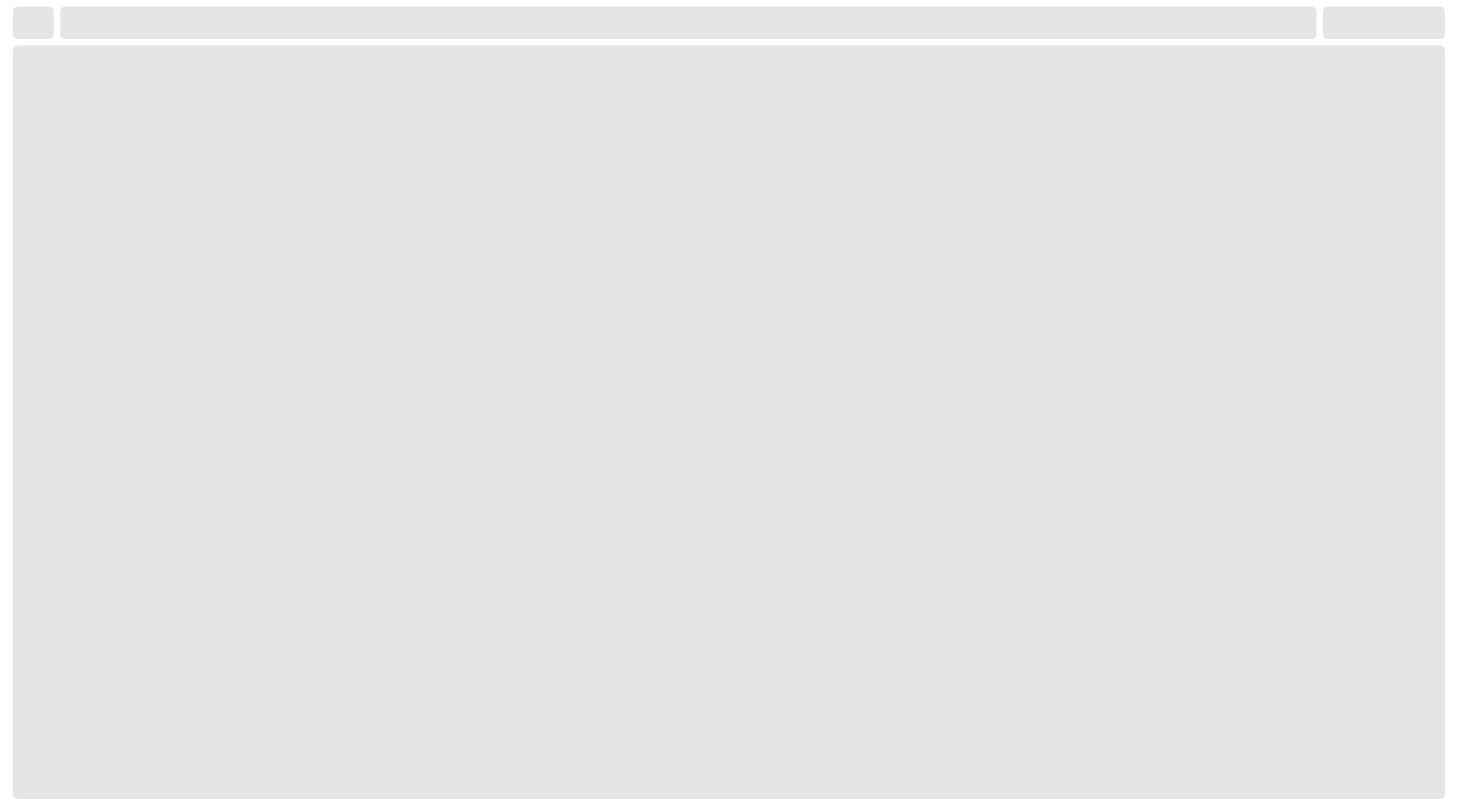 select on "**********" 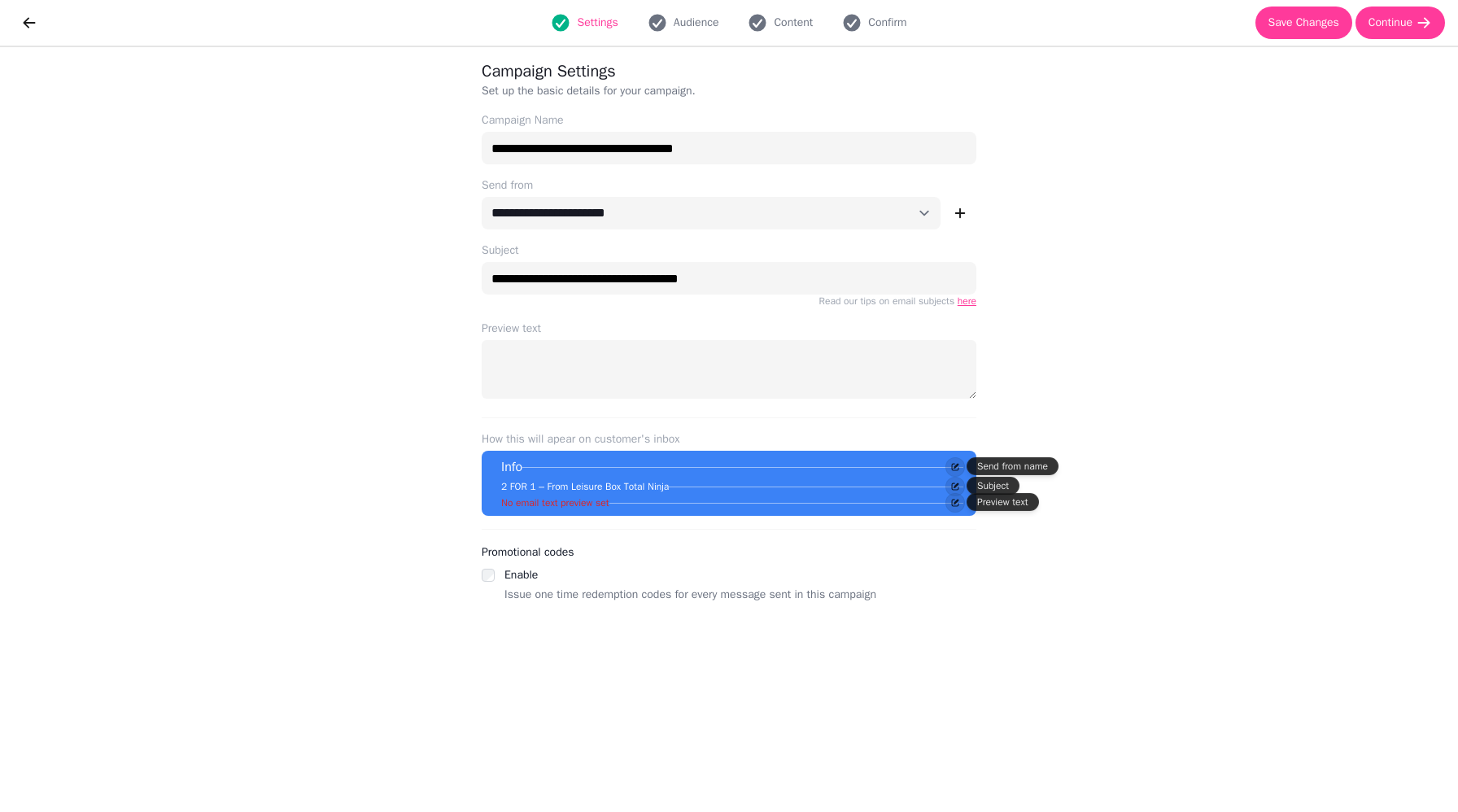 click on "here" at bounding box center [967, 301] 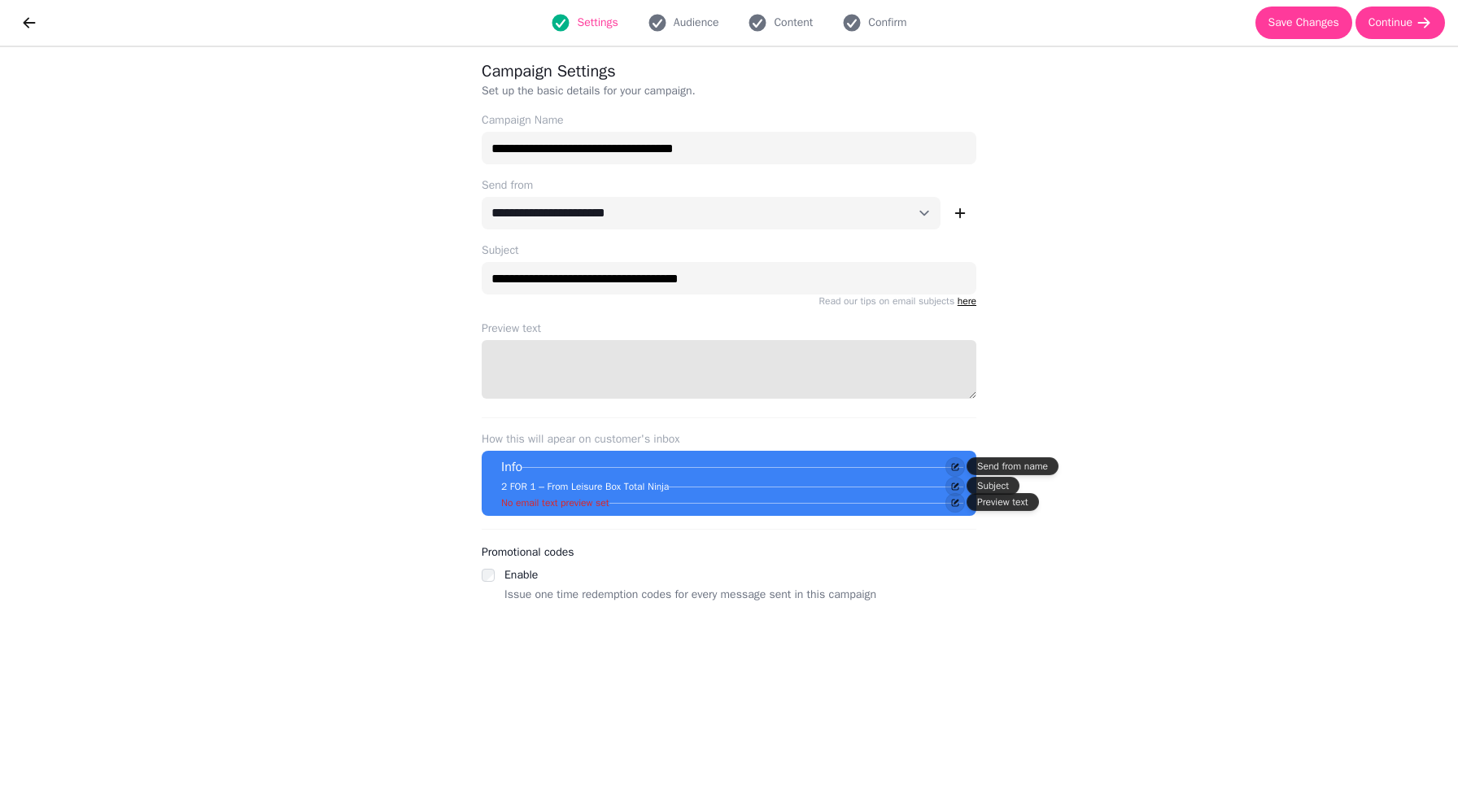 click on "Preview text" at bounding box center [729, 369] 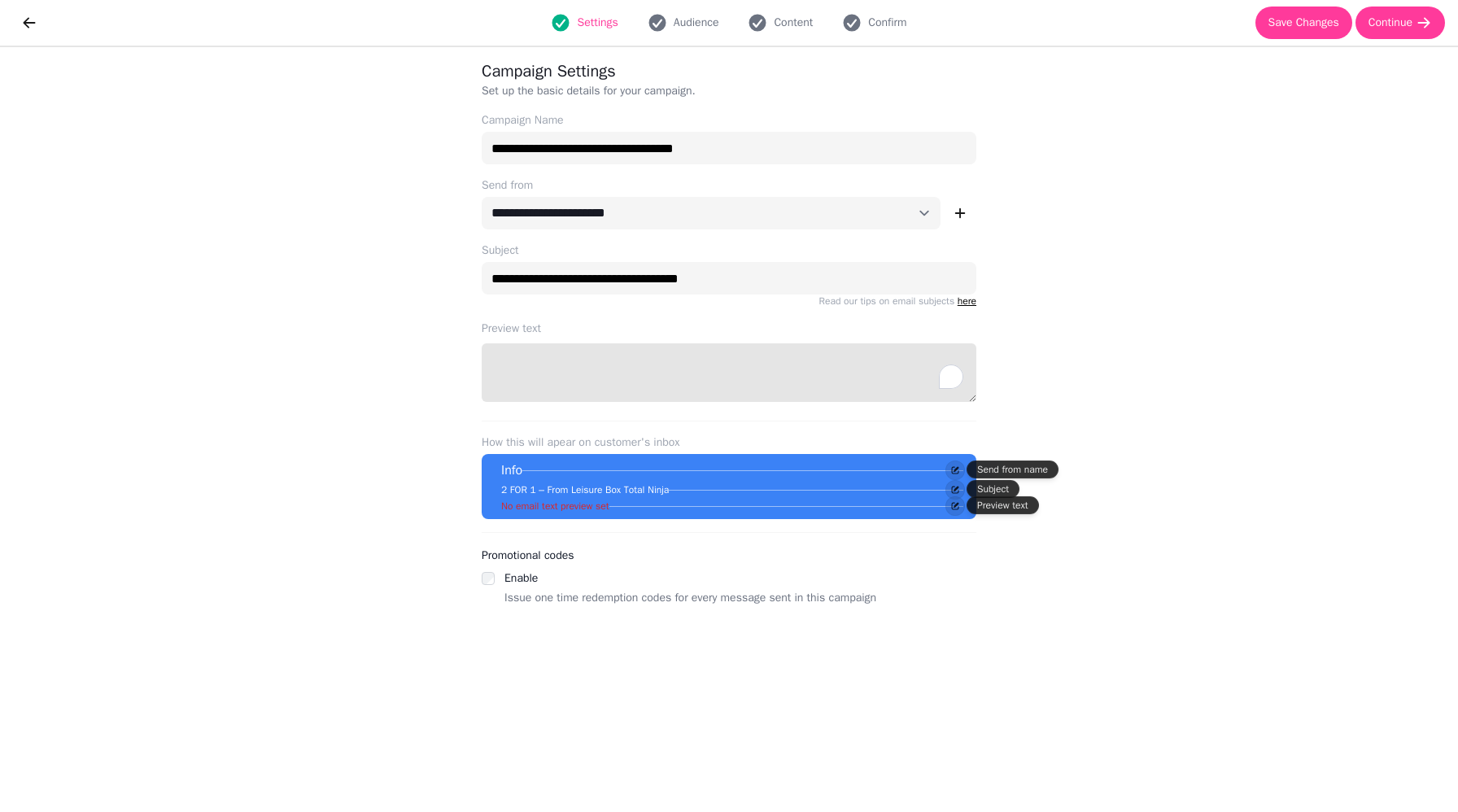 paste on "**********" 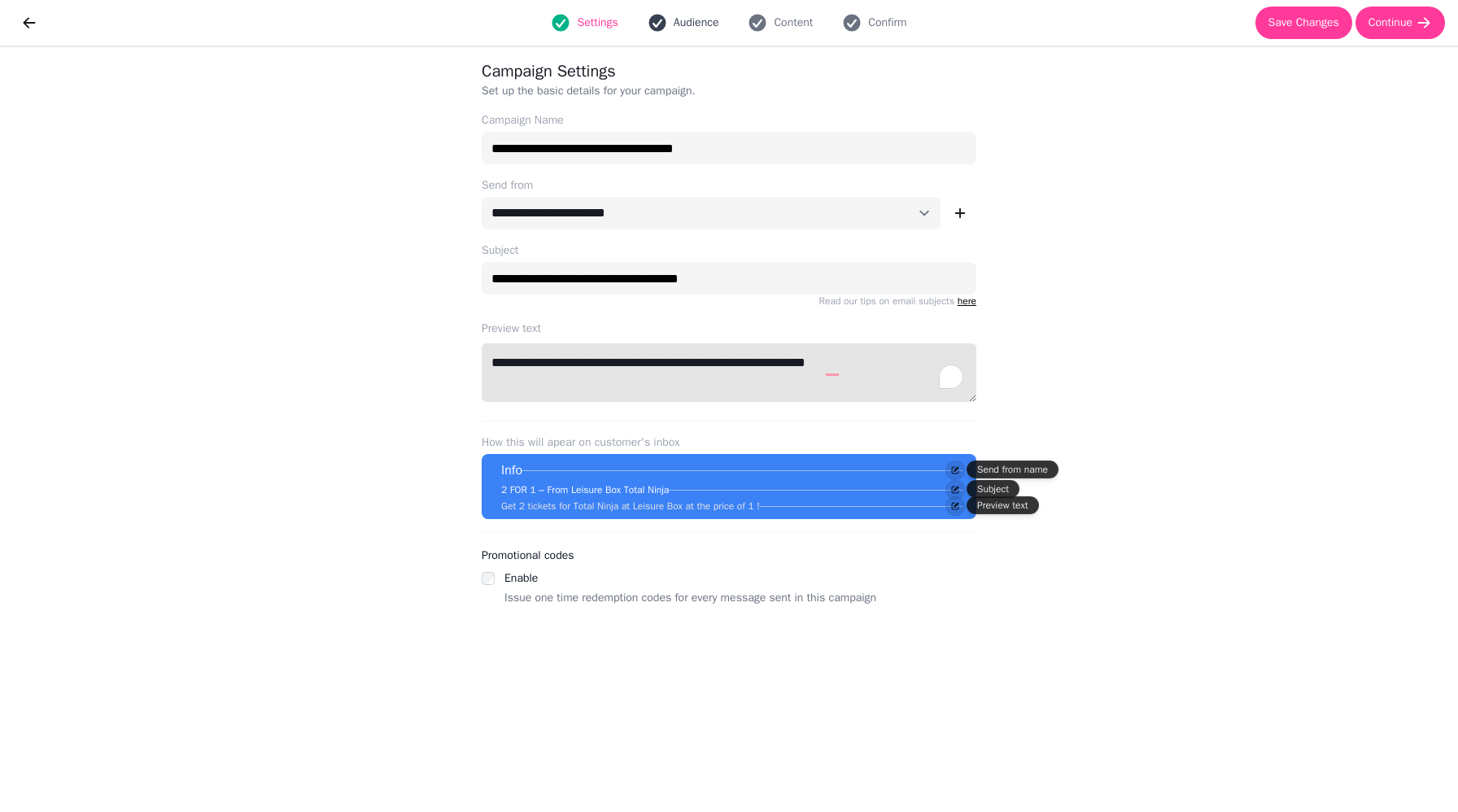click on "Audience" at bounding box center (696, 23) 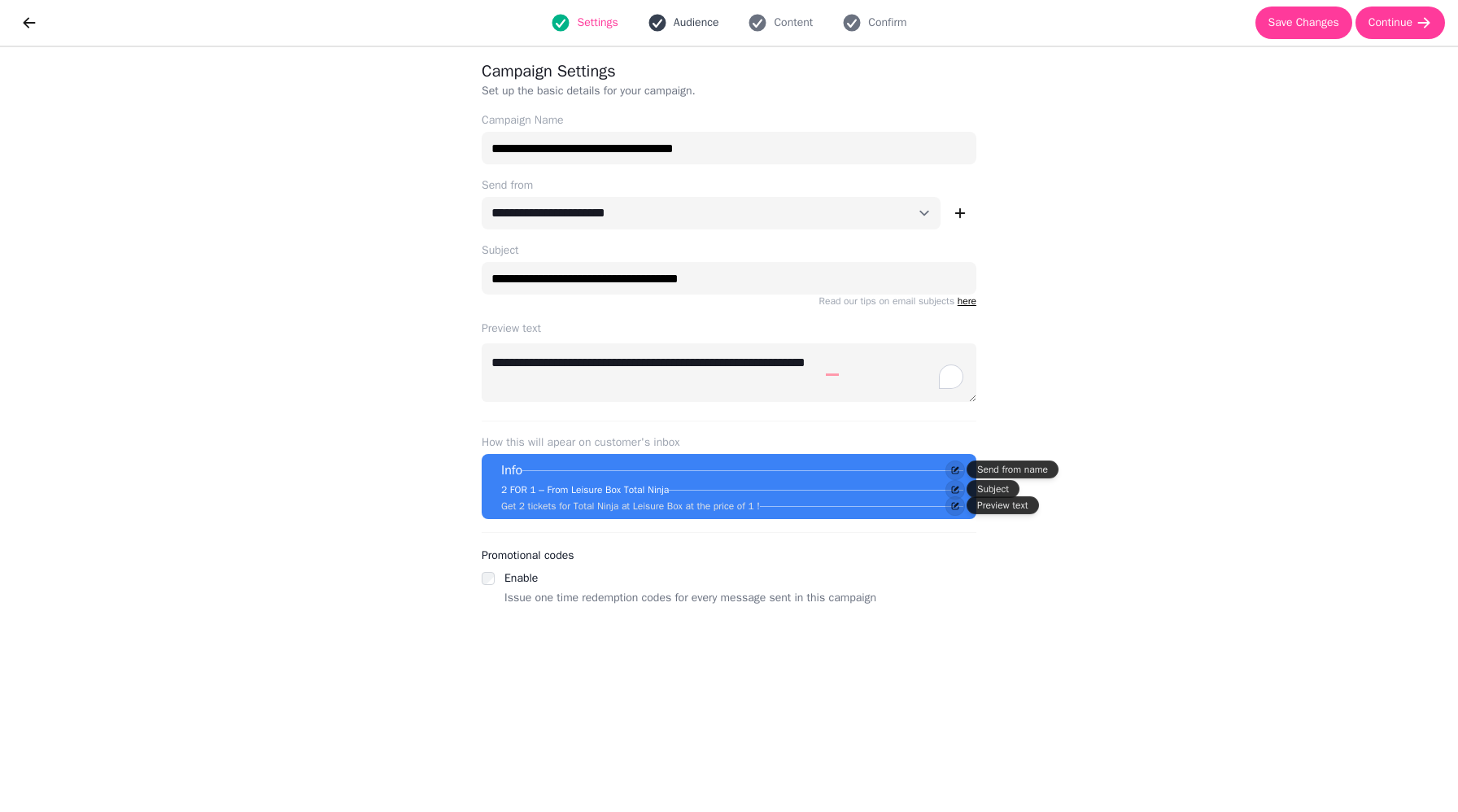 select on "**********" 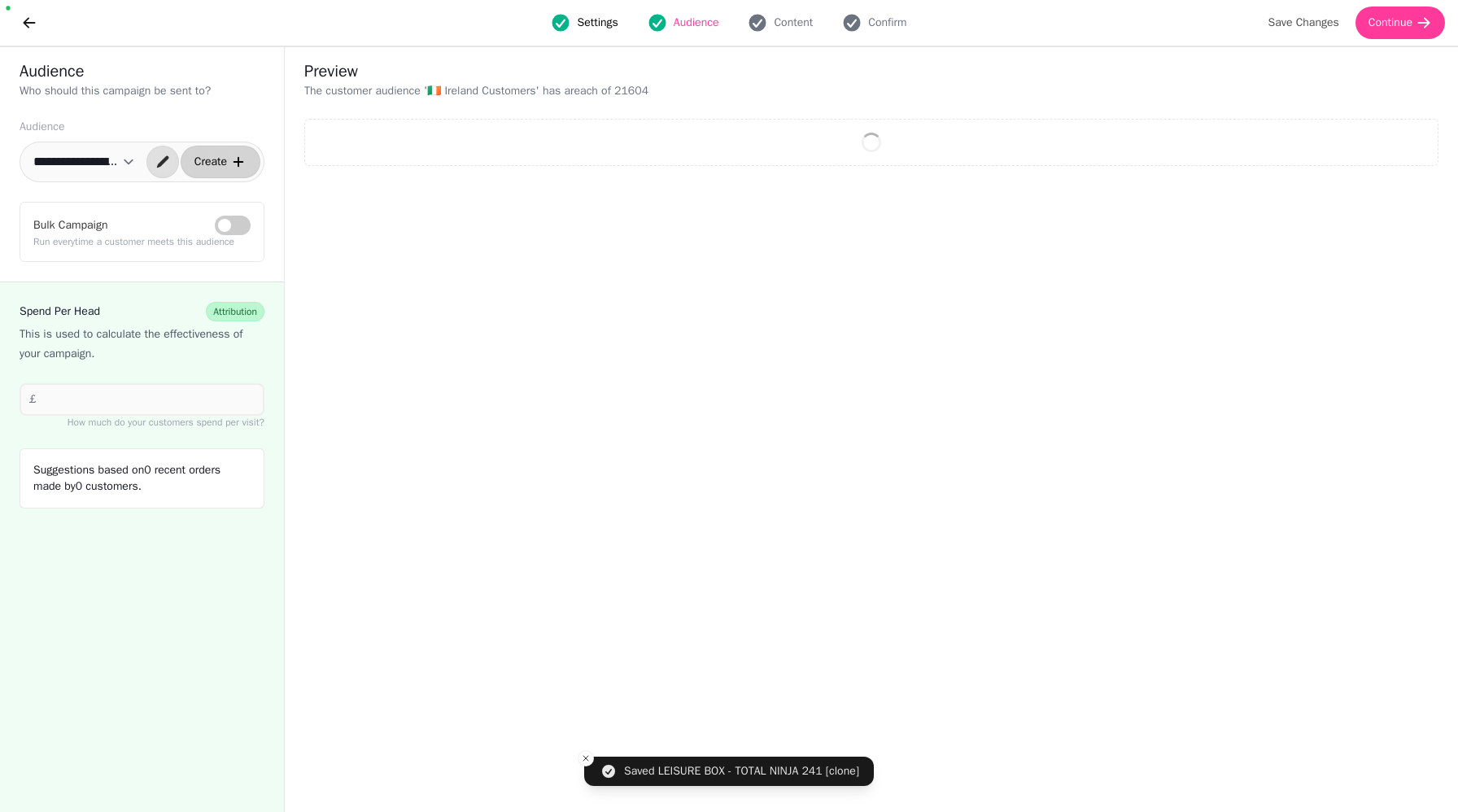 select on "**" 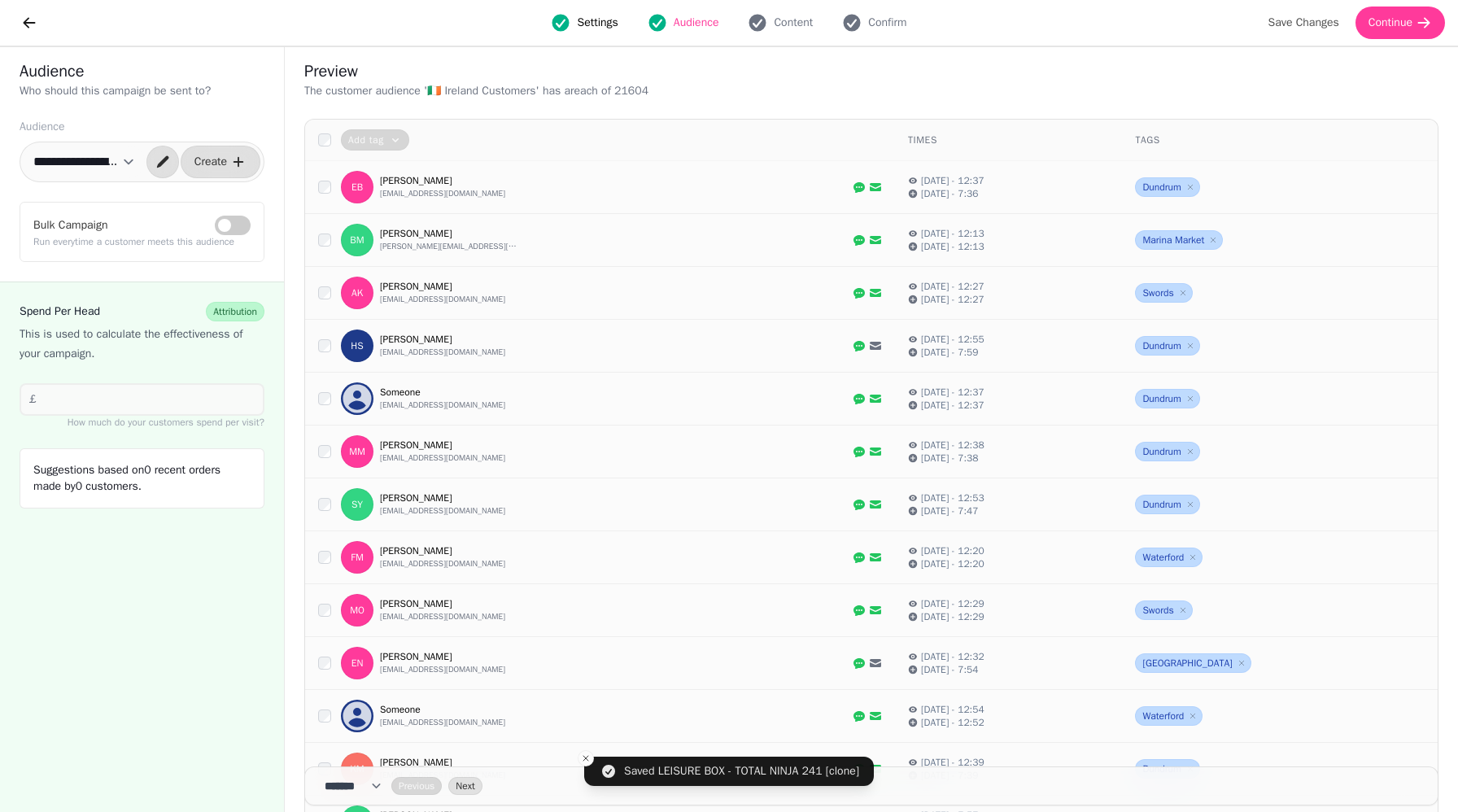 click on "**********" at bounding box center [84, 162] 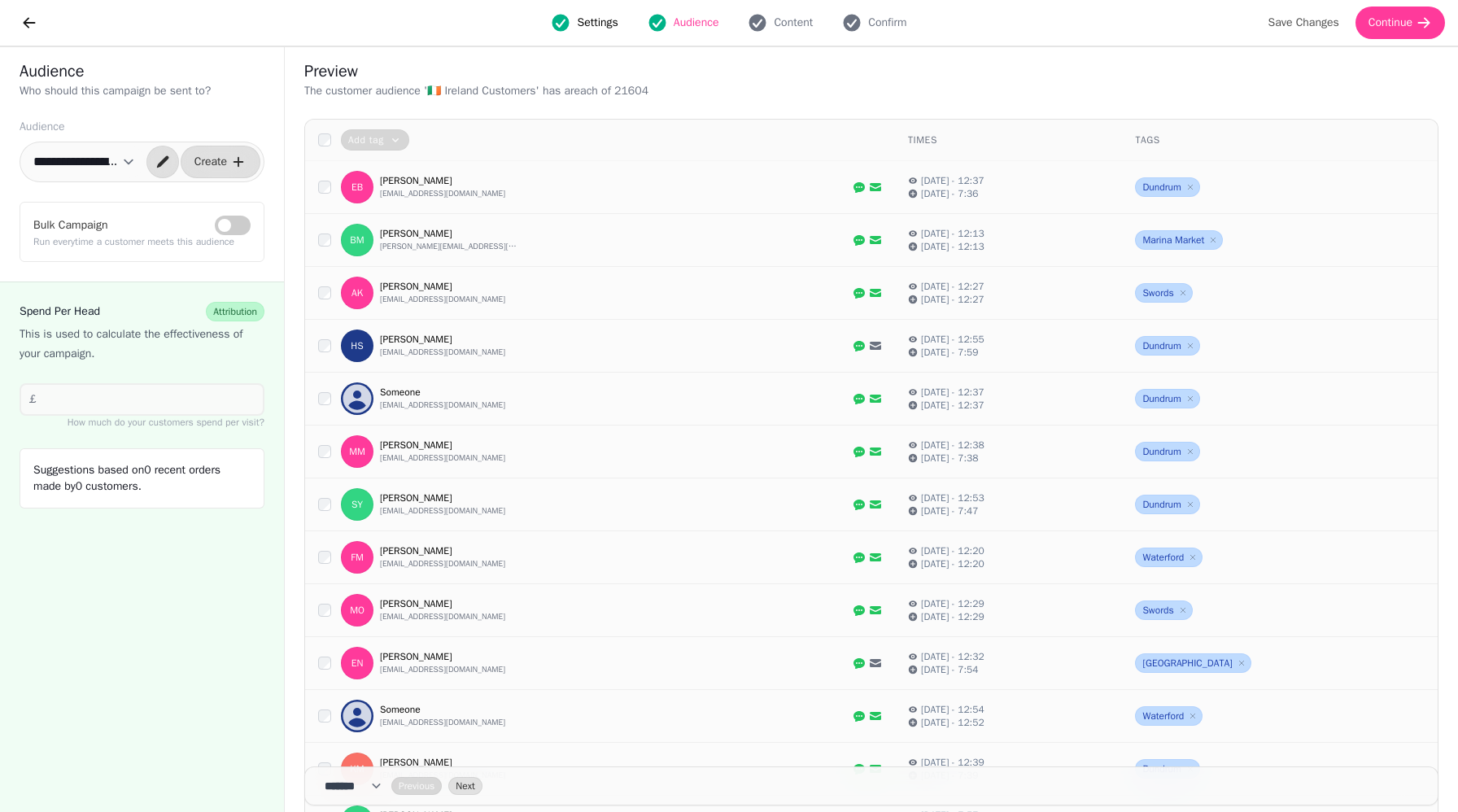 select on "**********" 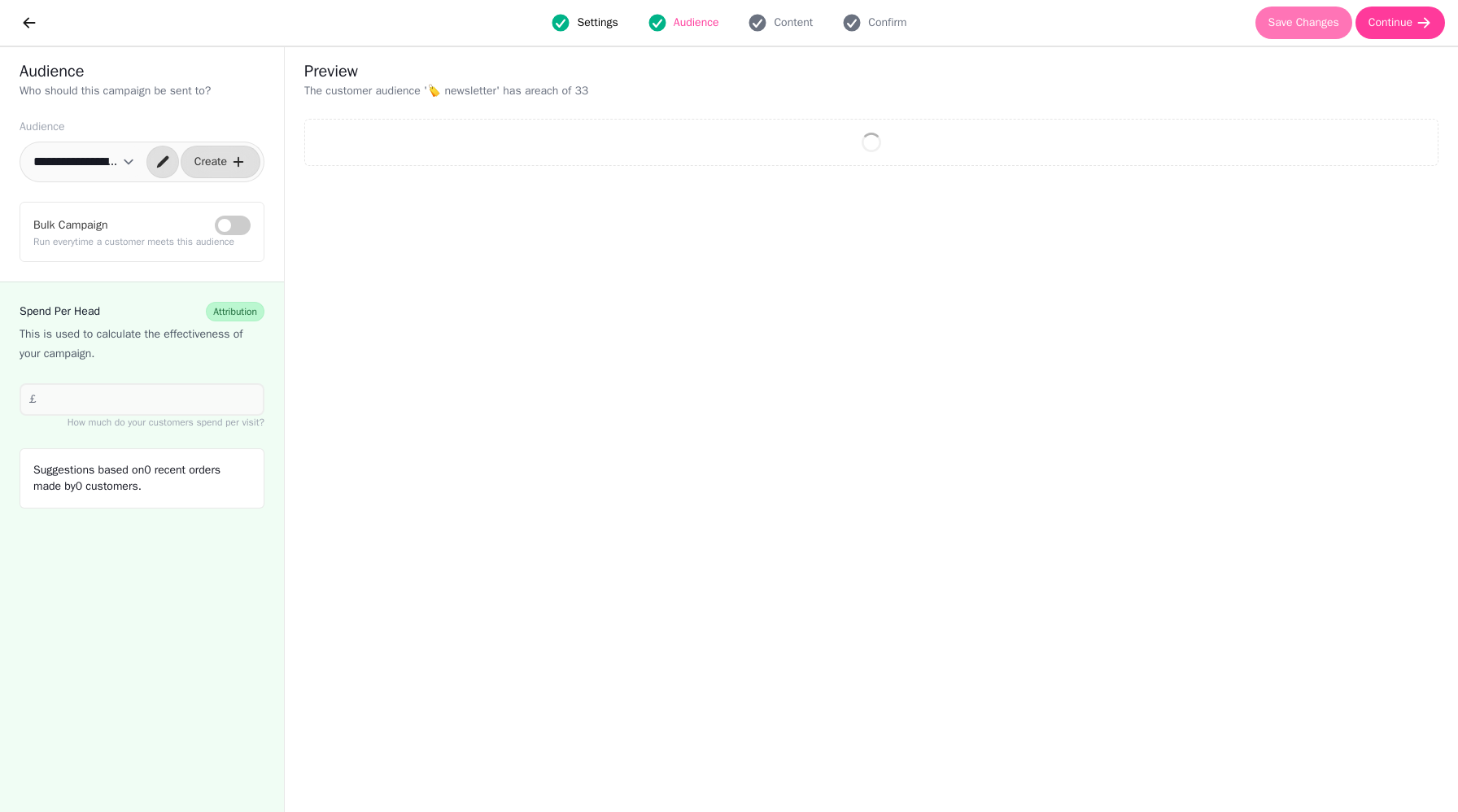 select on "**" 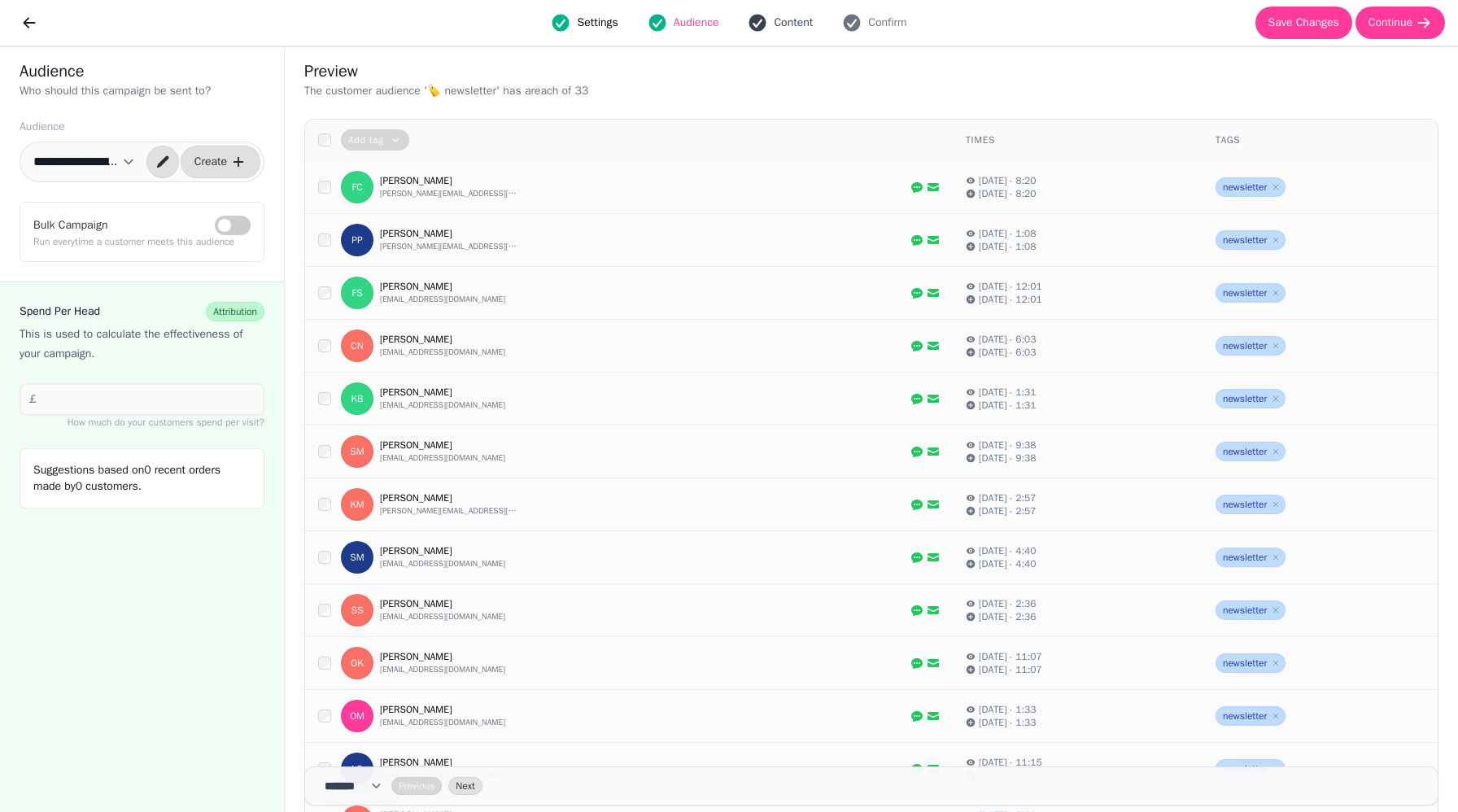 click on "Content" at bounding box center [780, 23] 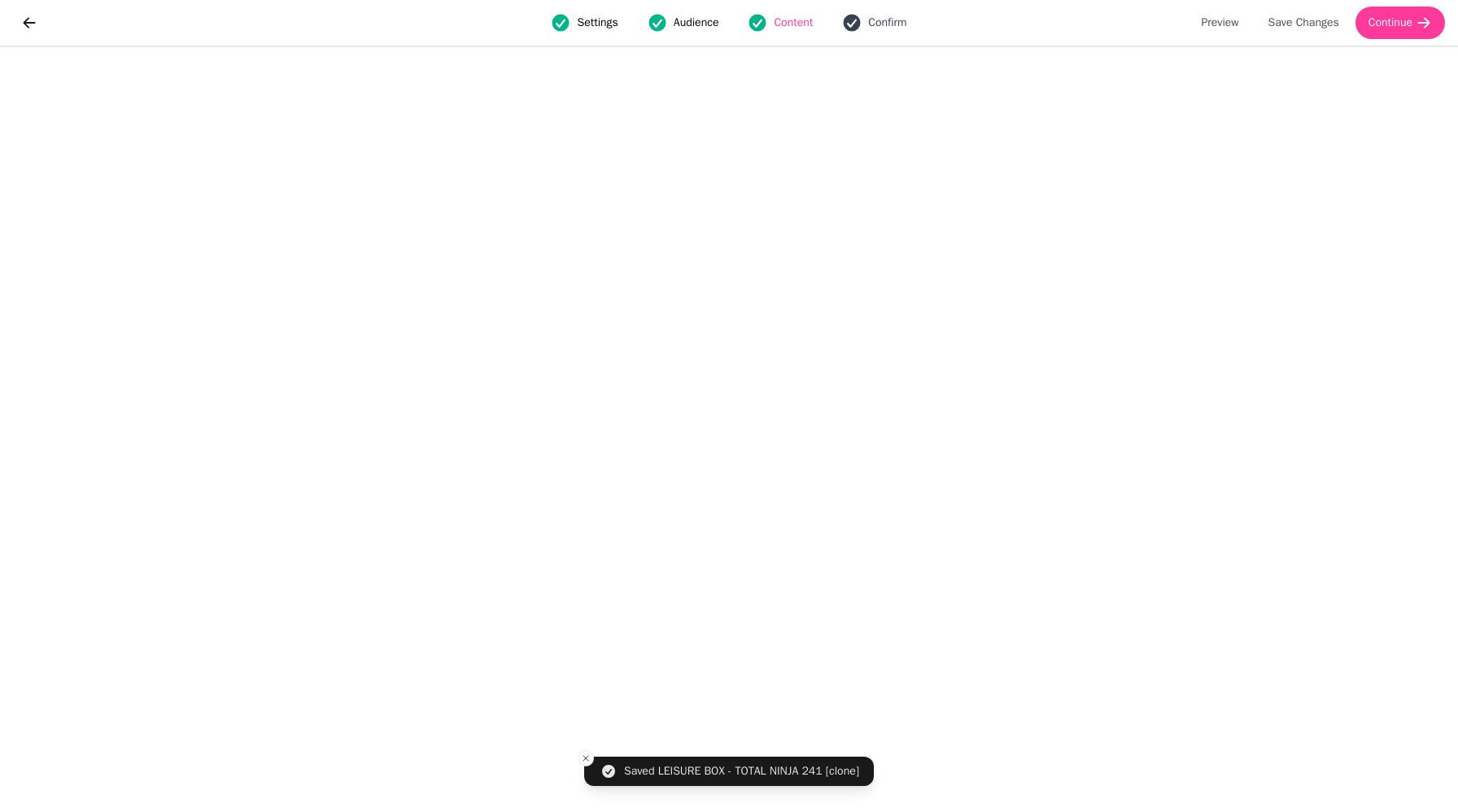click on "Confirm" at bounding box center [887, 23] 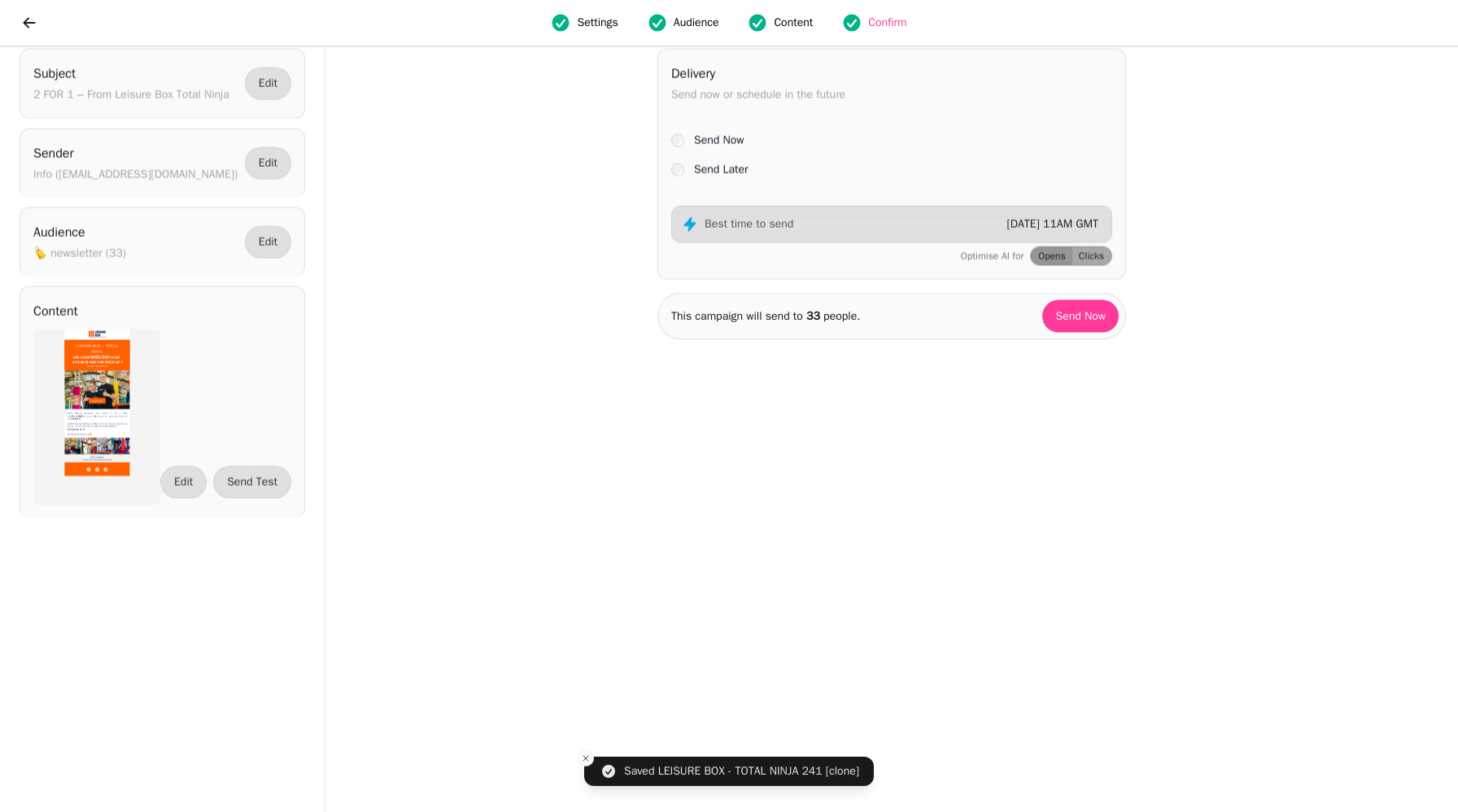 scroll, scrollTop: 0, scrollLeft: 0, axis: both 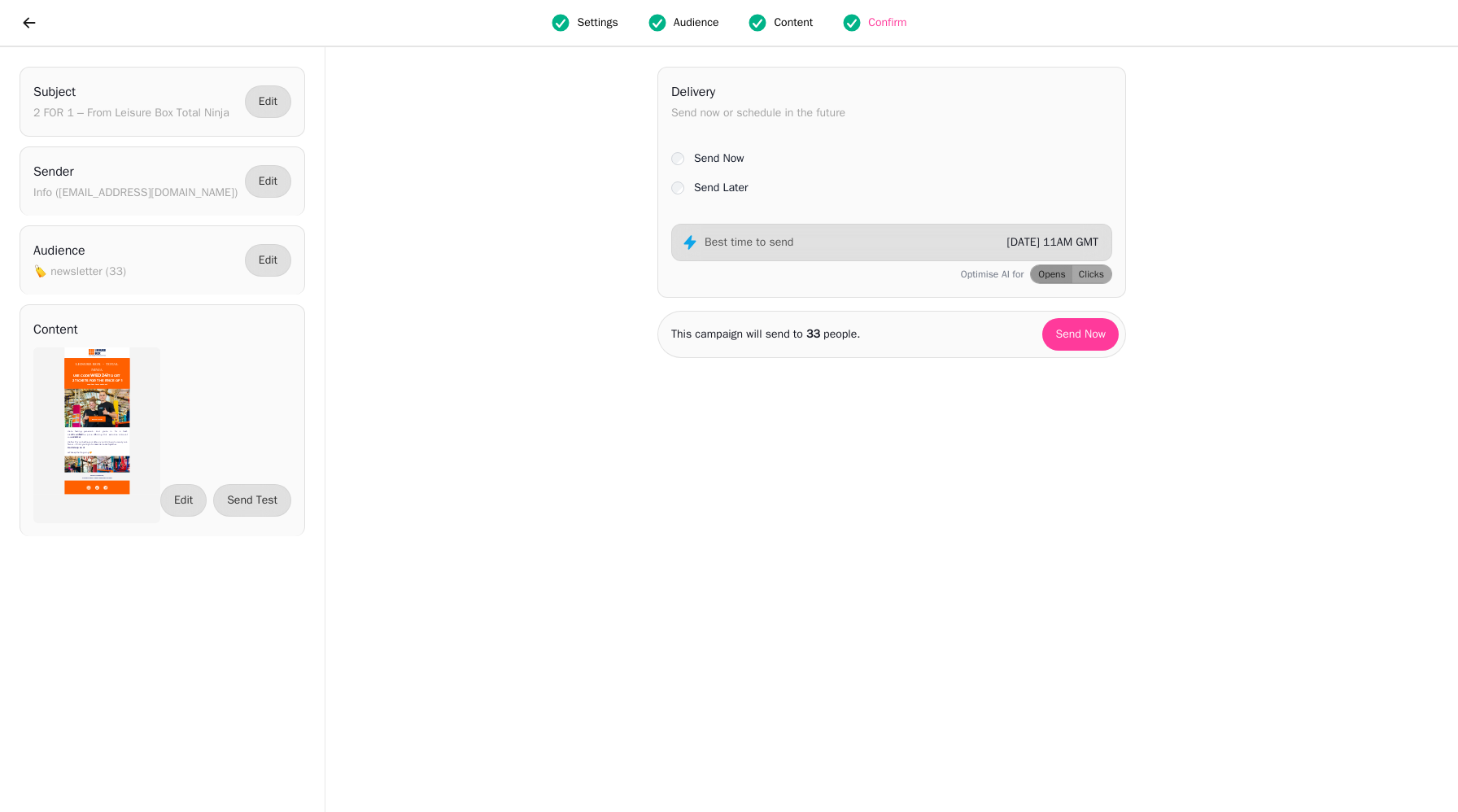 click on "Settings Audience Content Confirm" at bounding box center (729, 23) 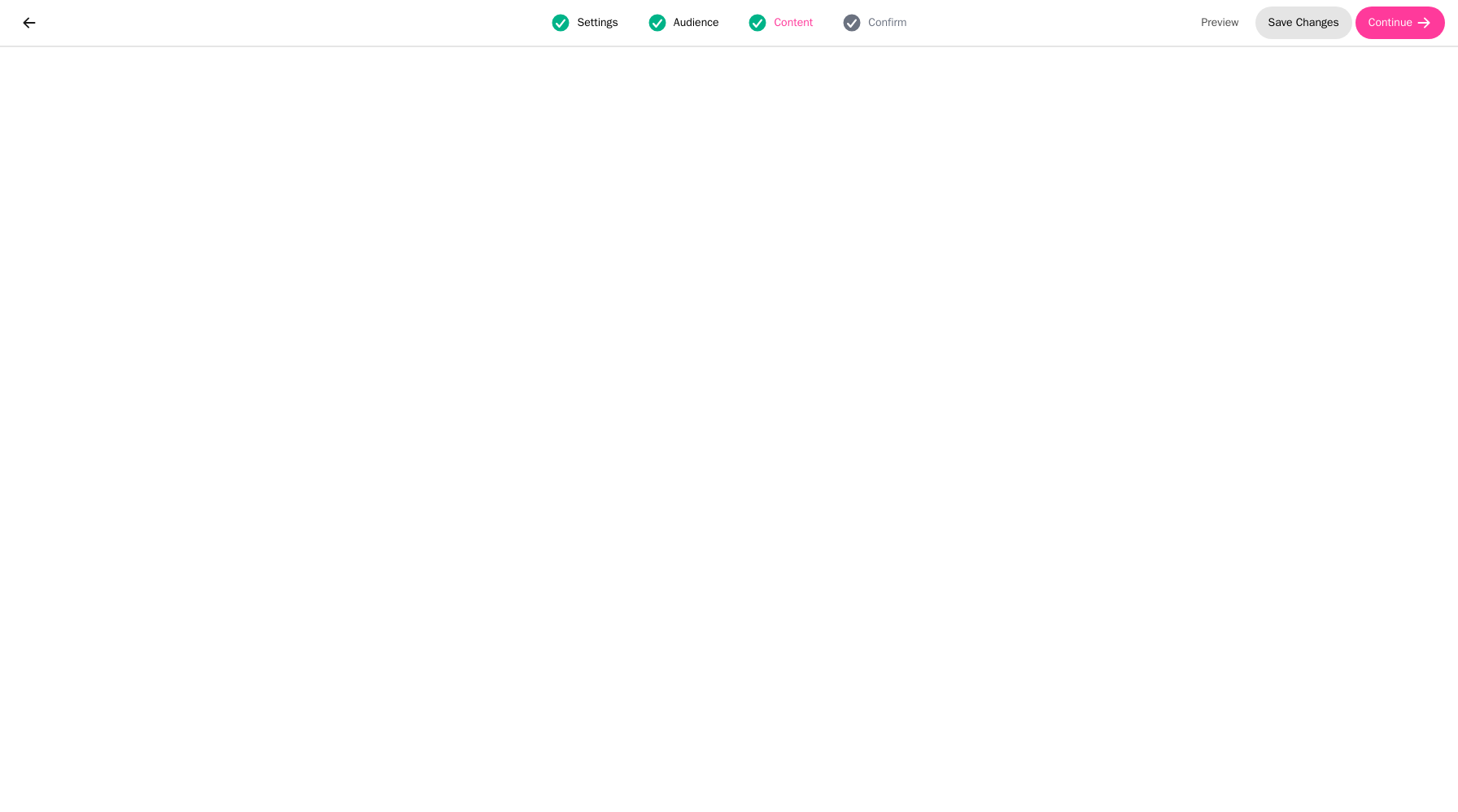 click on "Save Changes" at bounding box center [1303, 23] 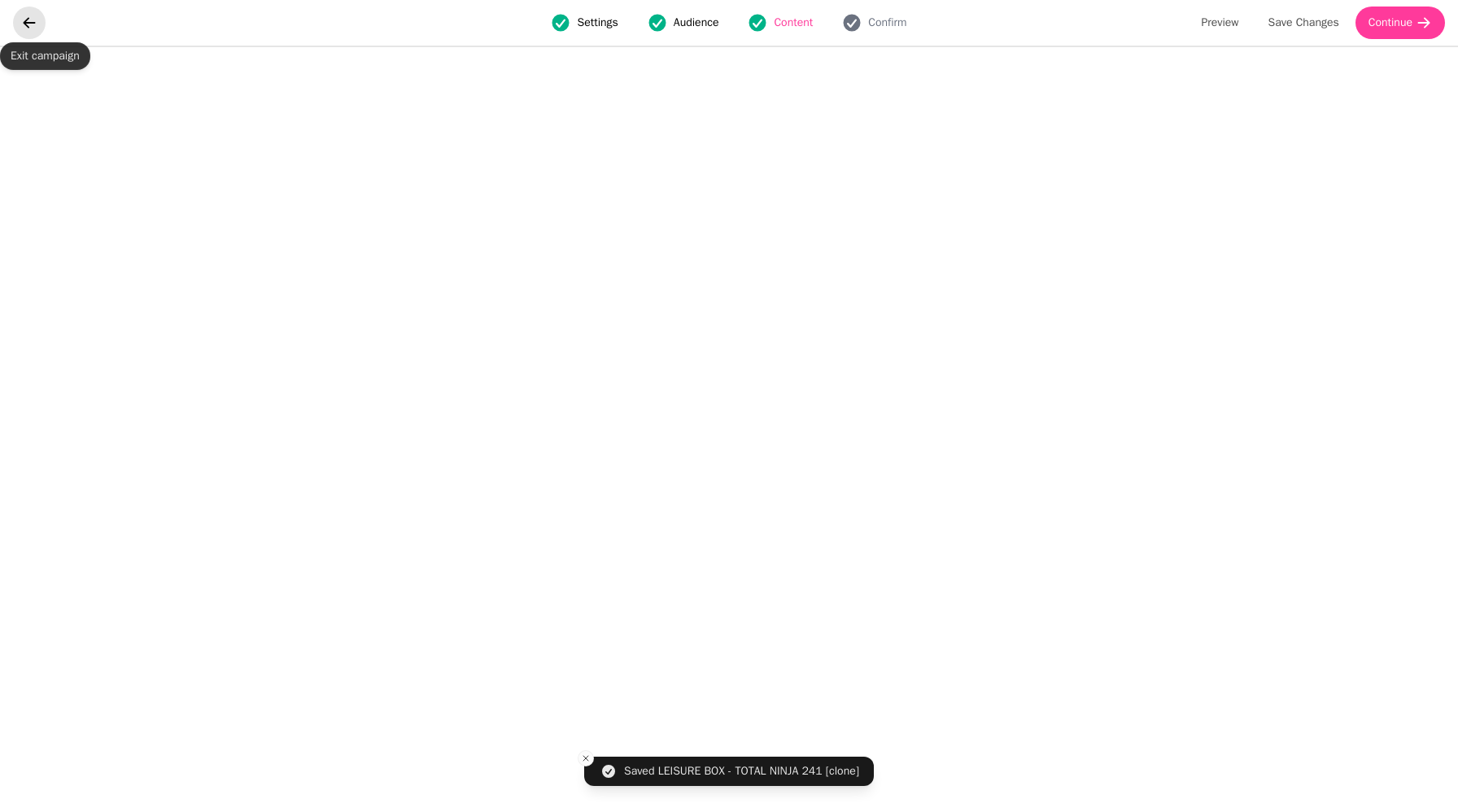 click 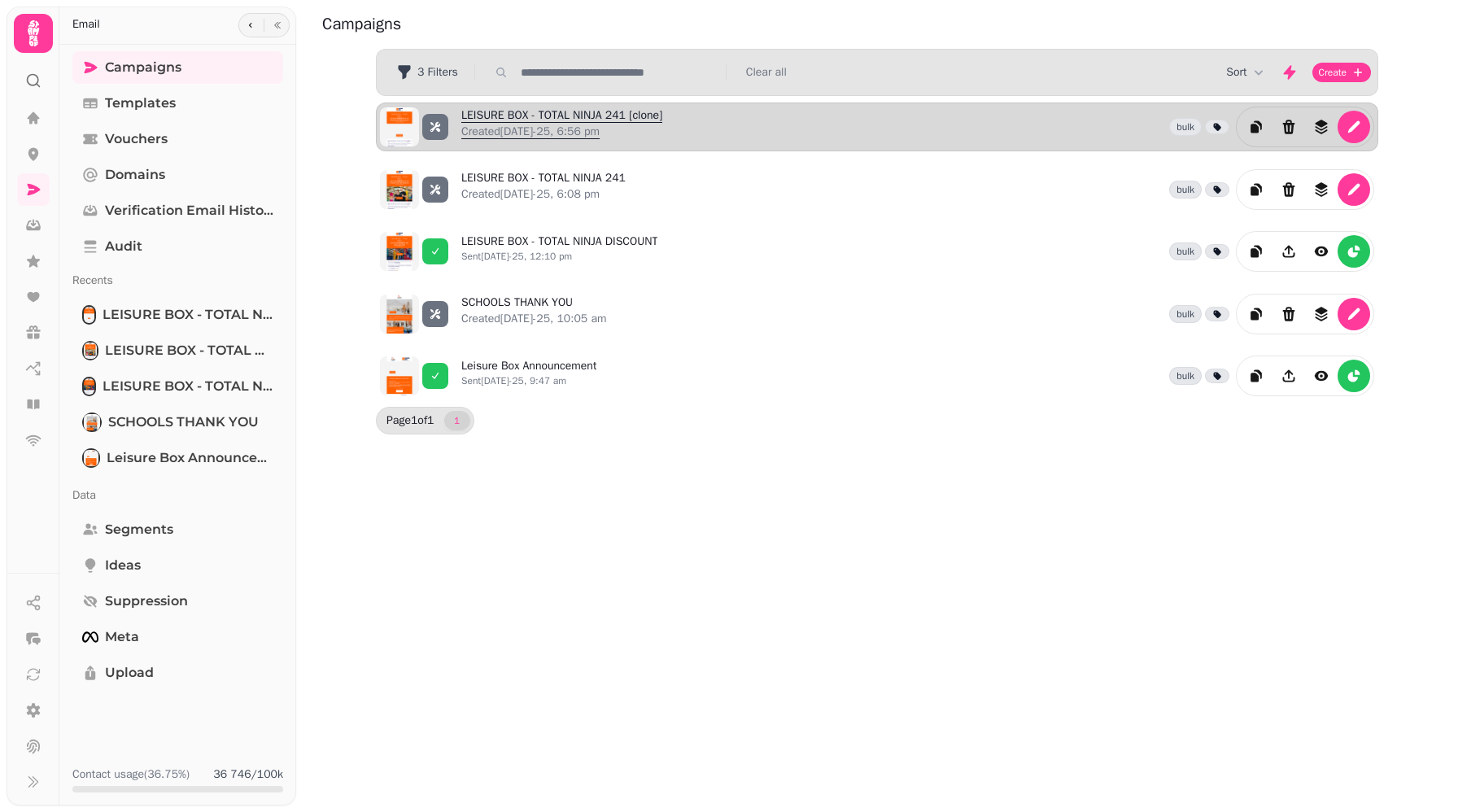 click on "LEISURE BOX - TOTAL NINJA 241 [clone] Created  20th Jul-25, 6:56 pm" at bounding box center (561, 127) 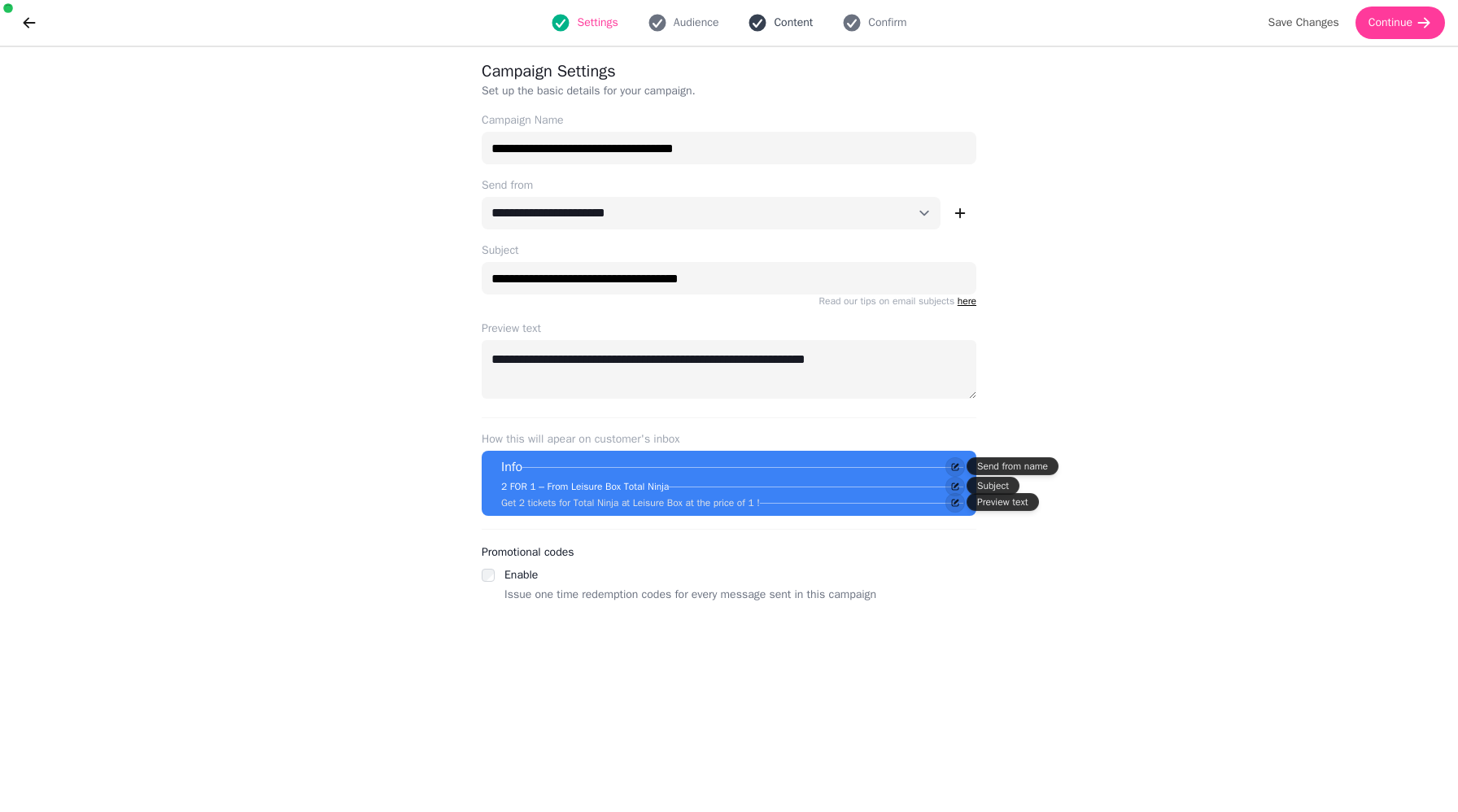 click on "Content" at bounding box center (780, 23) 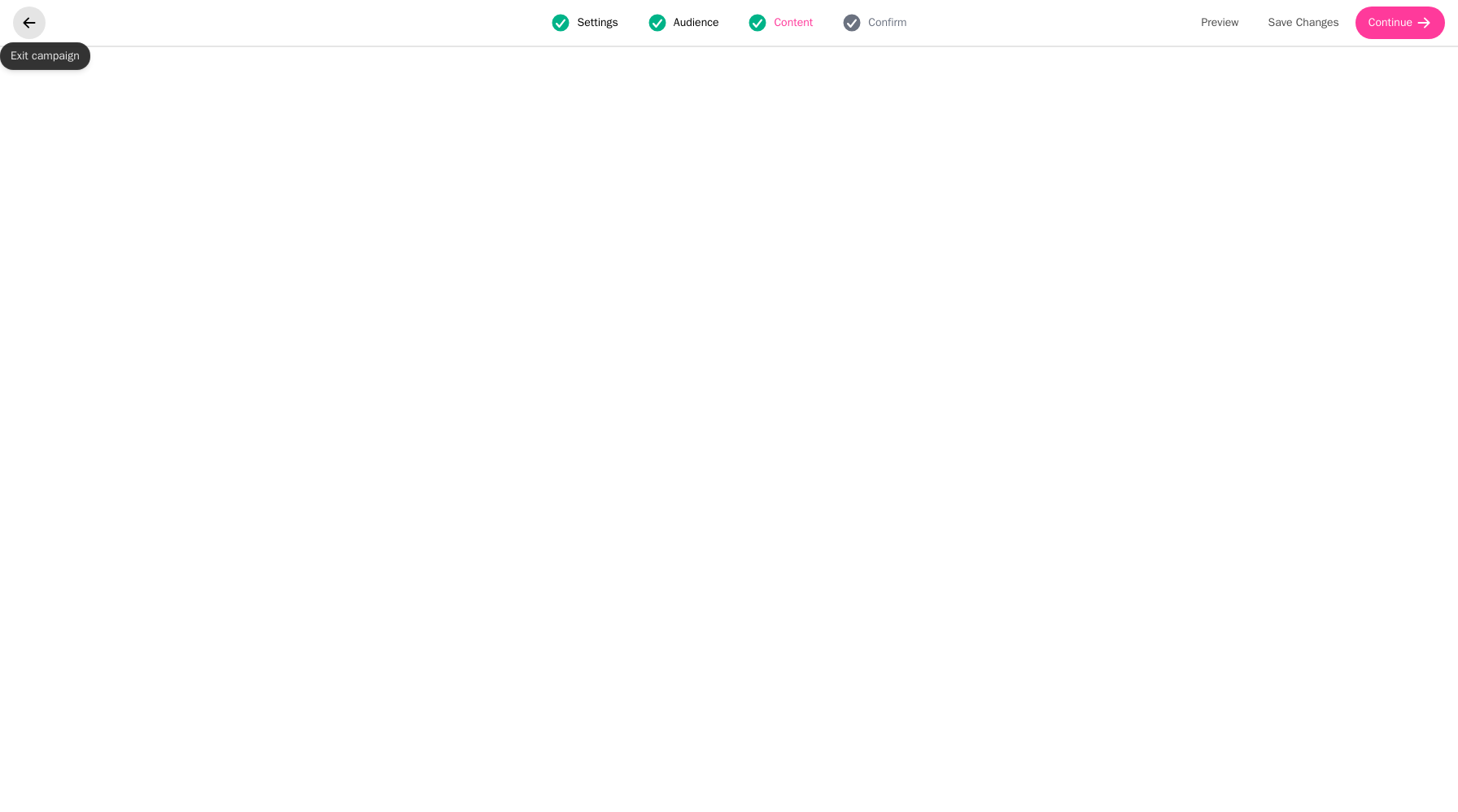 click 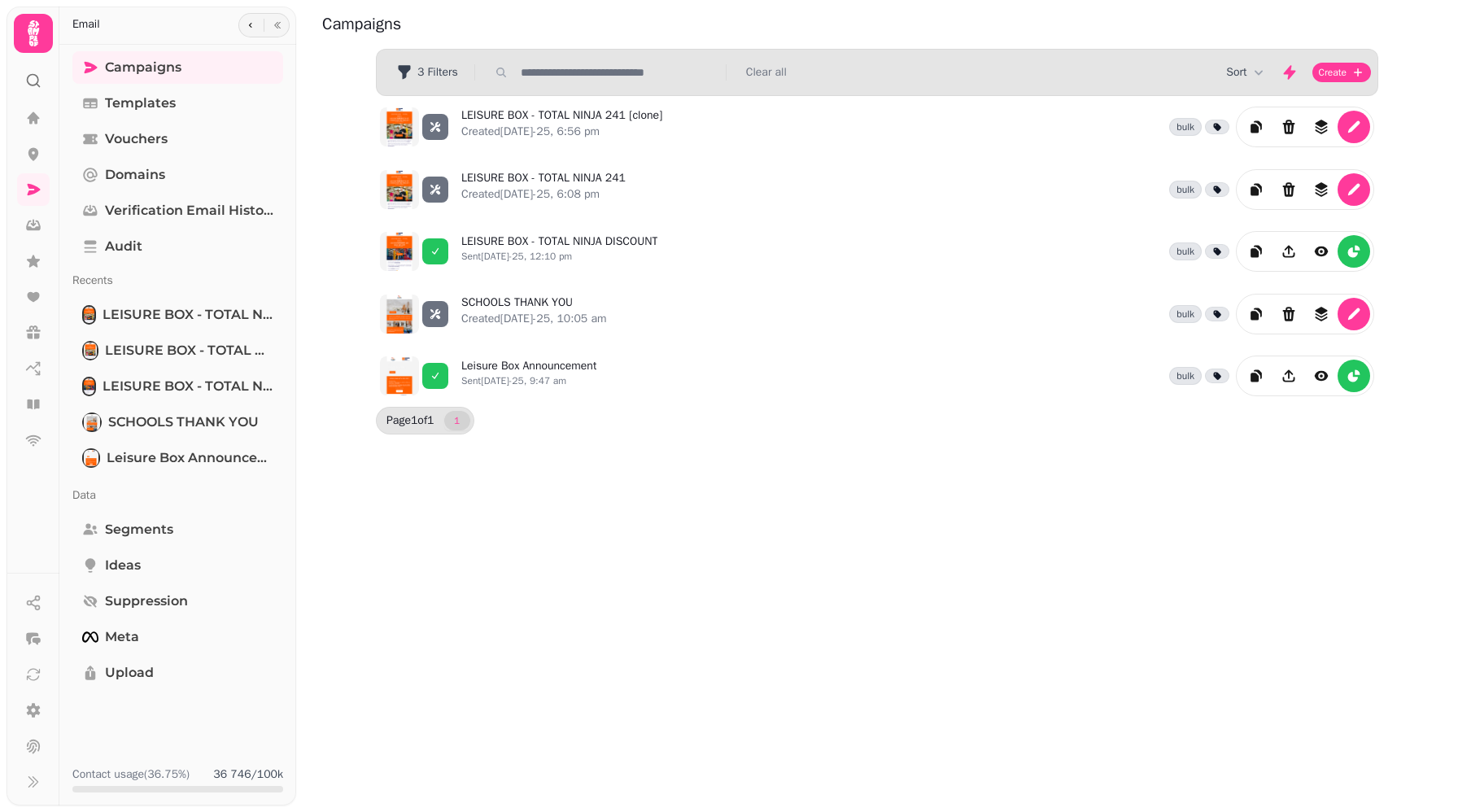 click 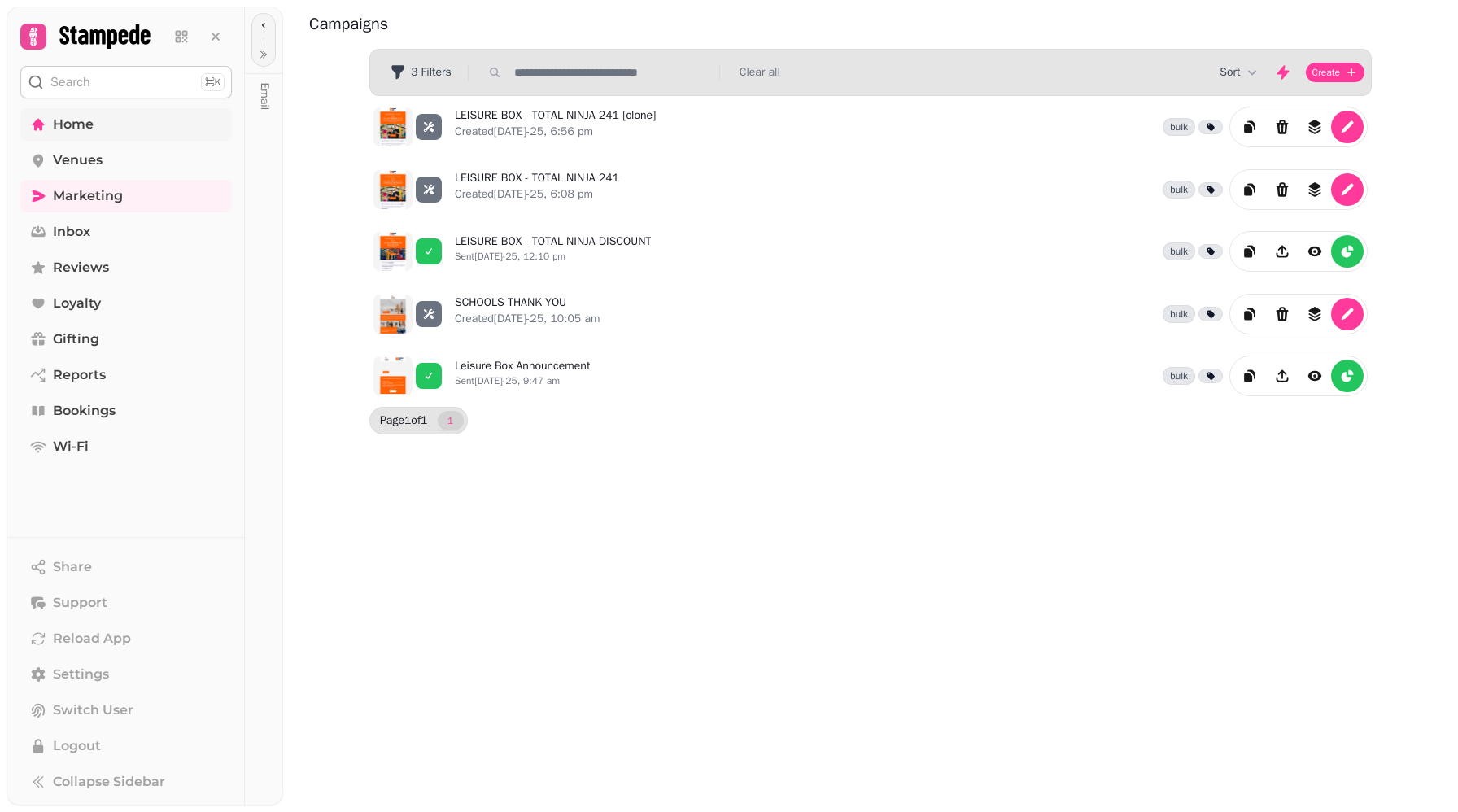click on "Home" at bounding box center (73, 124) 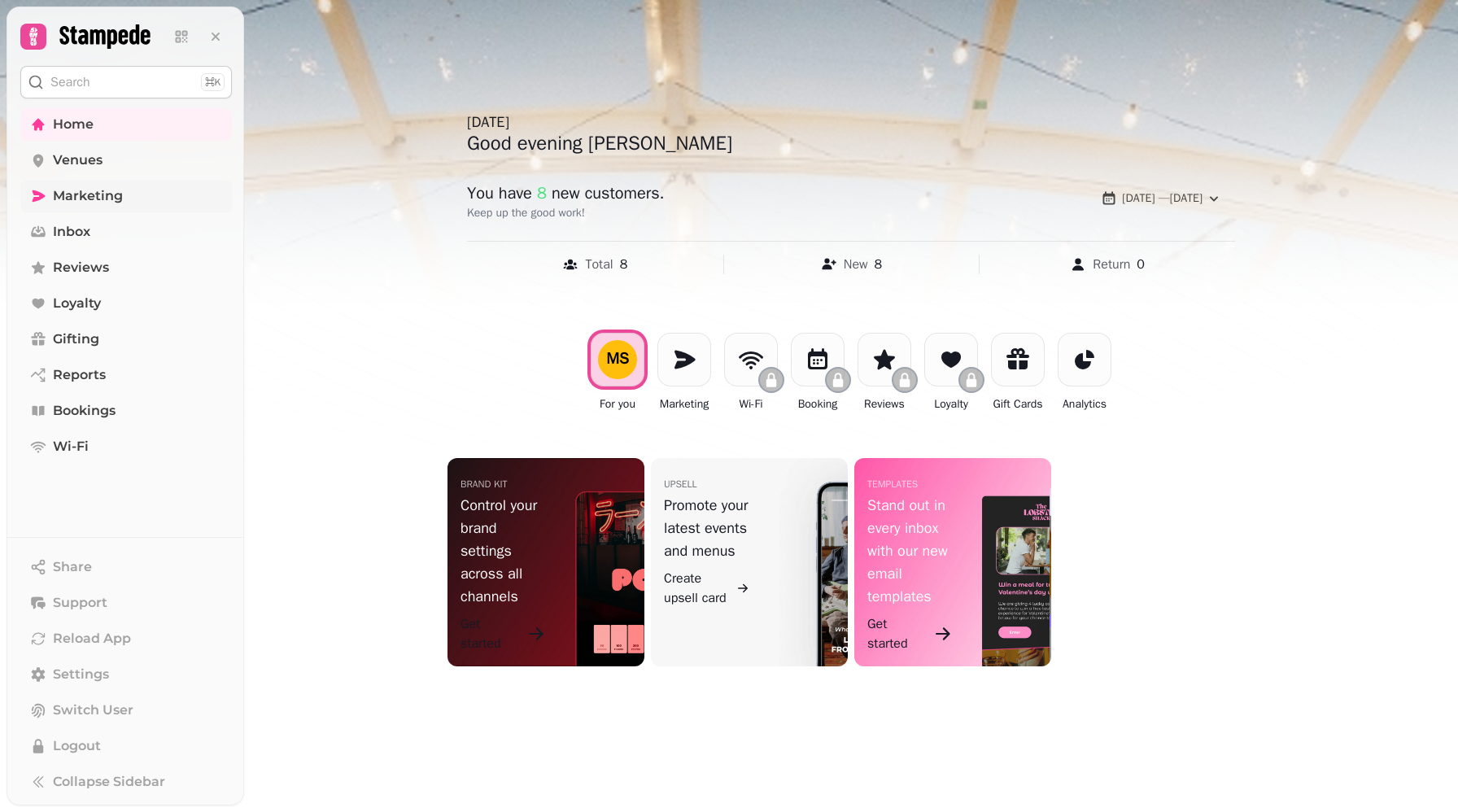 click on "Marketing" at bounding box center (126, 196) 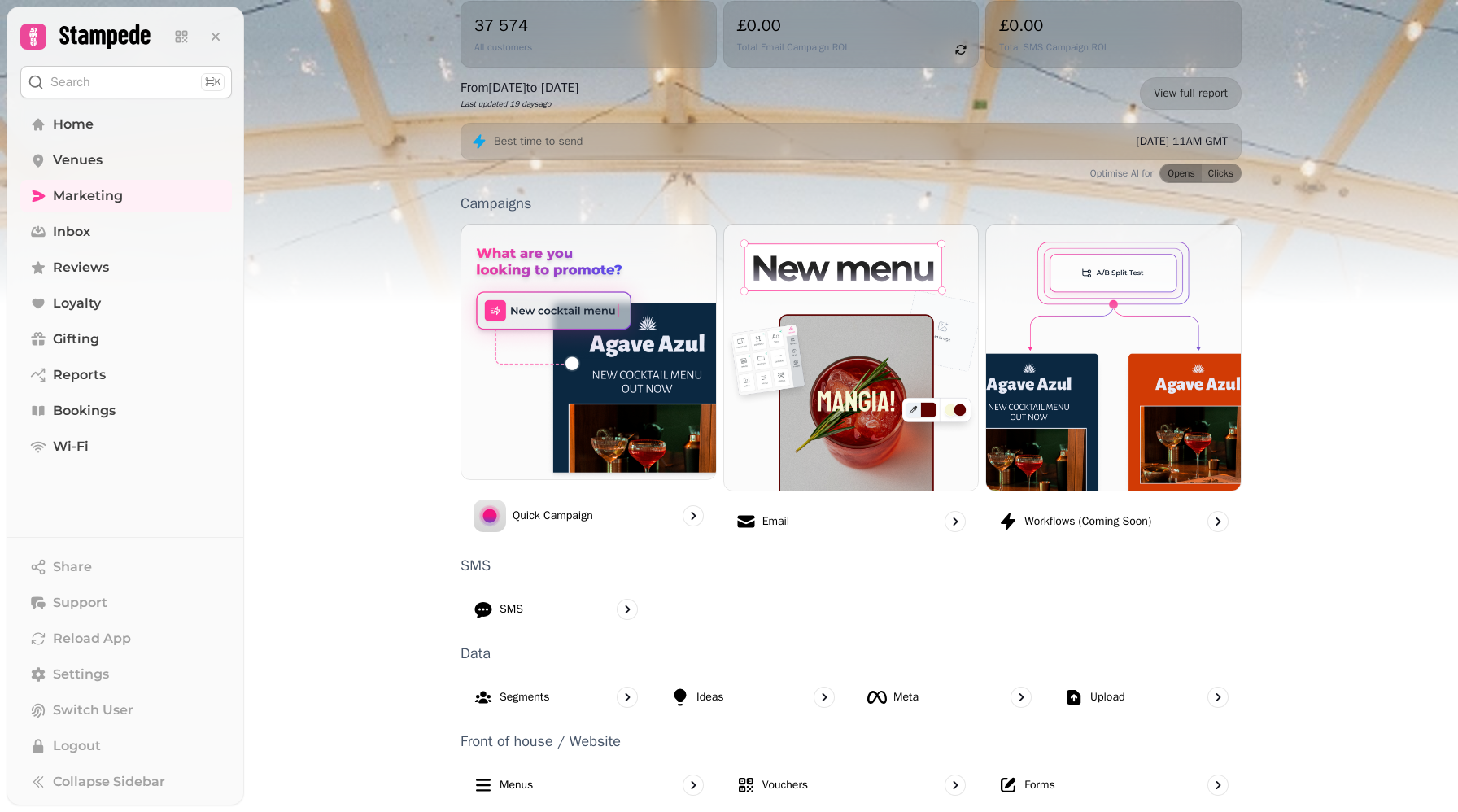 scroll, scrollTop: 203, scrollLeft: 0, axis: vertical 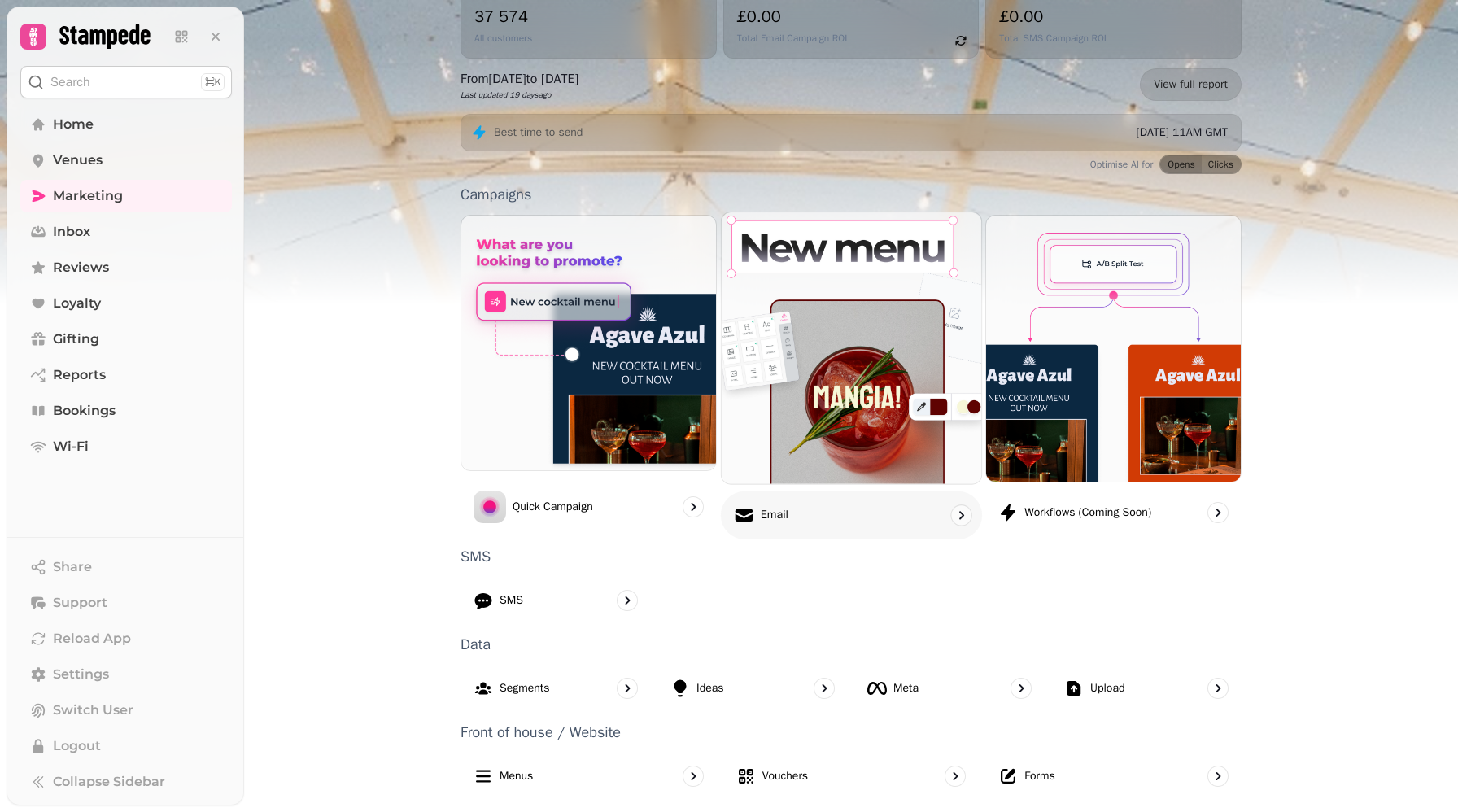 click at bounding box center [851, 347] 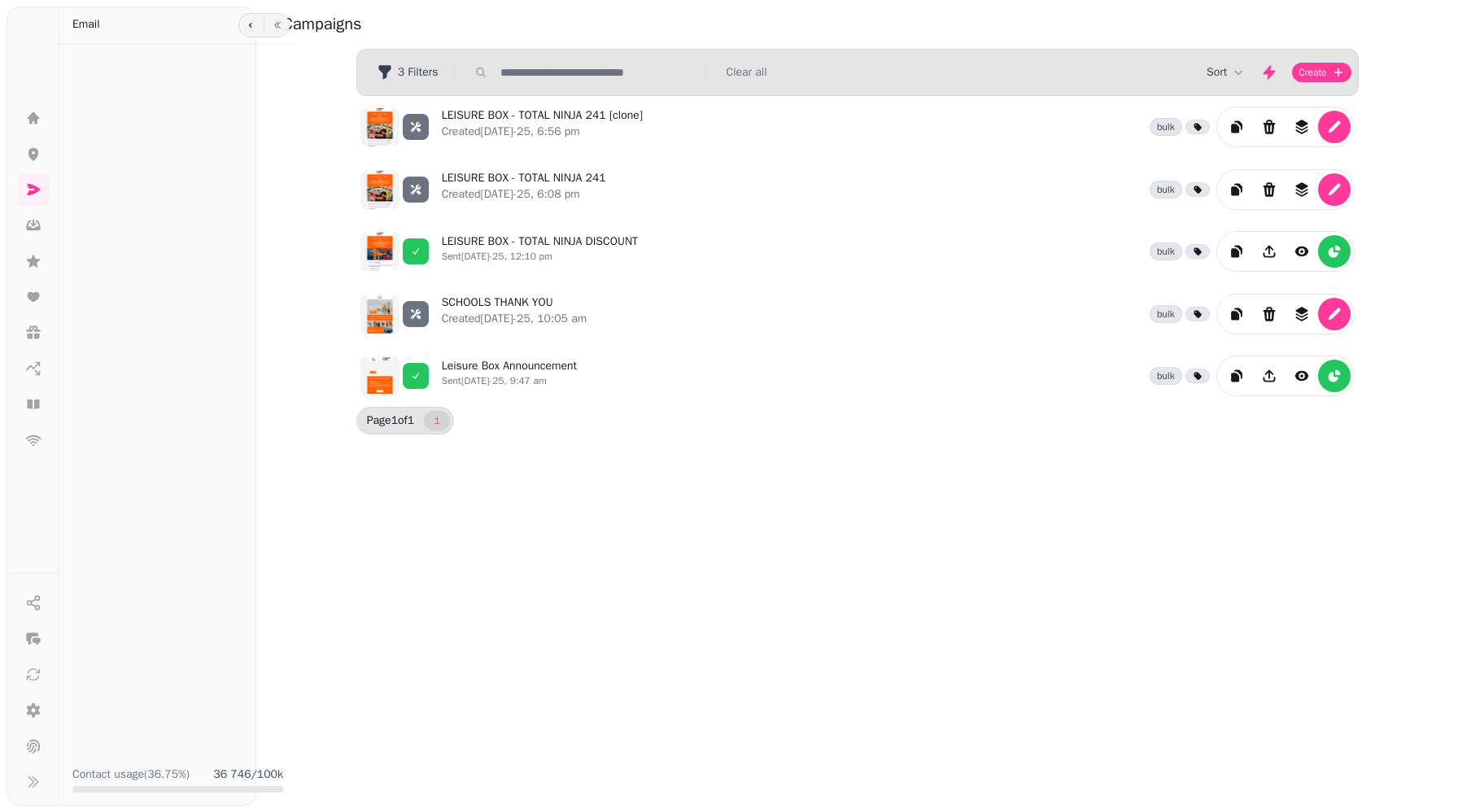scroll, scrollTop: 0, scrollLeft: 0, axis: both 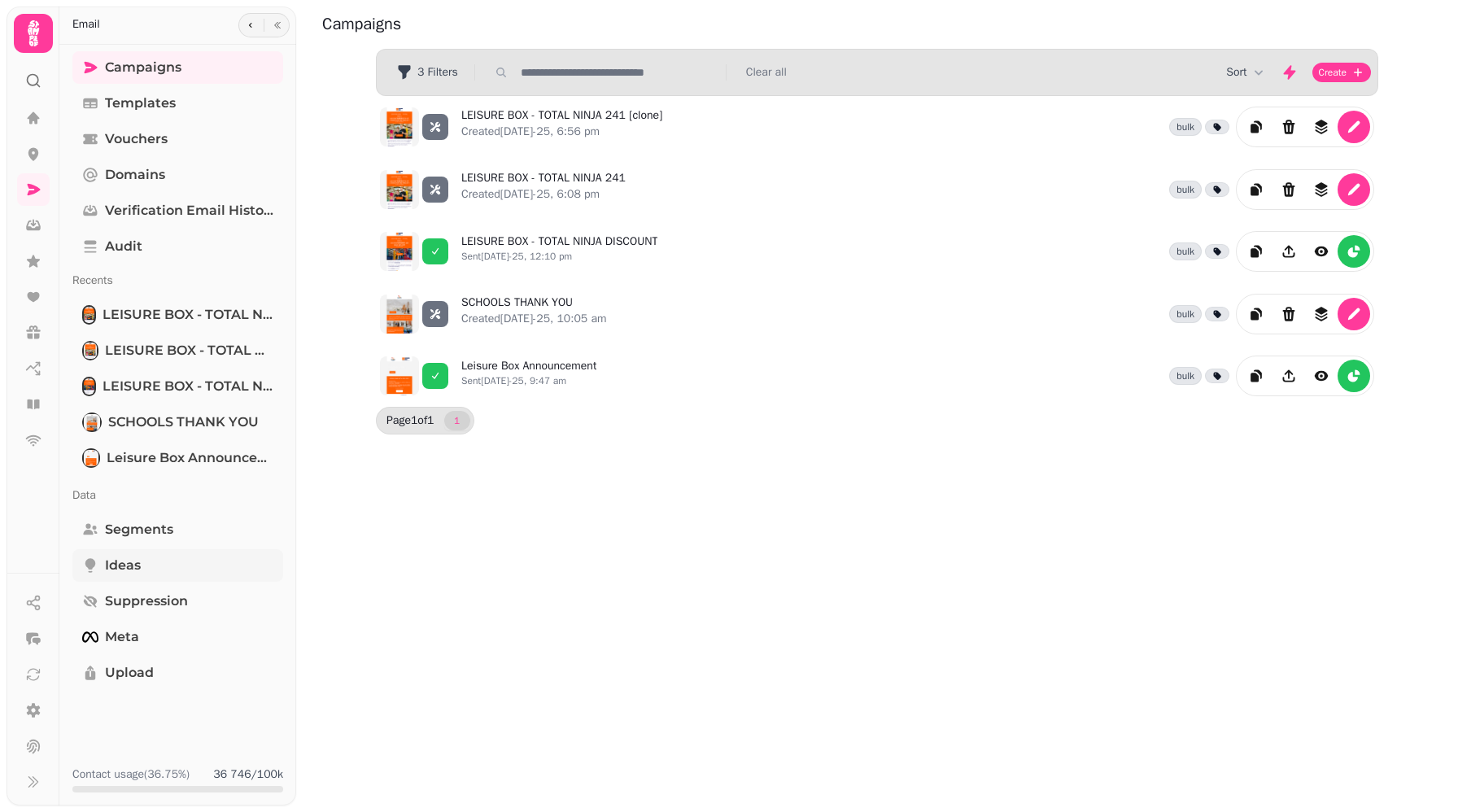 click on "Ideas" at bounding box center [177, 565] 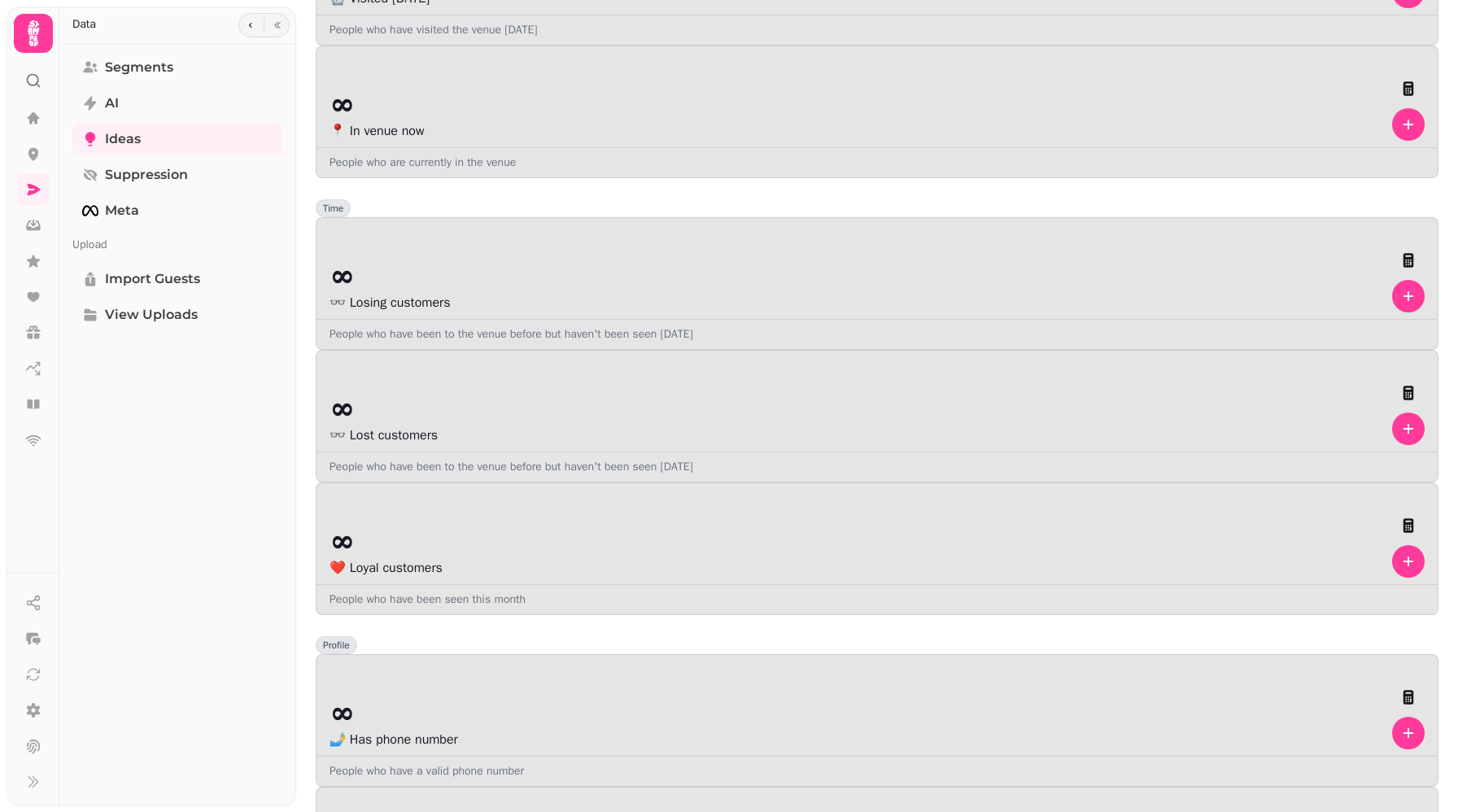 scroll, scrollTop: 439, scrollLeft: 0, axis: vertical 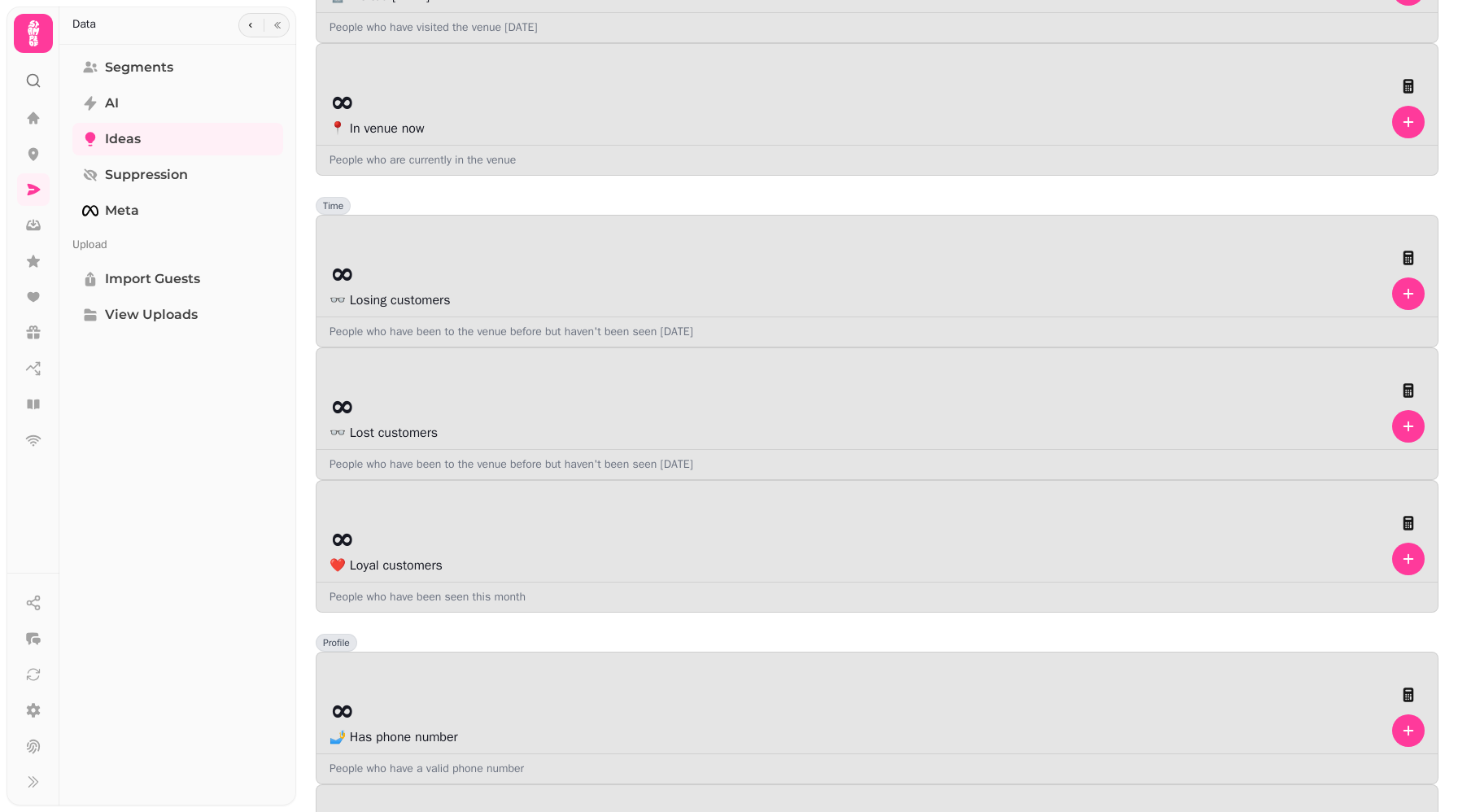 click 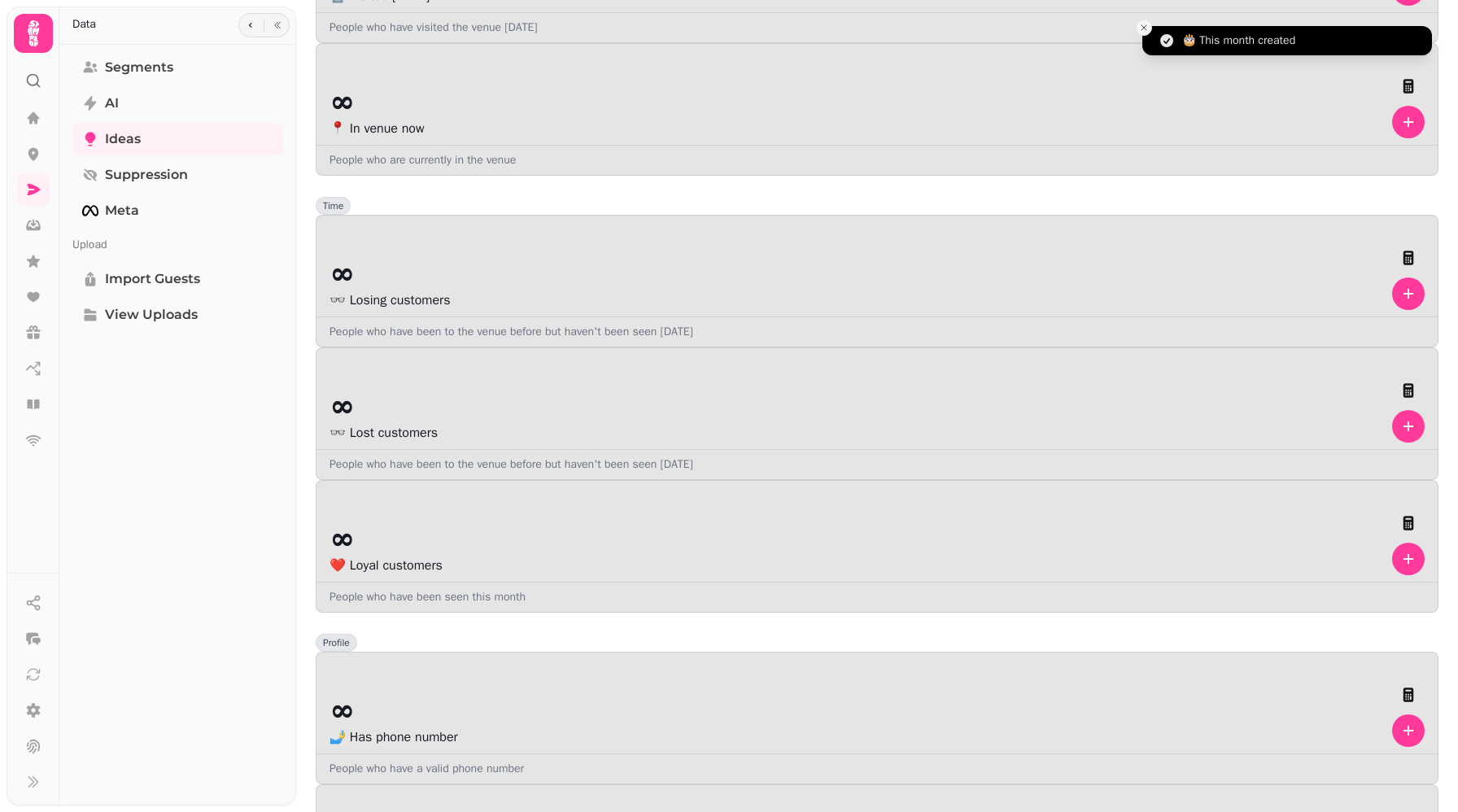 click 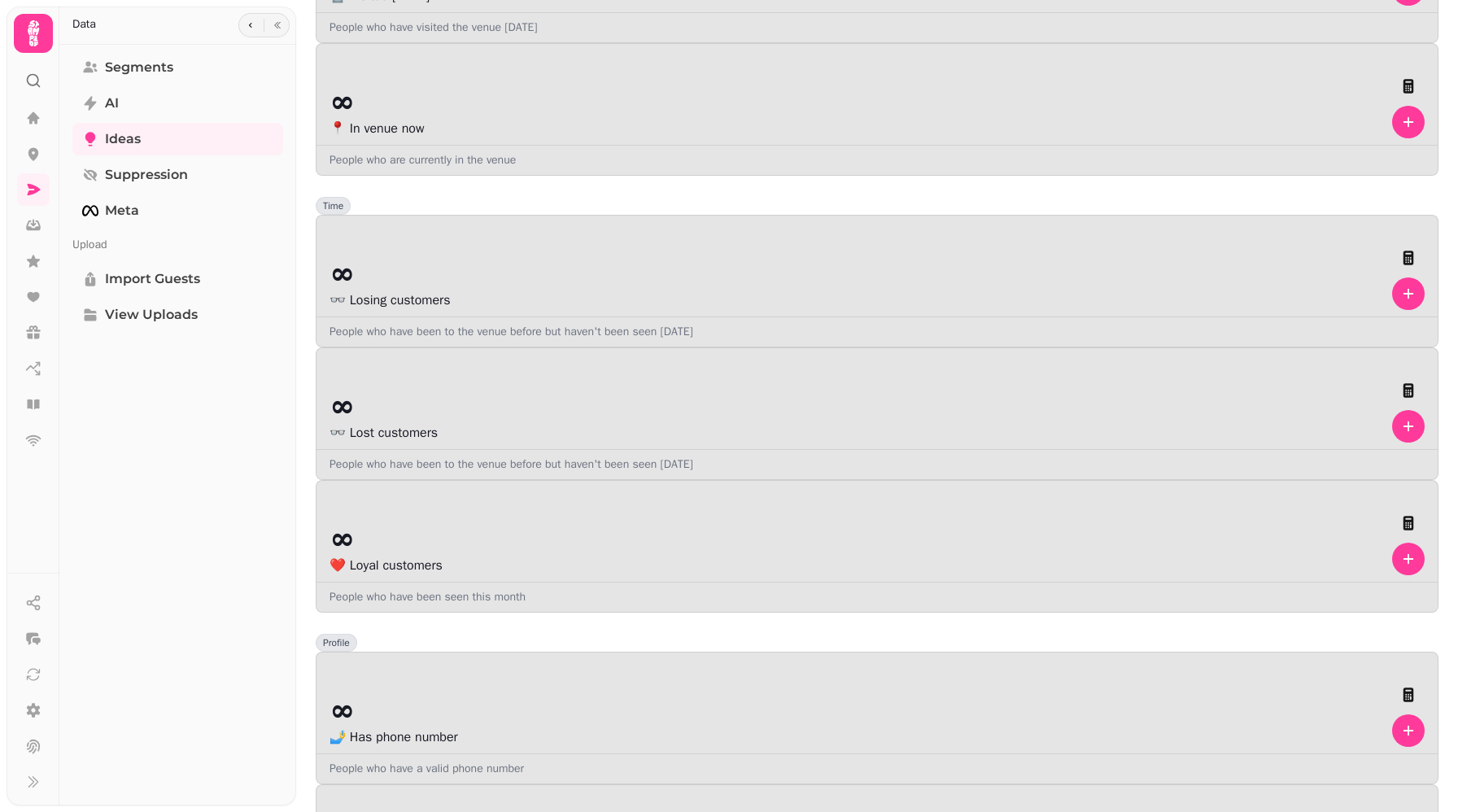 click 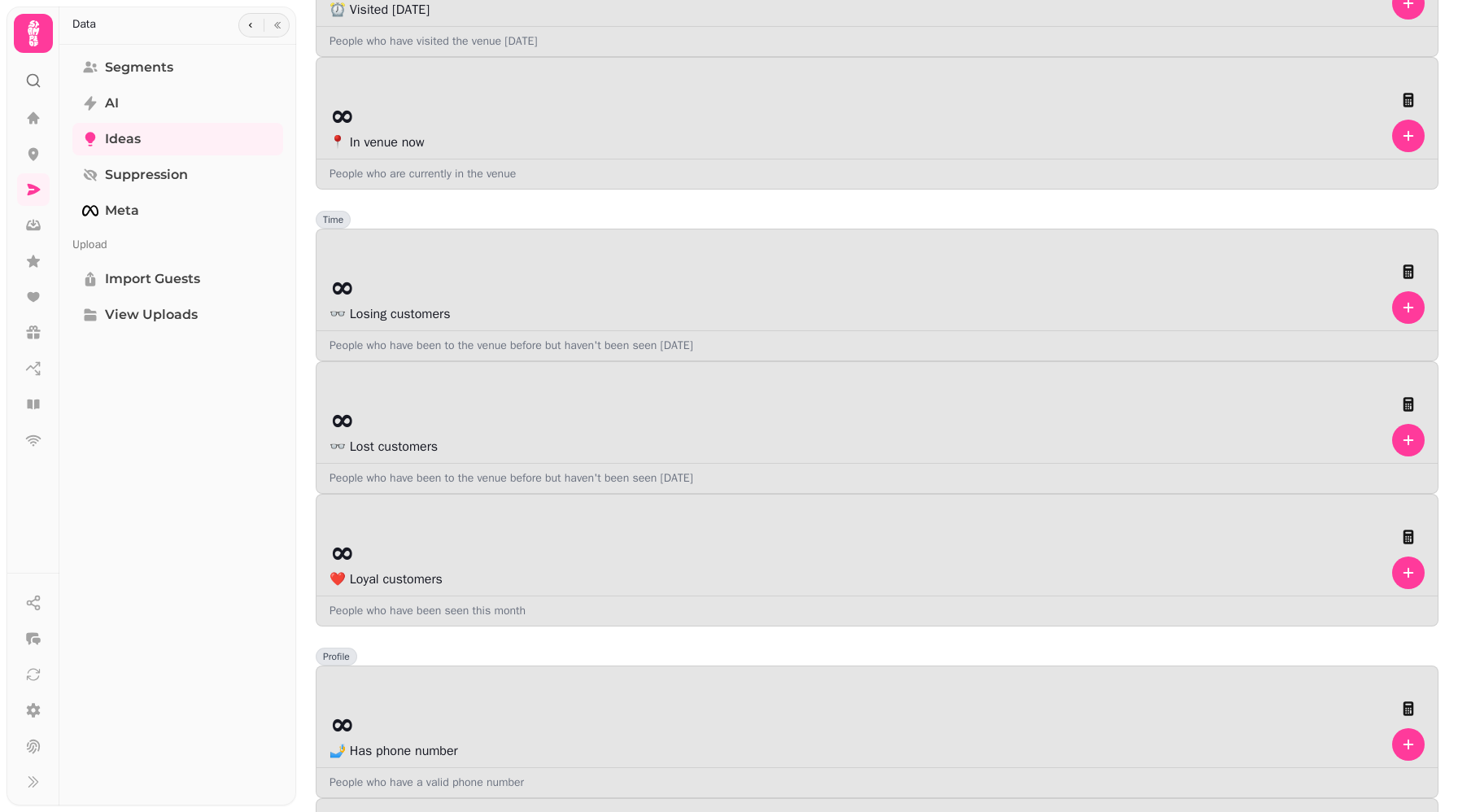 click 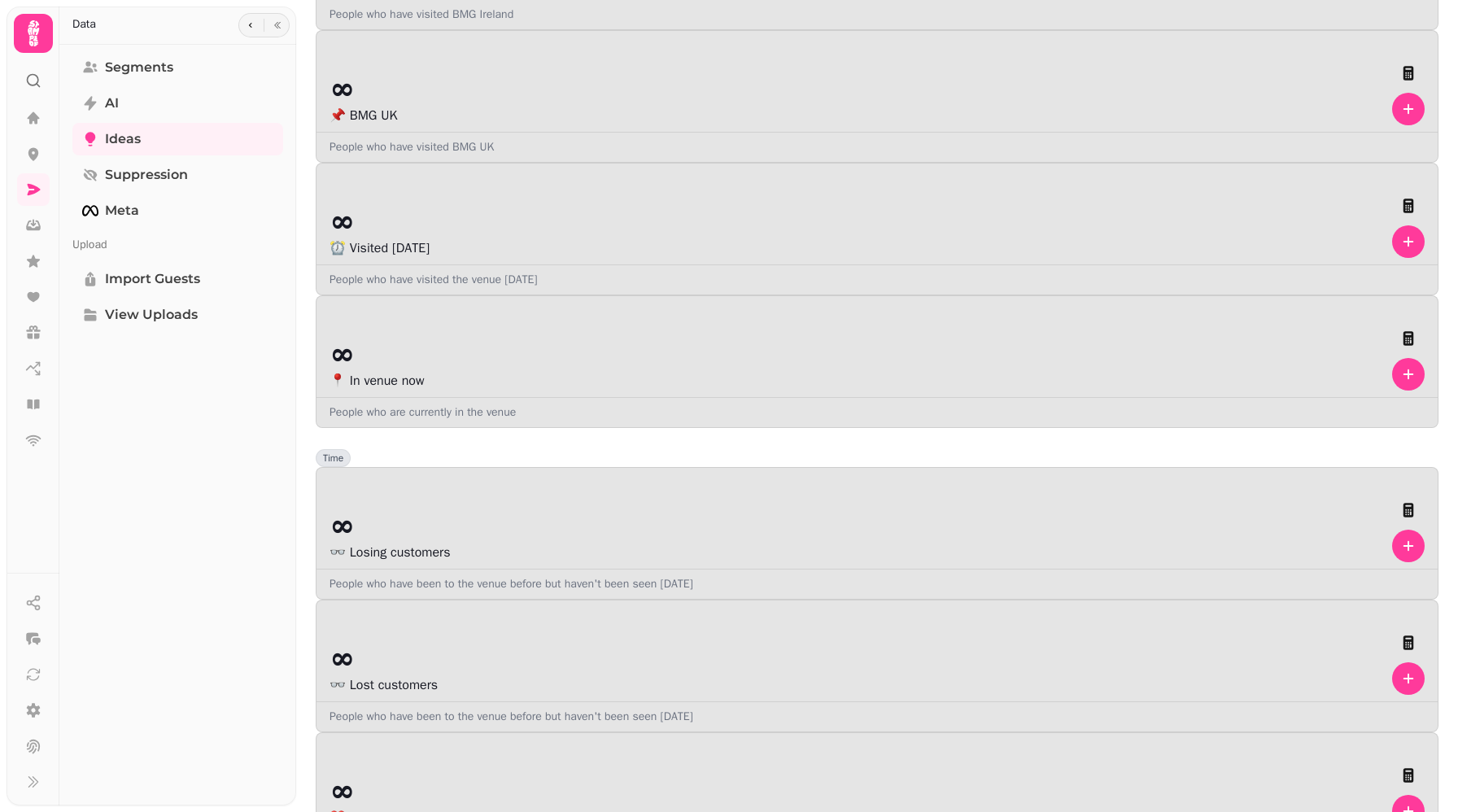 scroll, scrollTop: 0, scrollLeft: 0, axis: both 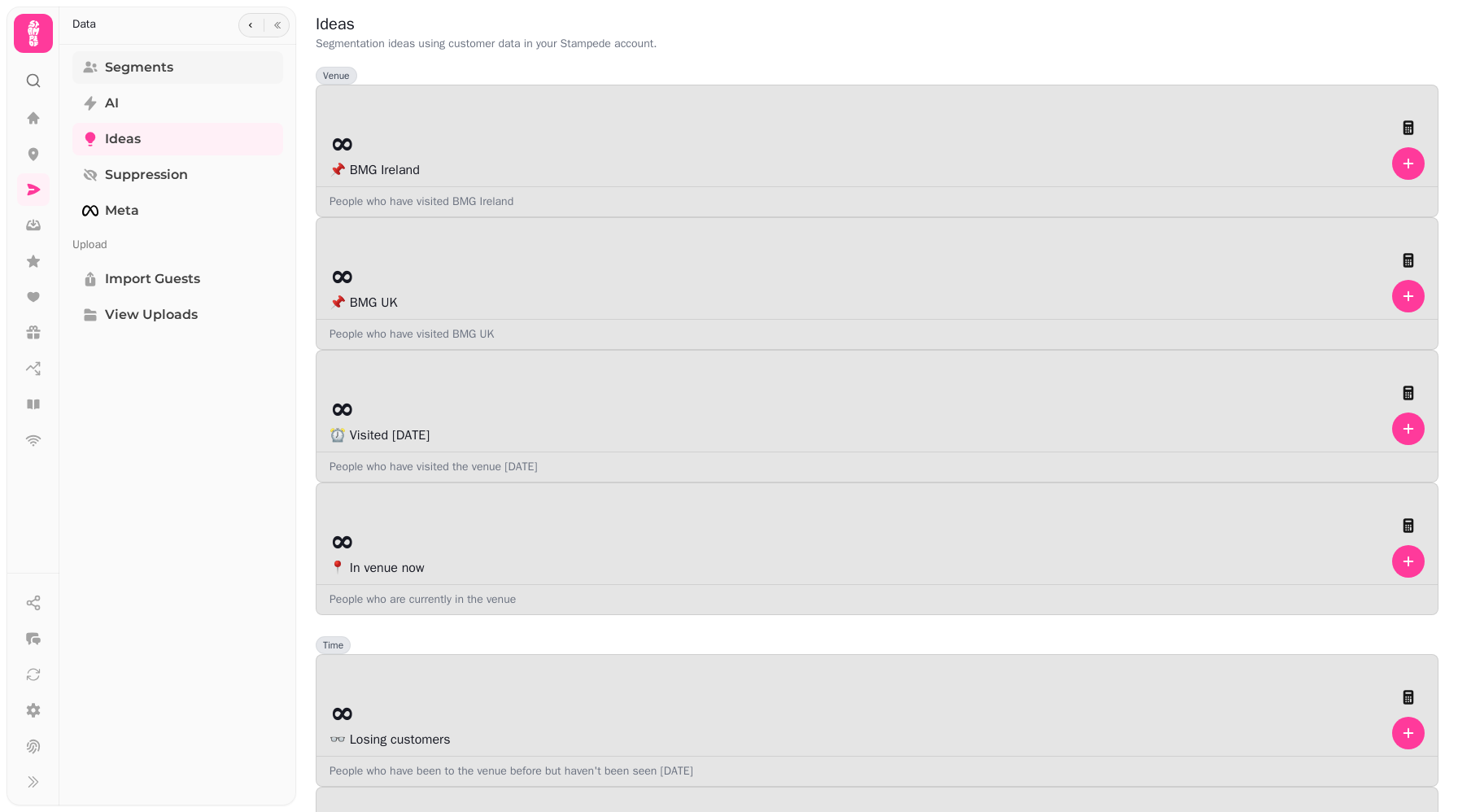 click on "Segments" at bounding box center (139, 68) 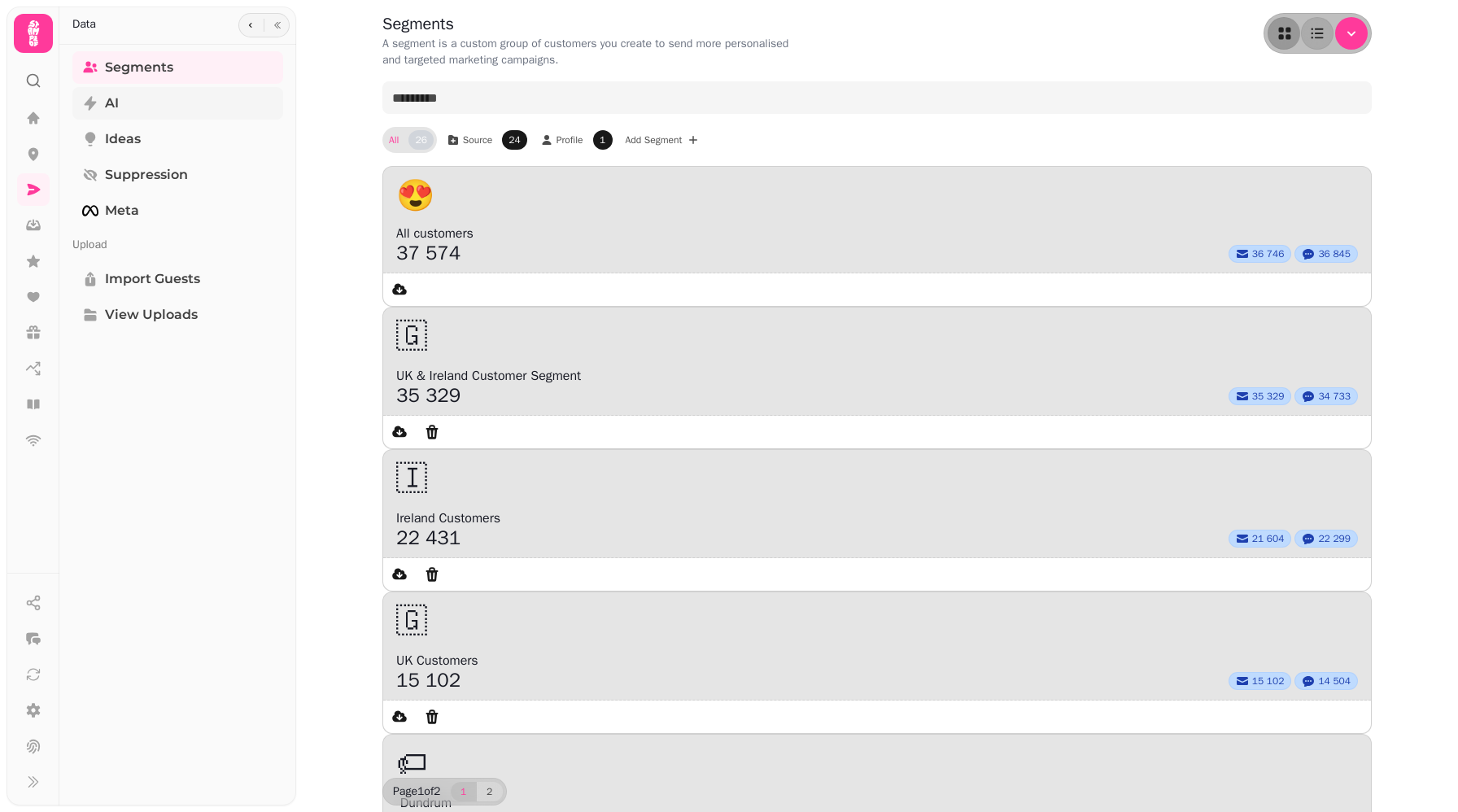 click on "AI" at bounding box center [111, 103] 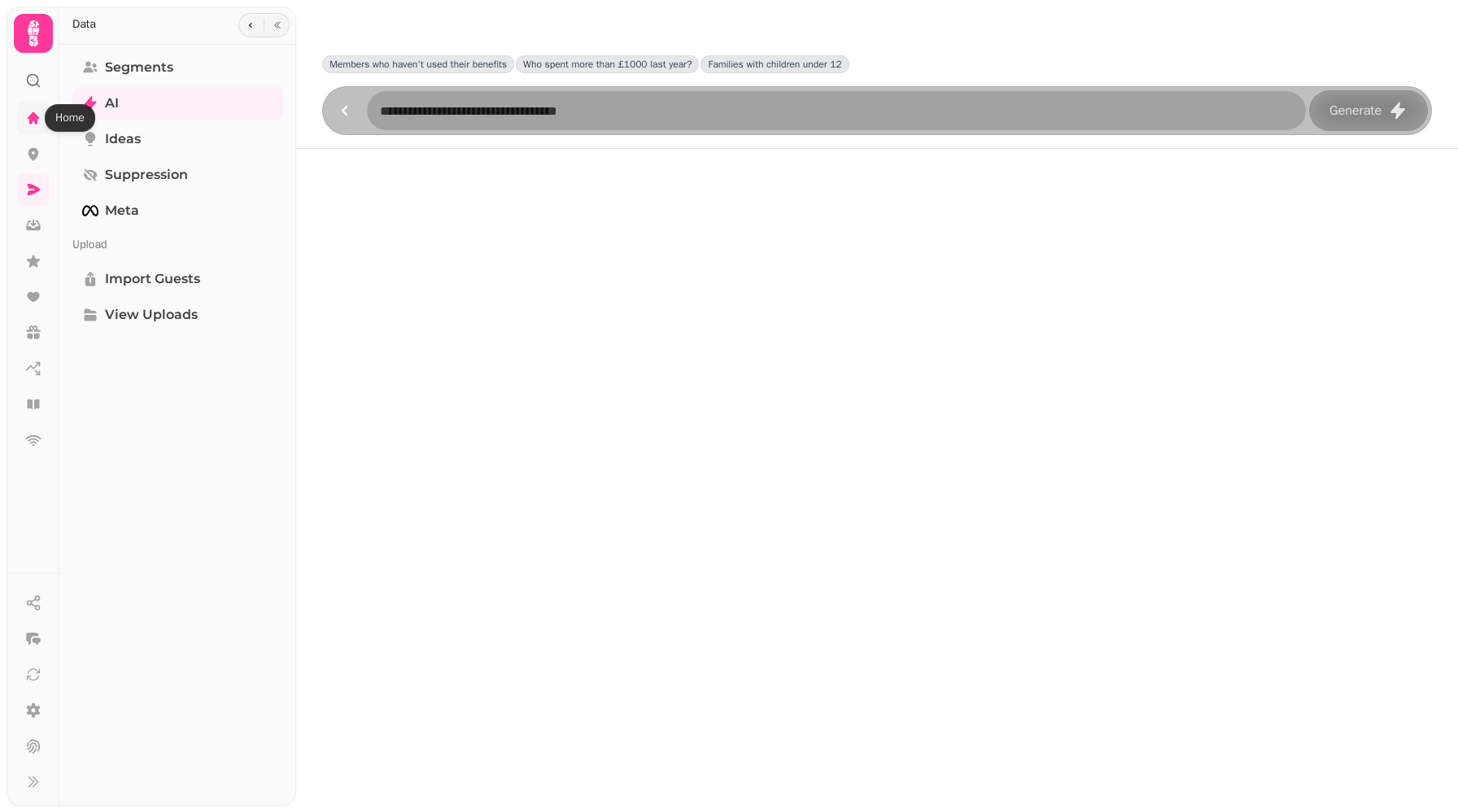 click 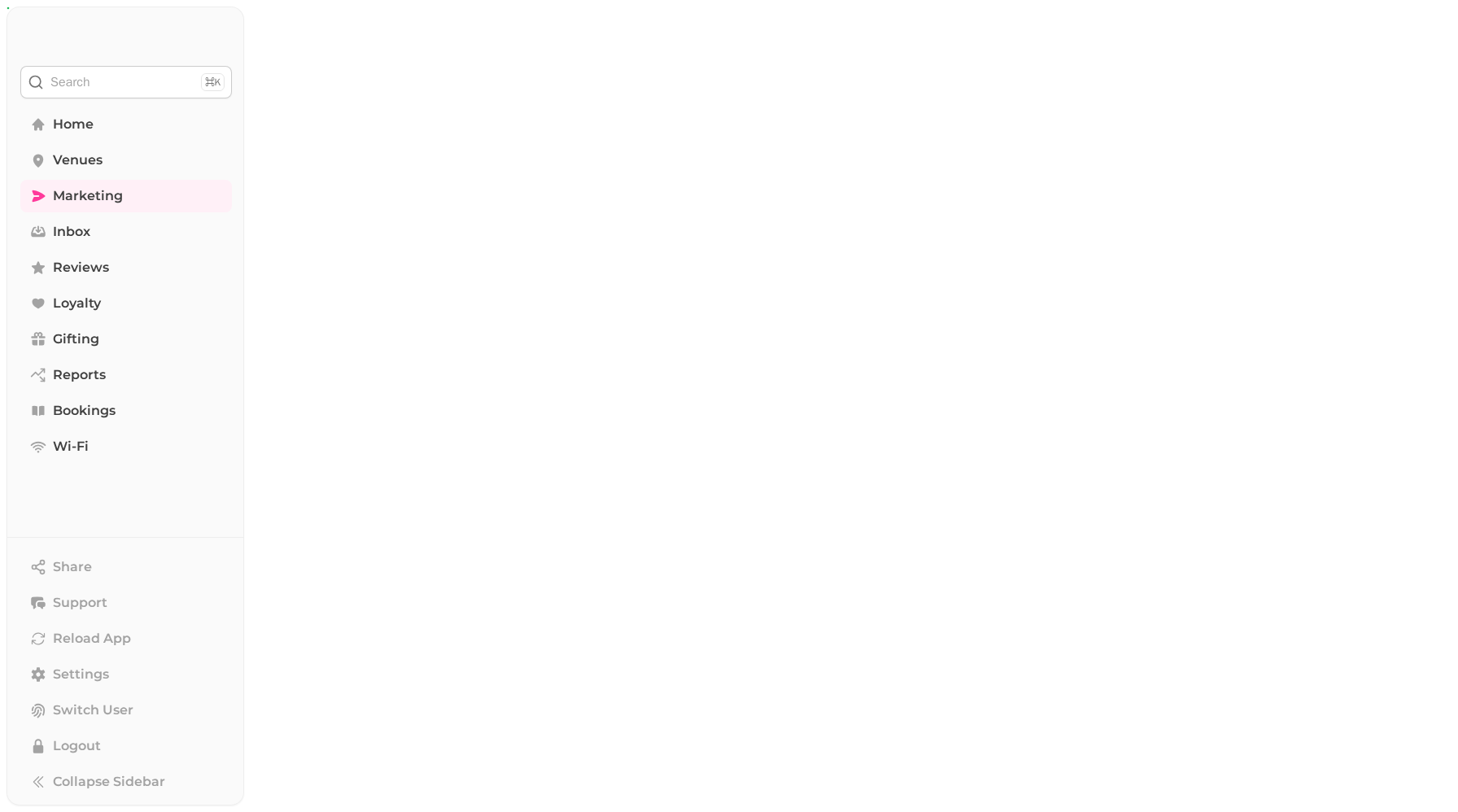 scroll, scrollTop: 0, scrollLeft: 0, axis: both 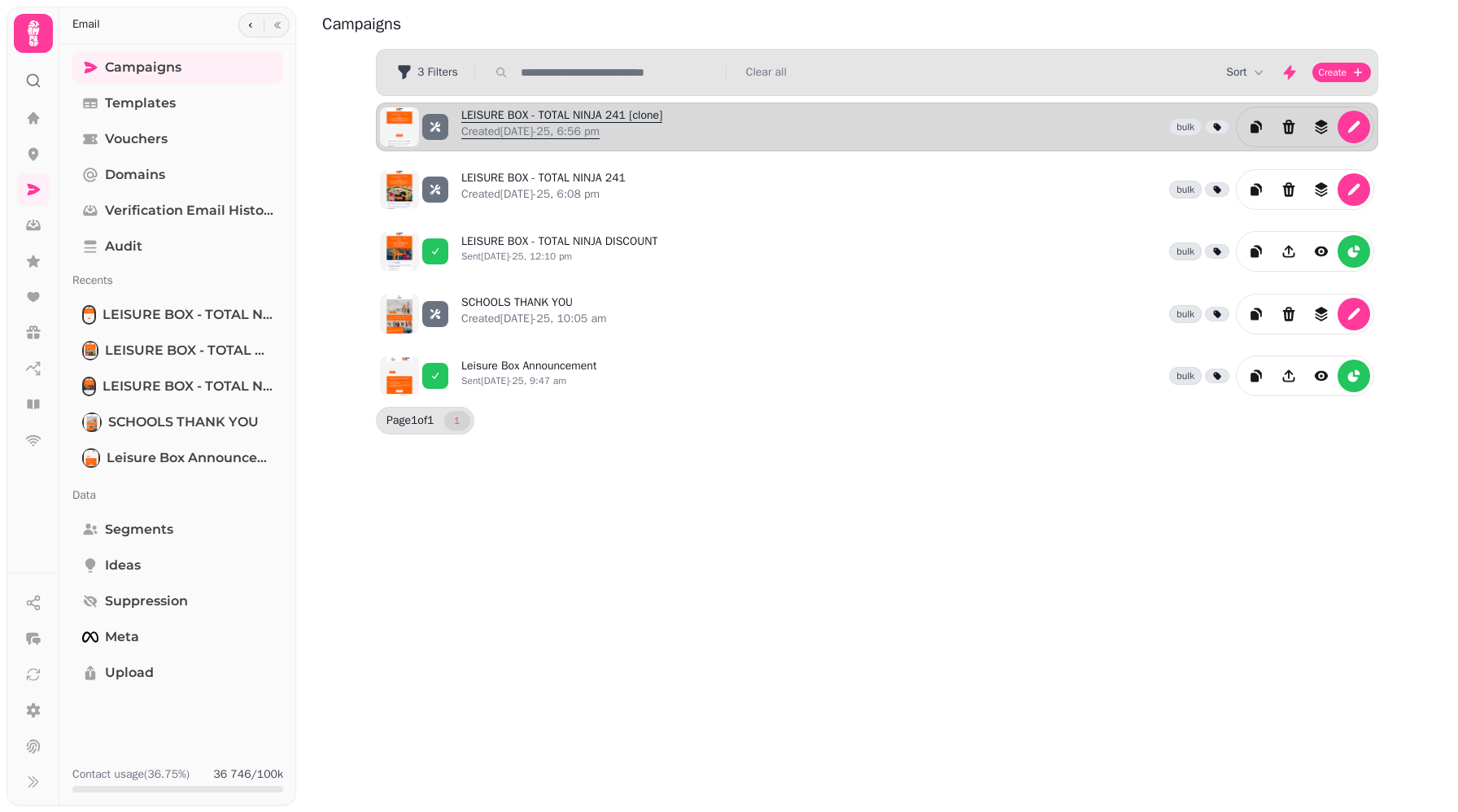 click on "LEISURE BOX - TOTAL NINJA 241 [clone] Created  [DATE]-25, 6:56 pm" at bounding box center [561, 127] 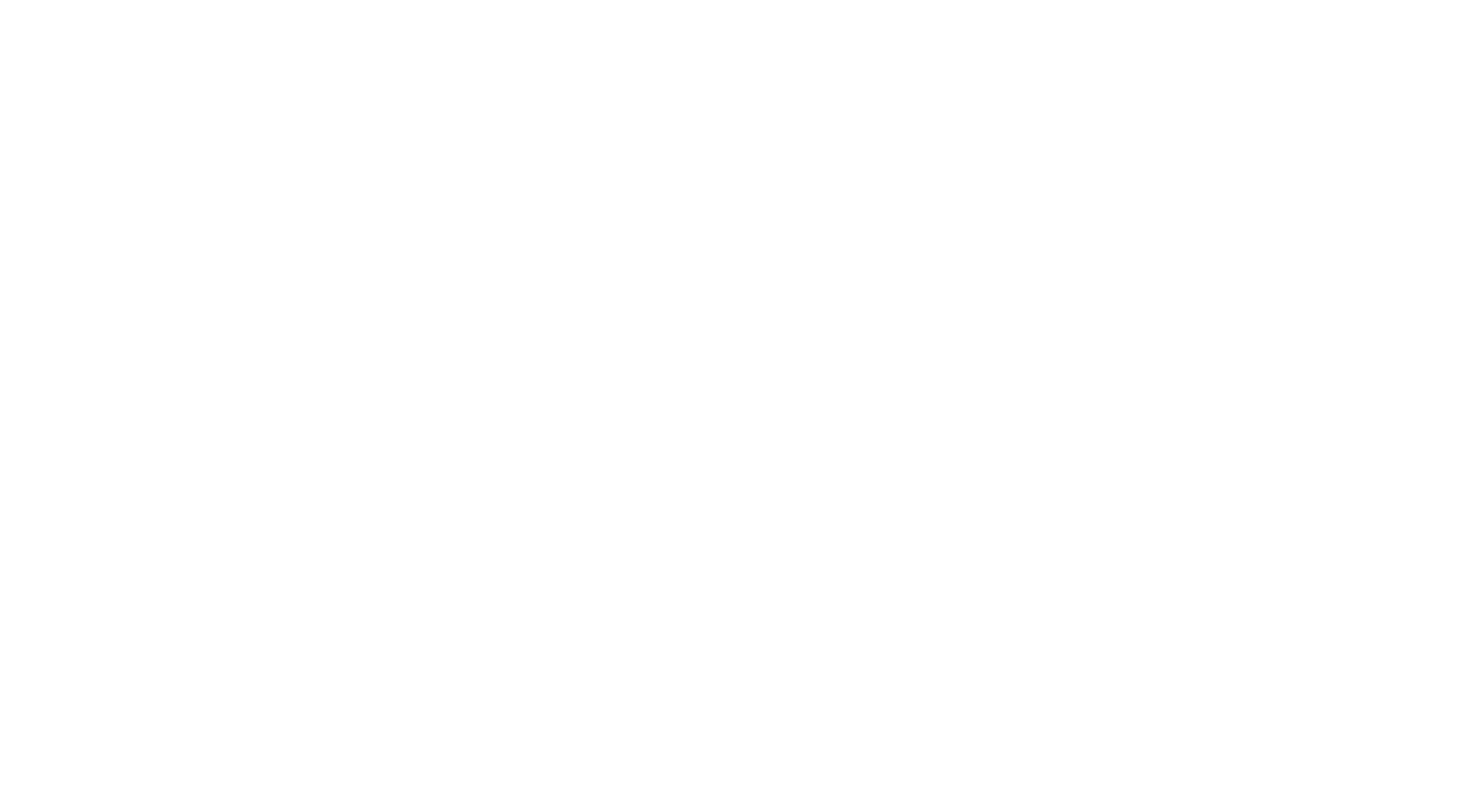 select on "**********" 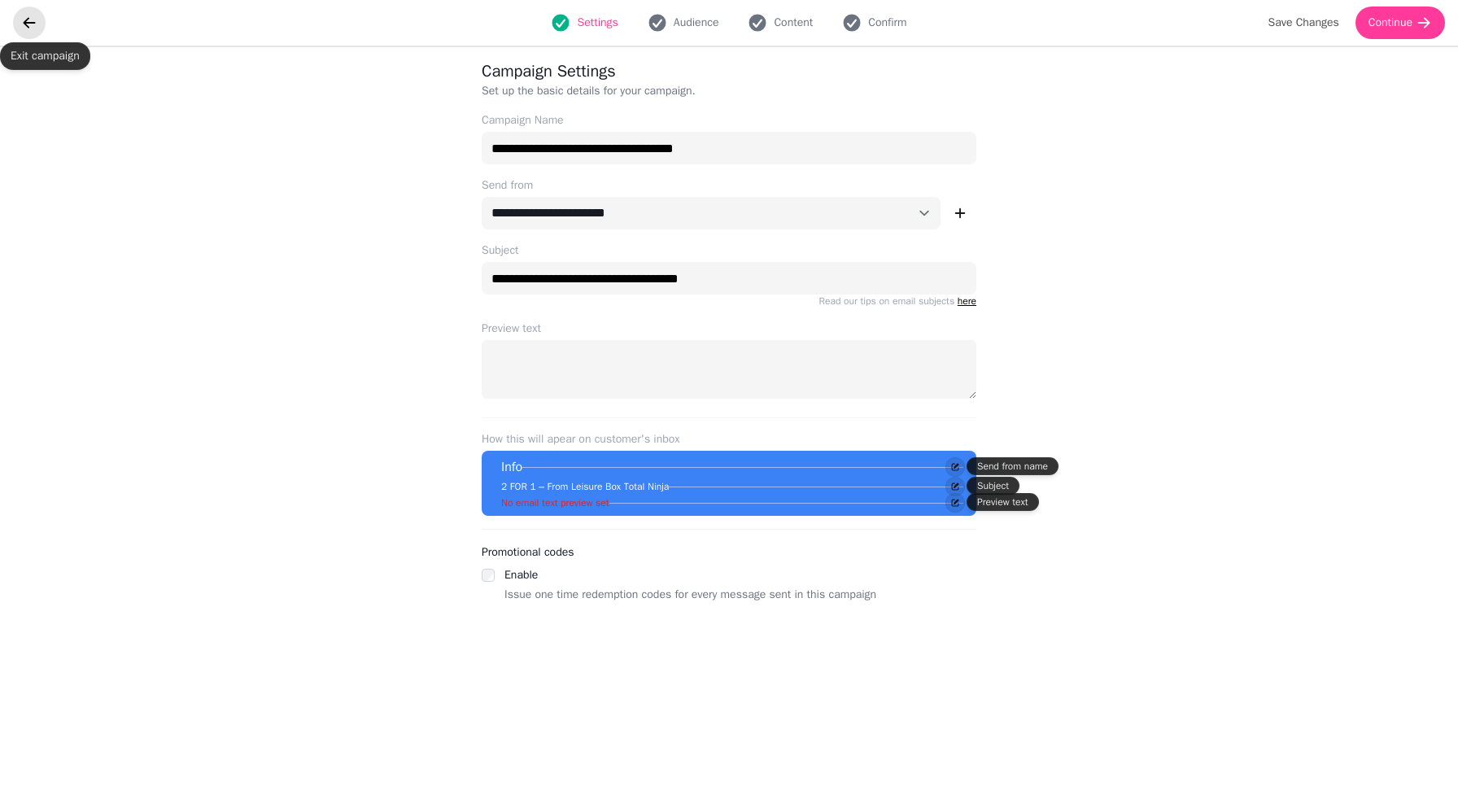click 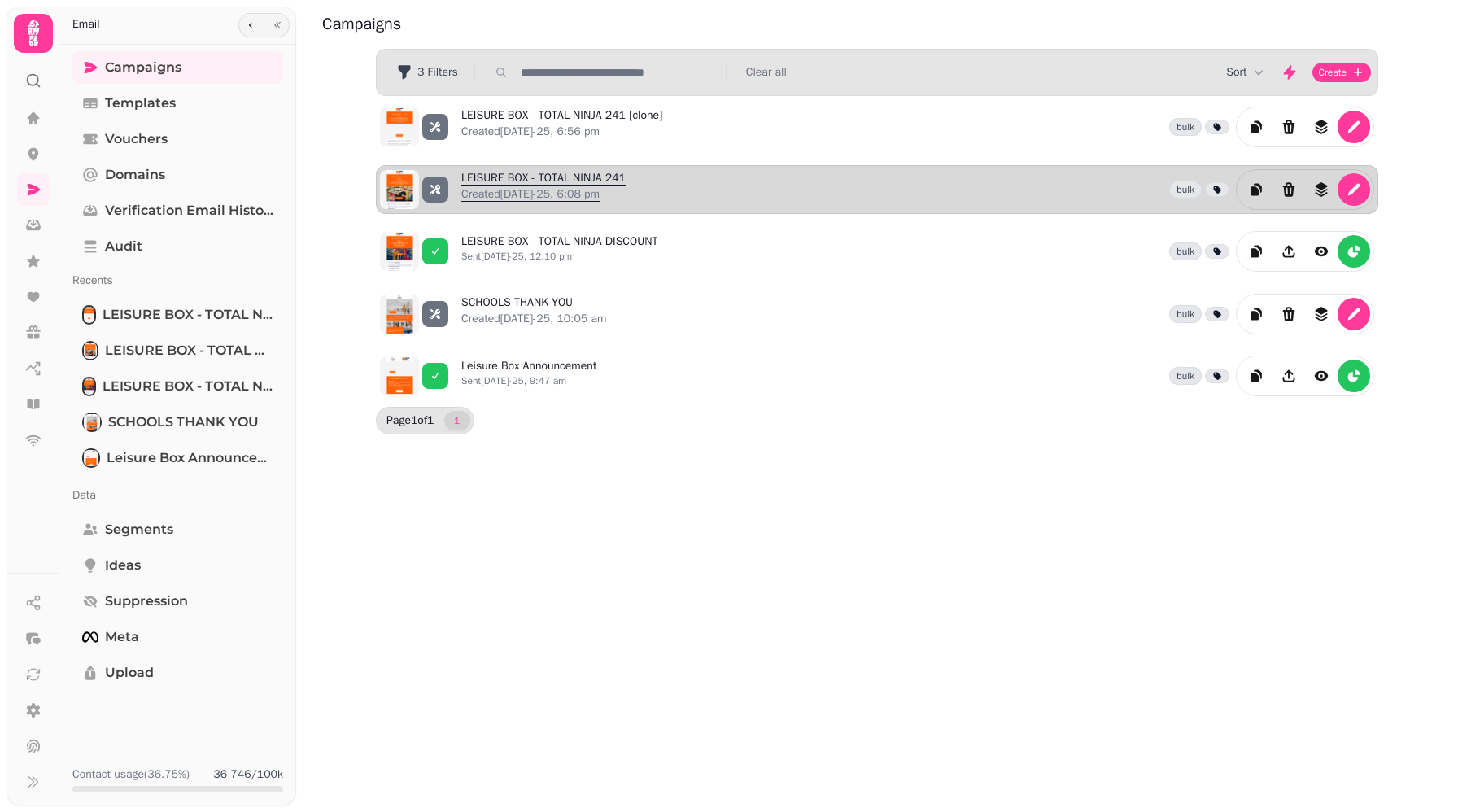click on "LEISURE BOX - TOTAL NINJA 241 Created  20th Jul-25, 6:08 pm" at bounding box center [543, 190] 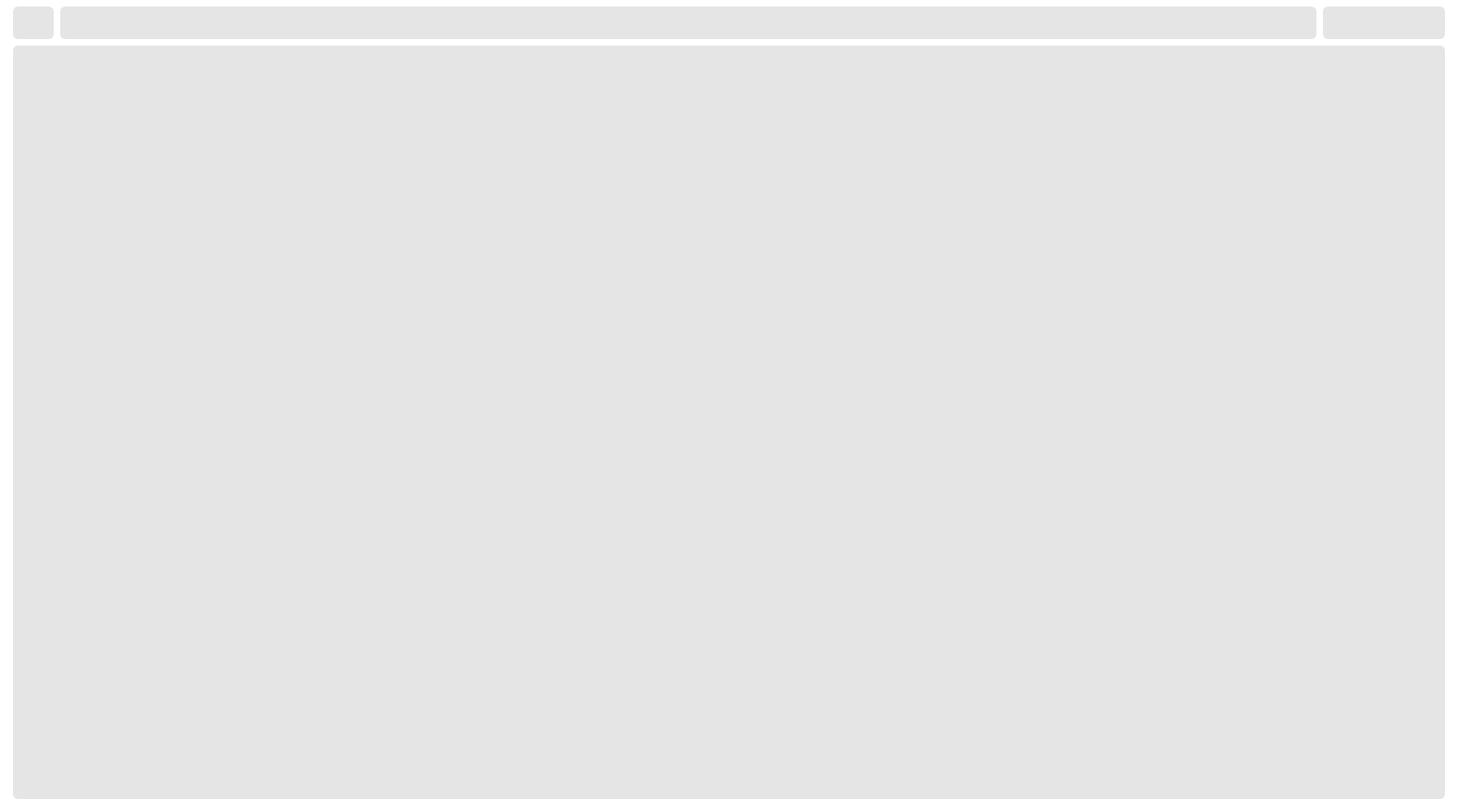select on "**********" 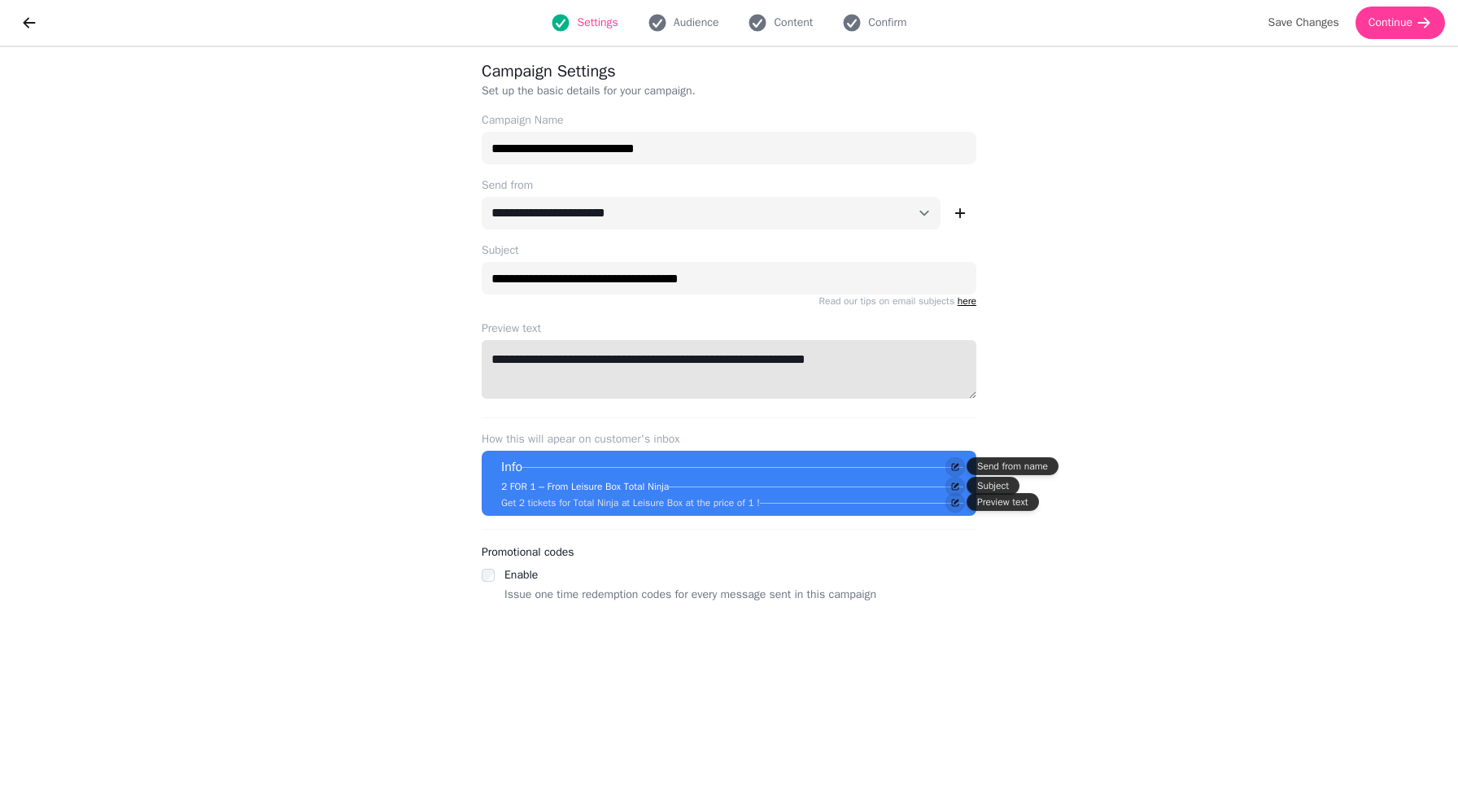 click on "**********" at bounding box center [729, 369] 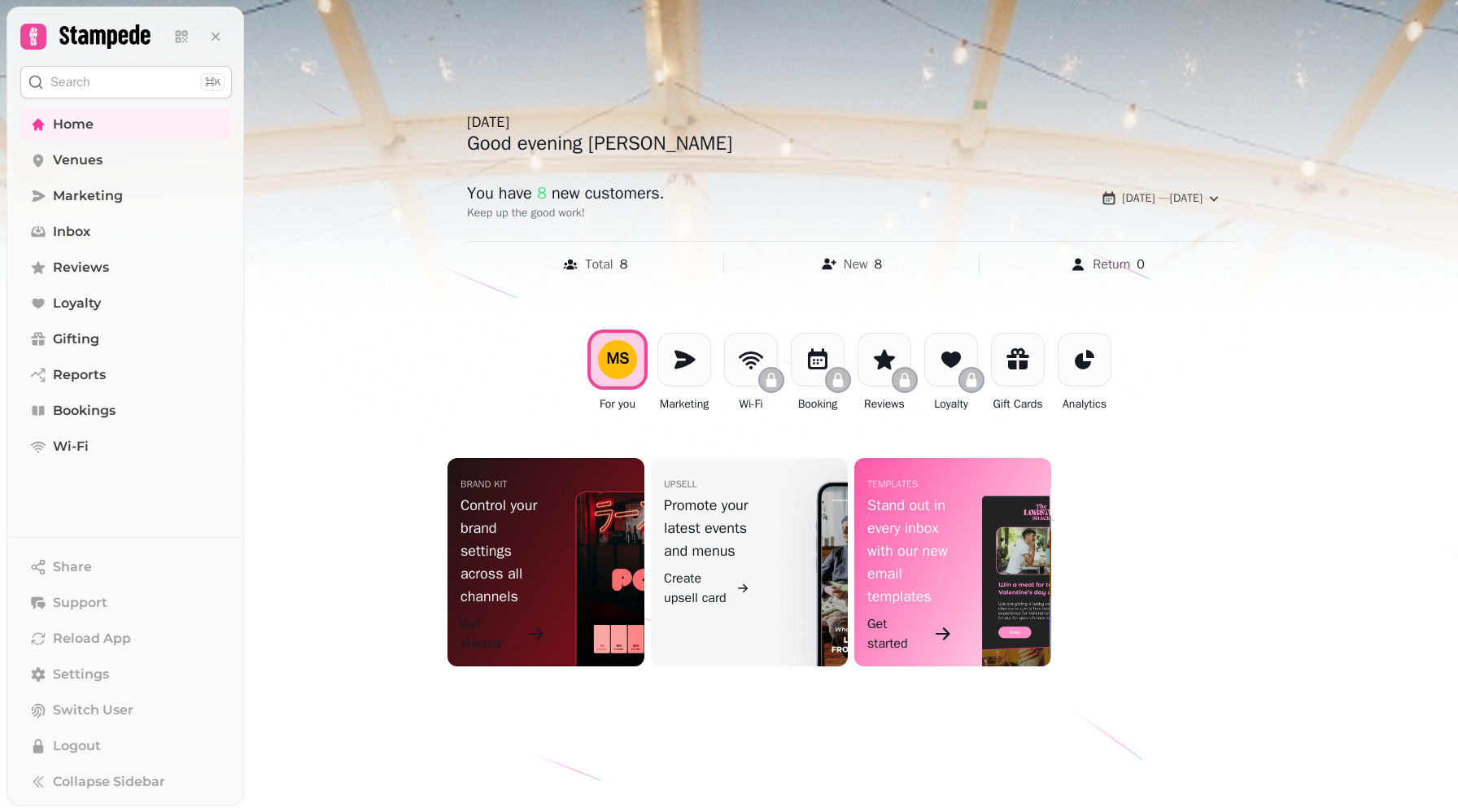 scroll, scrollTop: 0, scrollLeft: 0, axis: both 